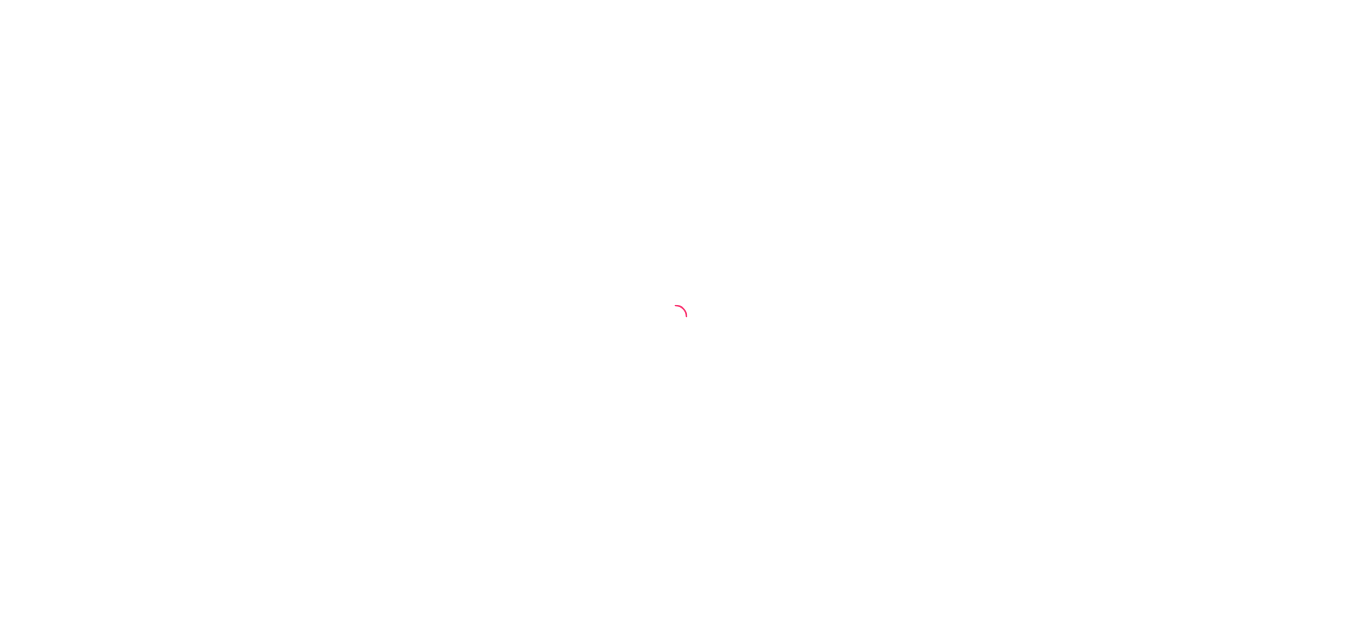 scroll, scrollTop: 0, scrollLeft: 0, axis: both 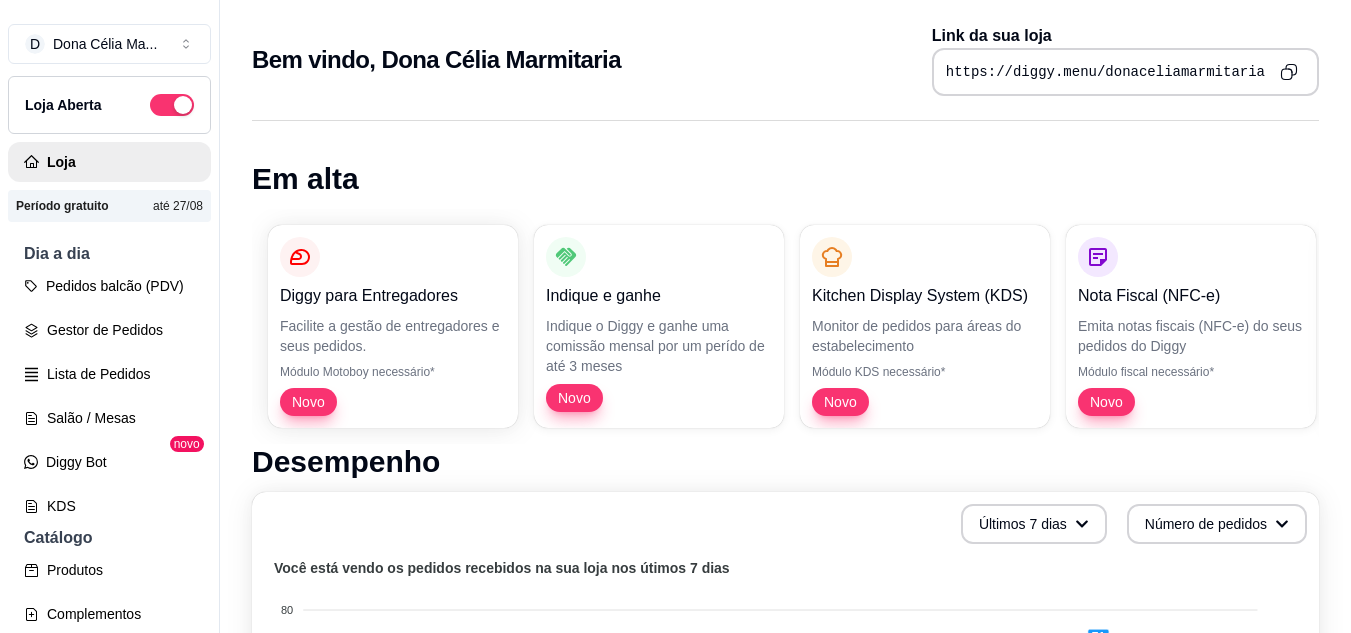 click on "Em alta" at bounding box center (785, 179) 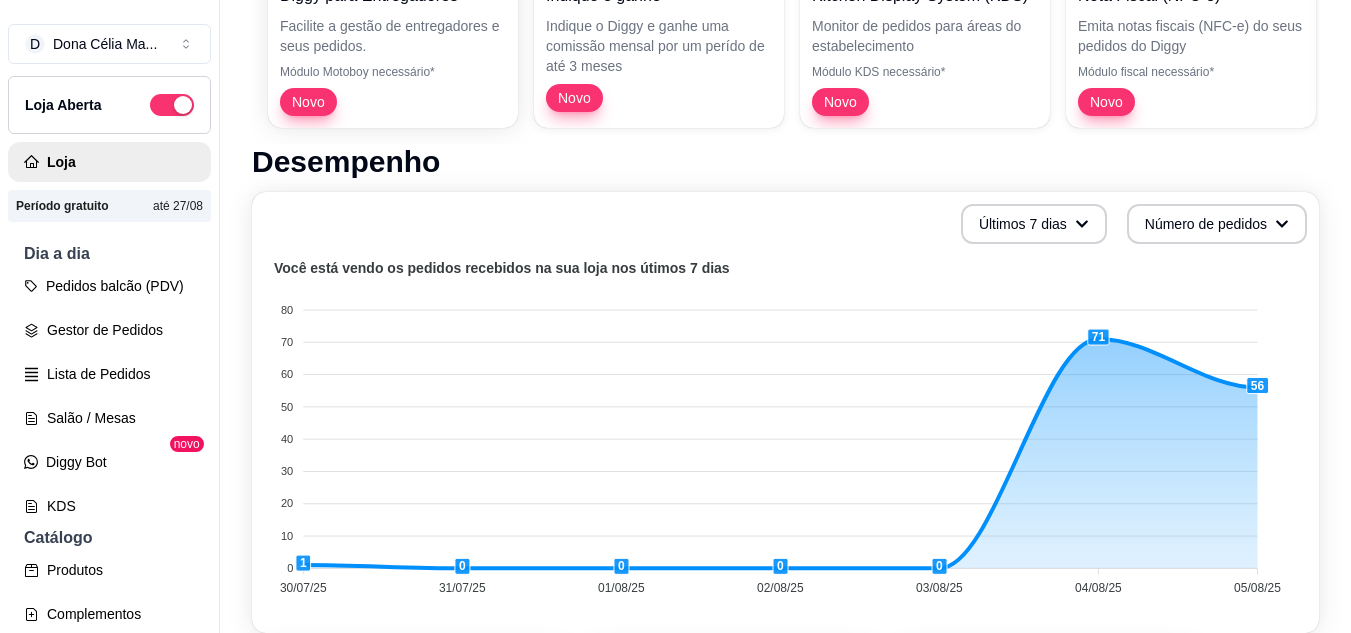 scroll, scrollTop: 400, scrollLeft: 0, axis: vertical 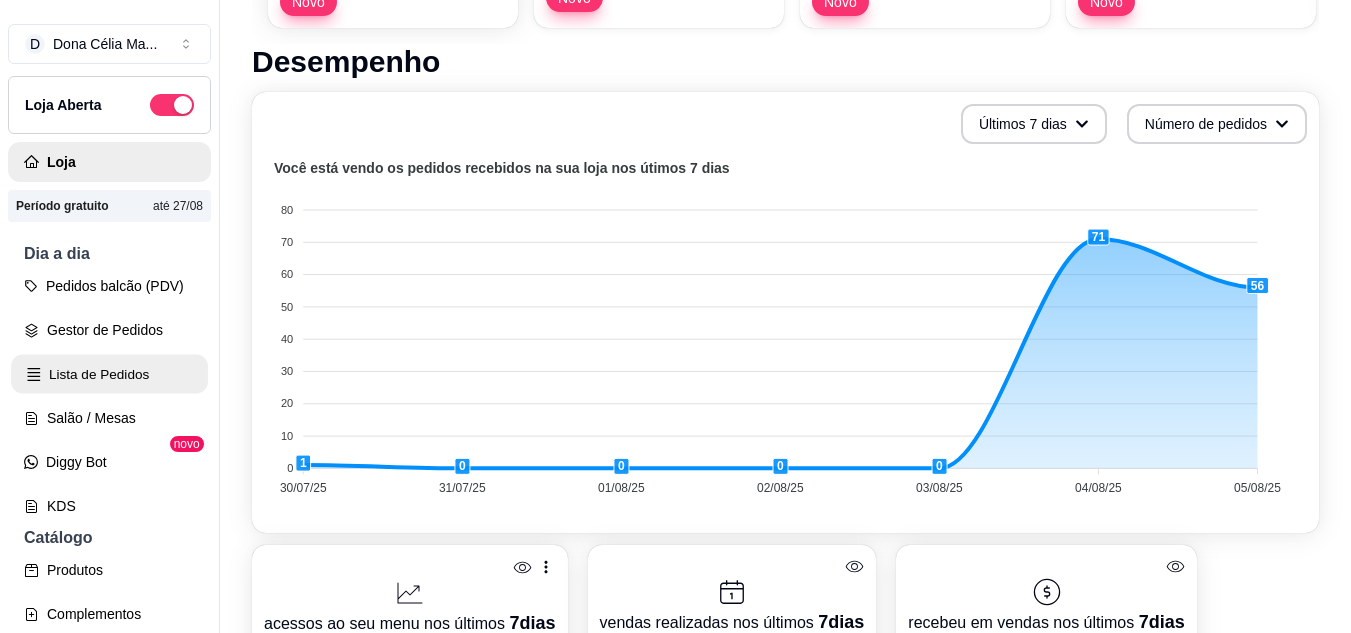 click on "Lista de Pedidos" at bounding box center [109, 374] 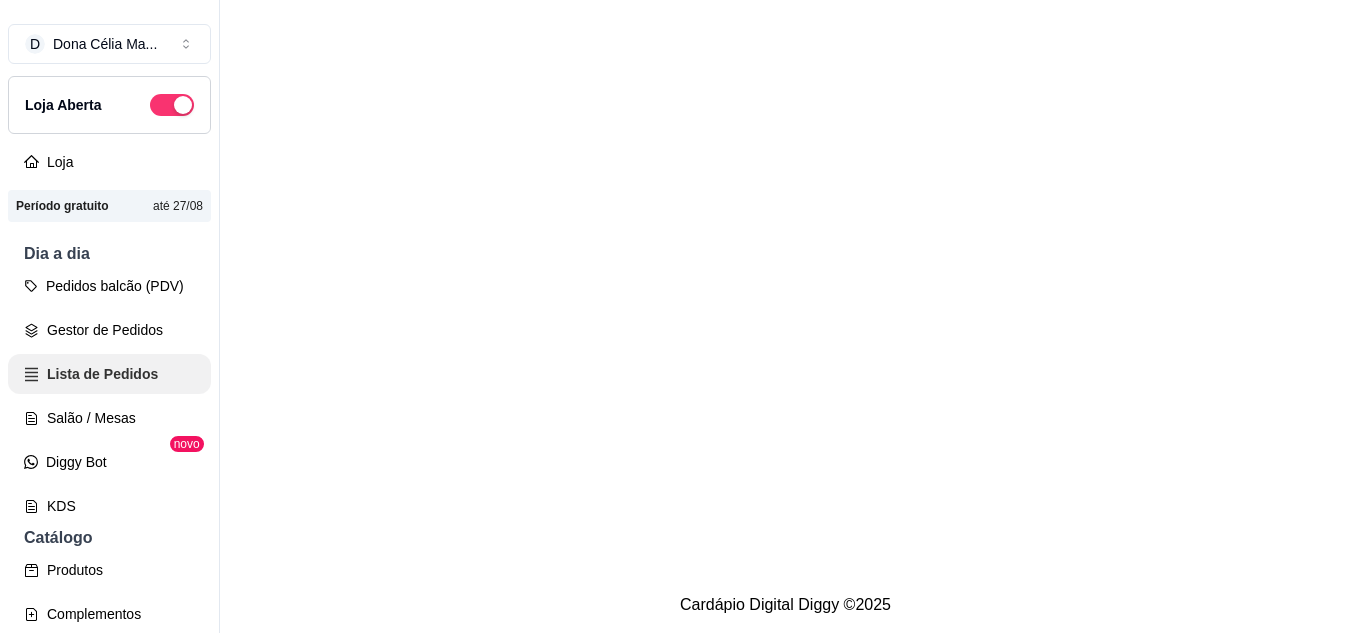 scroll, scrollTop: 0, scrollLeft: 0, axis: both 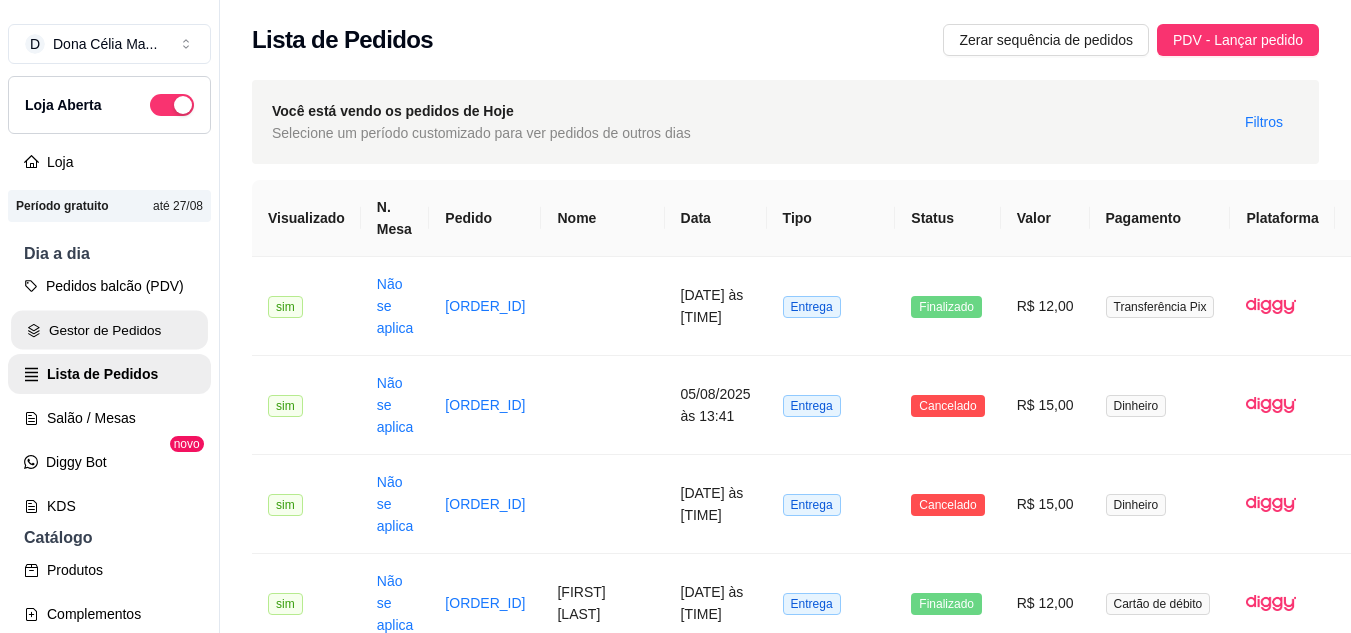 click on "Gestor de Pedidos" at bounding box center [109, 330] 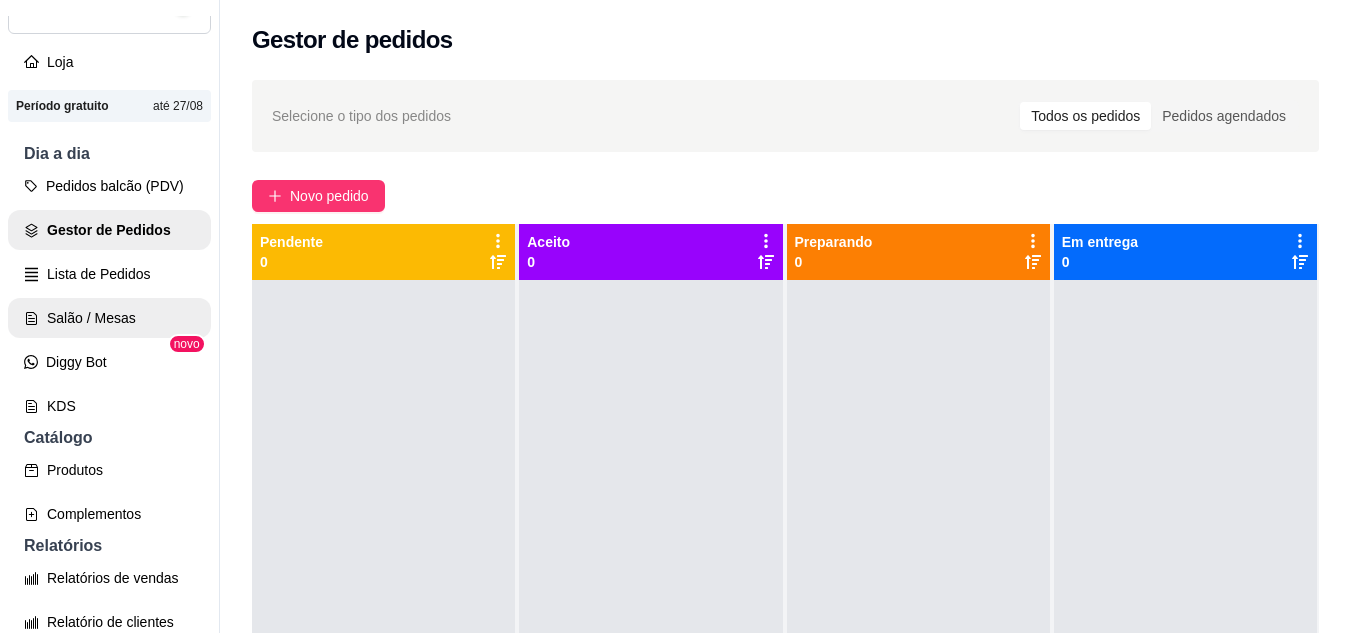 scroll, scrollTop: 200, scrollLeft: 0, axis: vertical 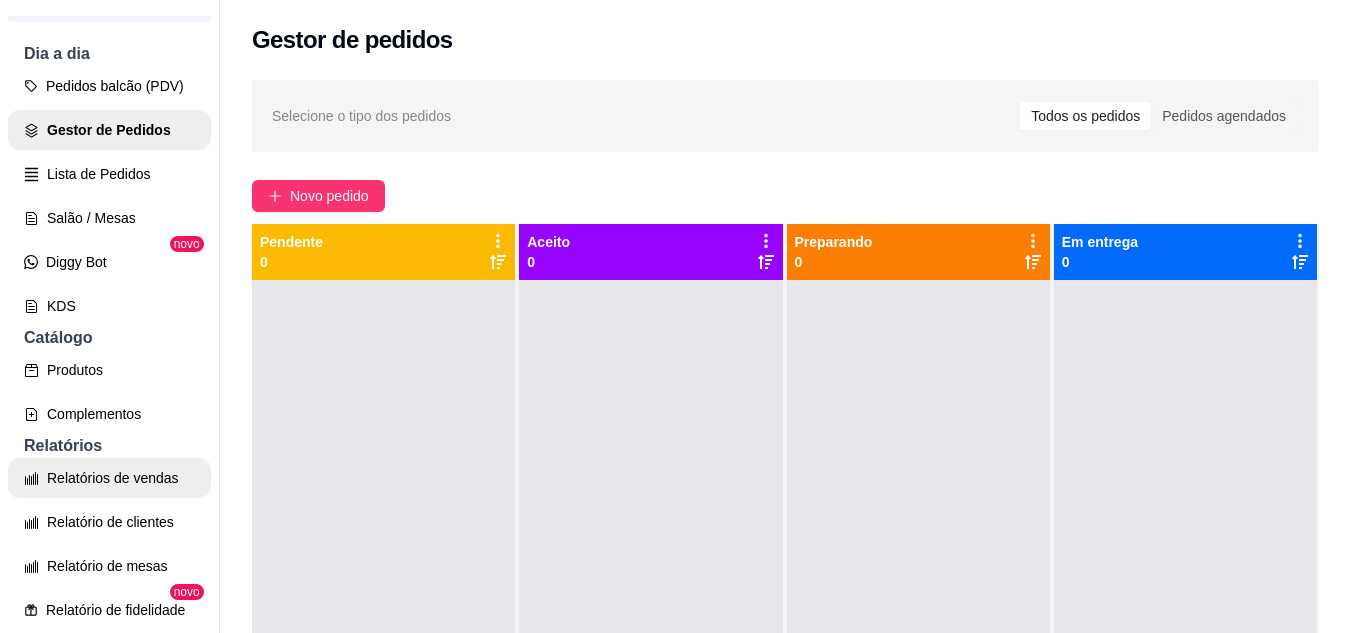 click on "Relatórios de vendas" at bounding box center [109, 478] 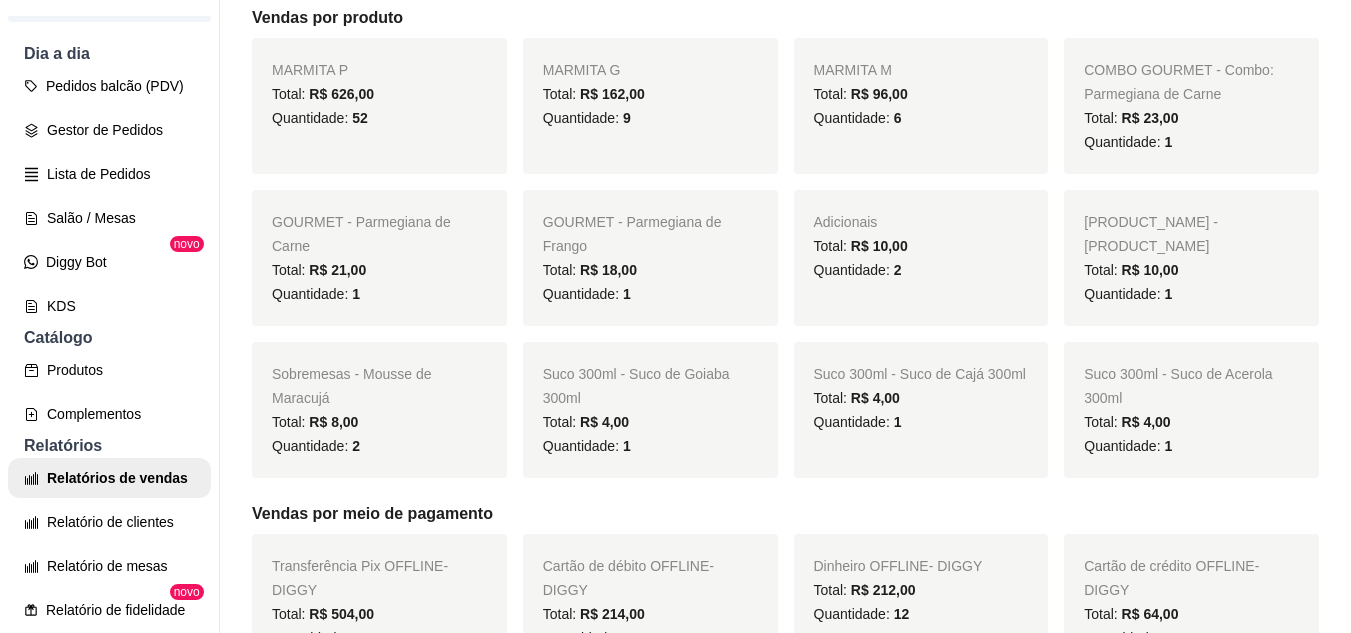 scroll, scrollTop: 300, scrollLeft: 0, axis: vertical 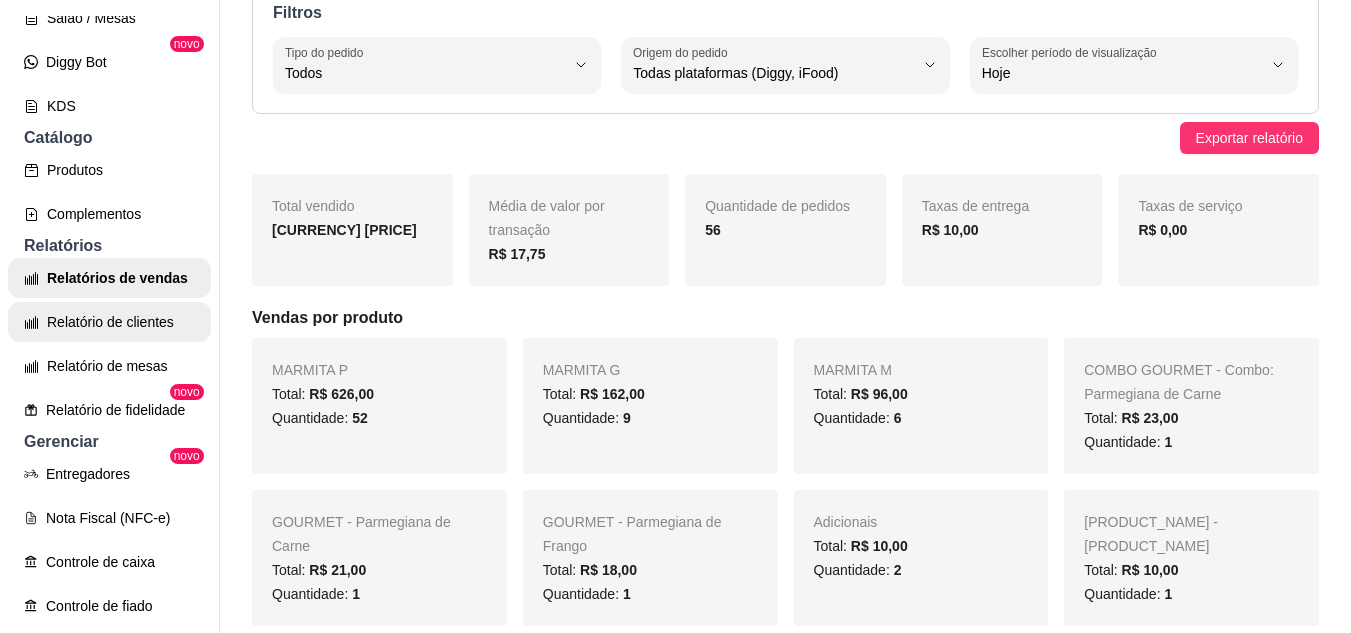 click on "Relatório de clientes" at bounding box center (109, 322) 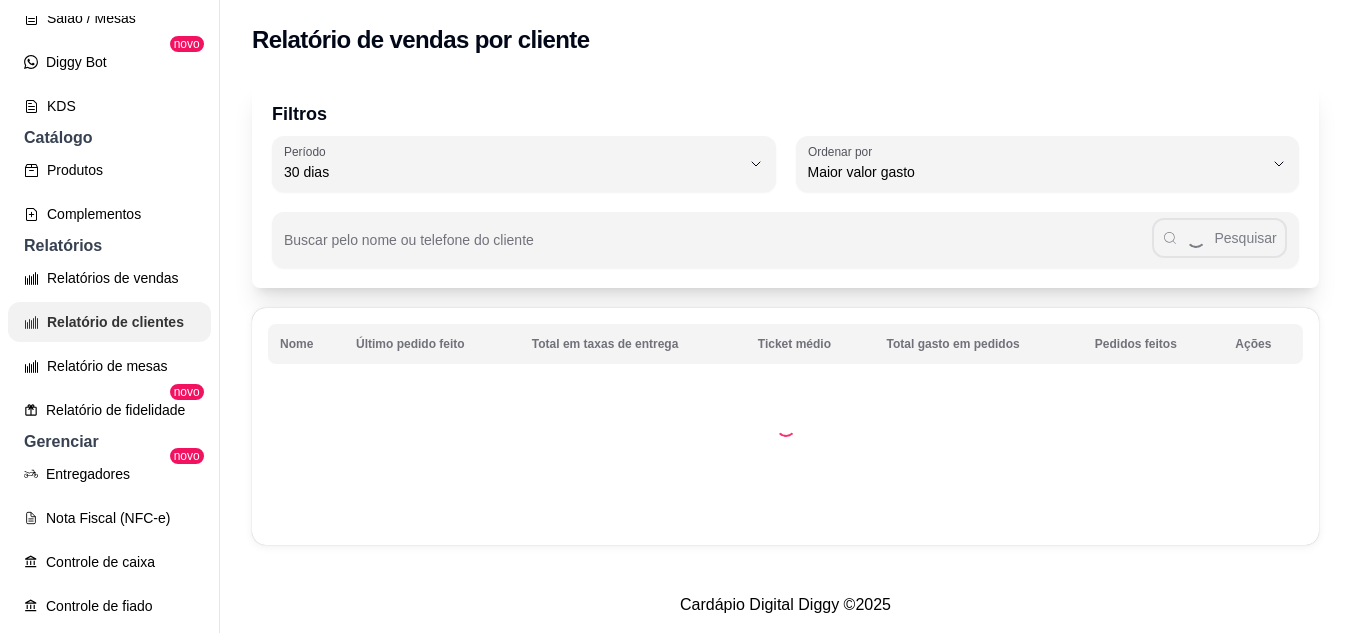 scroll, scrollTop: 0, scrollLeft: 0, axis: both 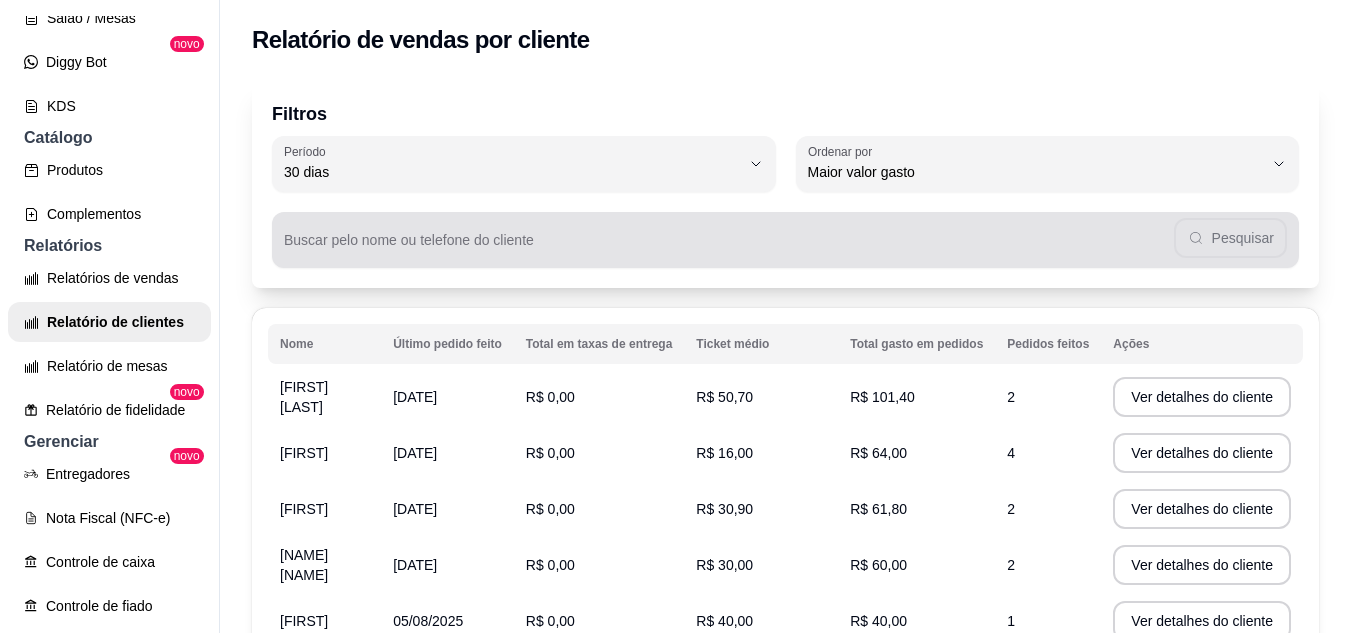 click on "Buscar pelo nome ou telefone do cliente" at bounding box center [729, 248] 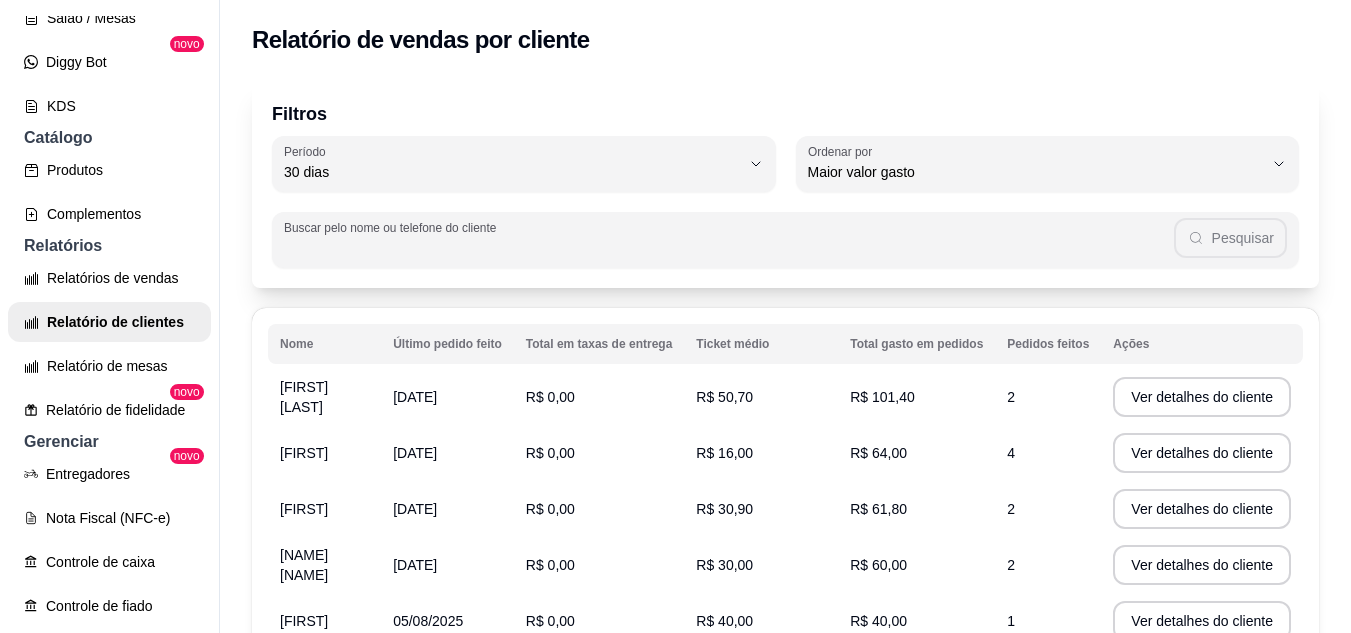 paste on "[PHONE]" 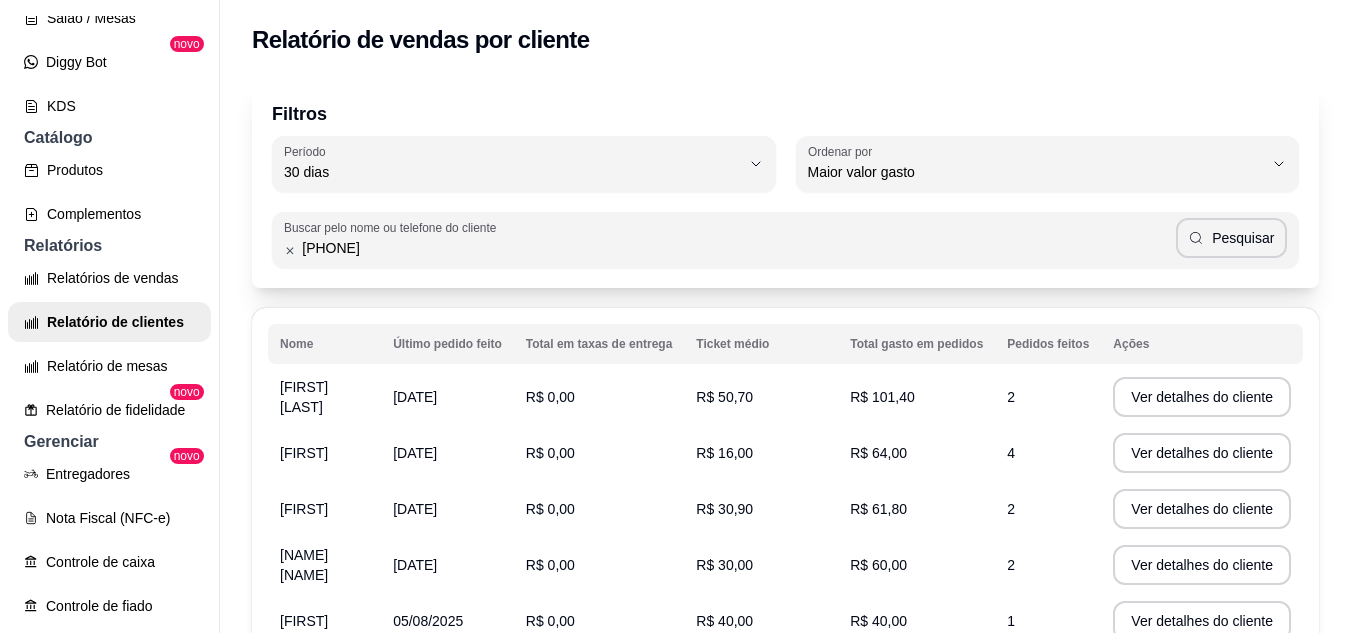 click on "[PHONE]" at bounding box center (735, 248) 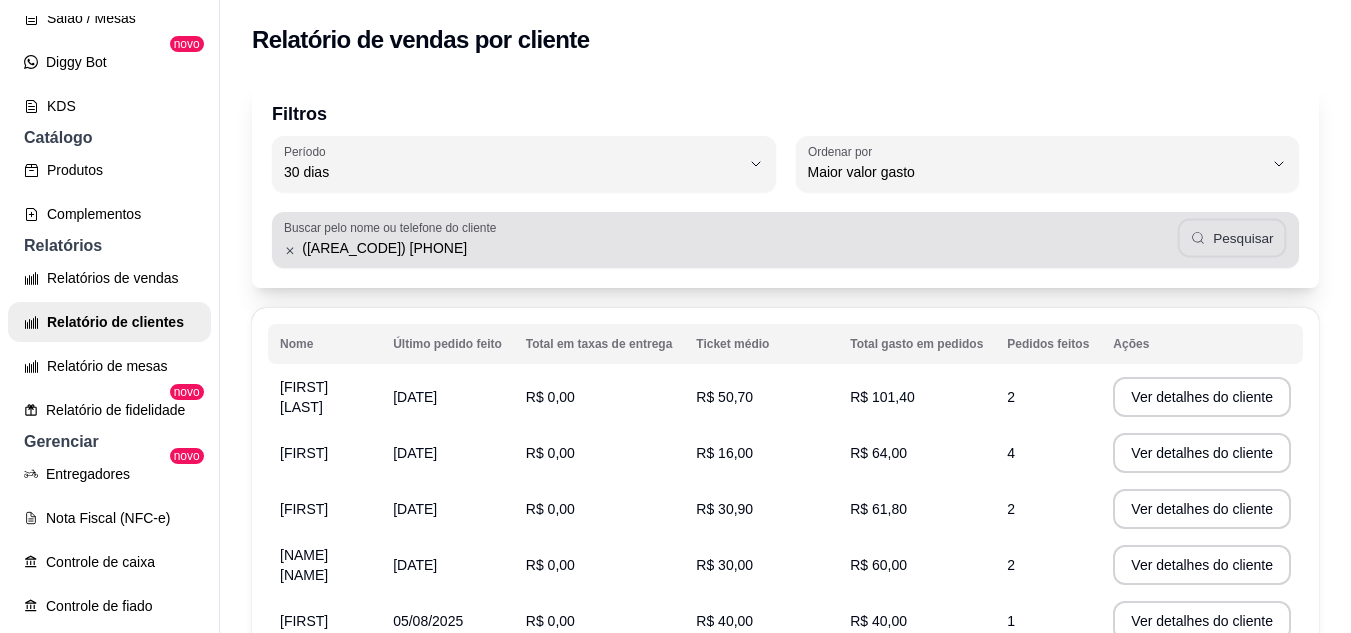 click on "Pesquisar" at bounding box center (1231, 238) 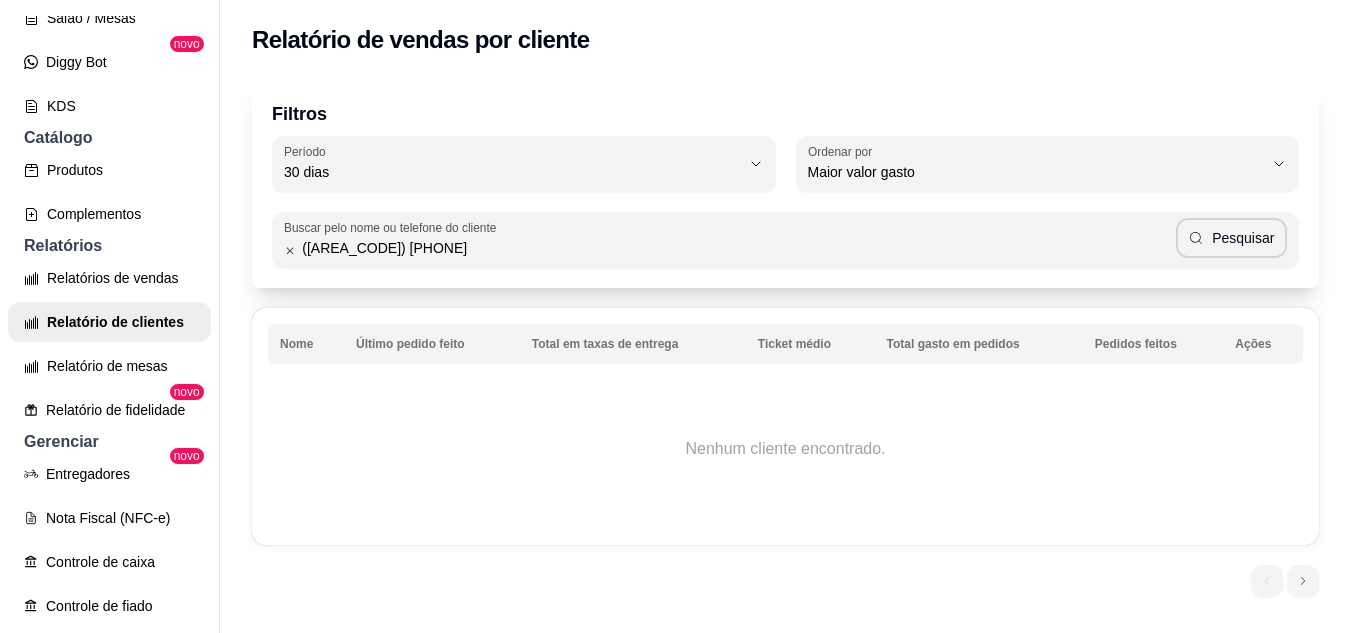 drag, startPoint x: 327, startPoint y: 241, endPoint x: 339, endPoint y: 243, distance: 12.165525 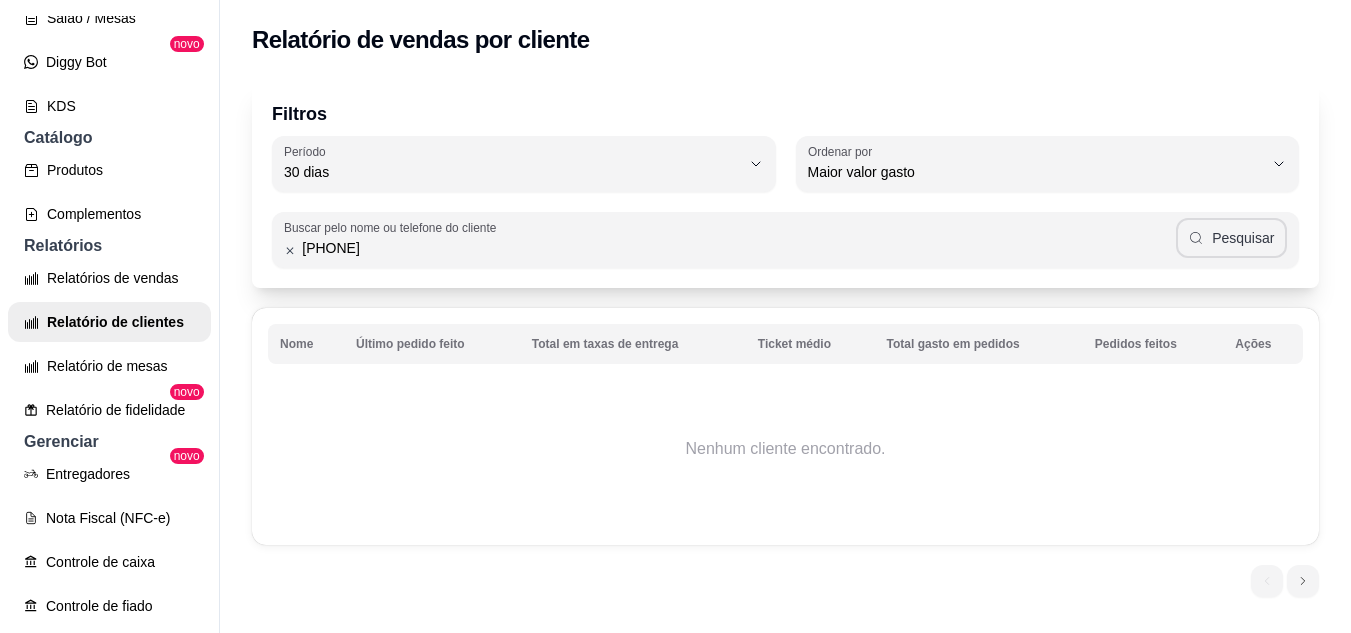 click on "Pesquisar" at bounding box center [1232, 238] 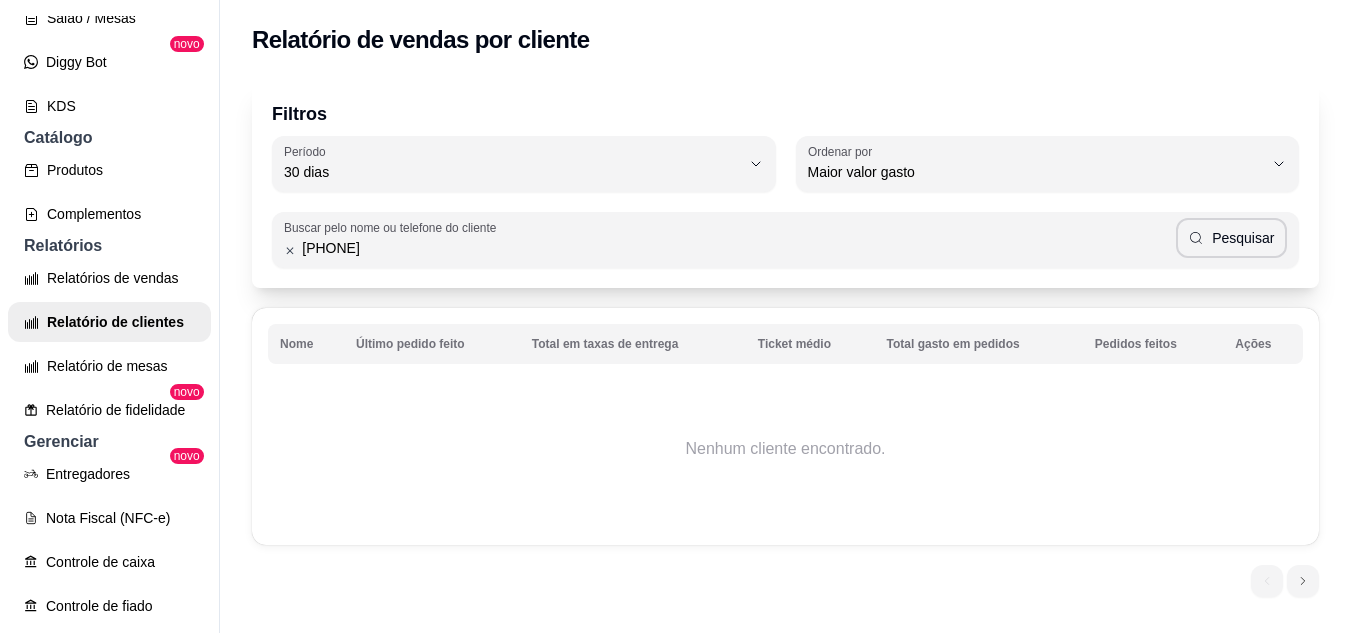 click on "[PHONE]" at bounding box center (735, 248) 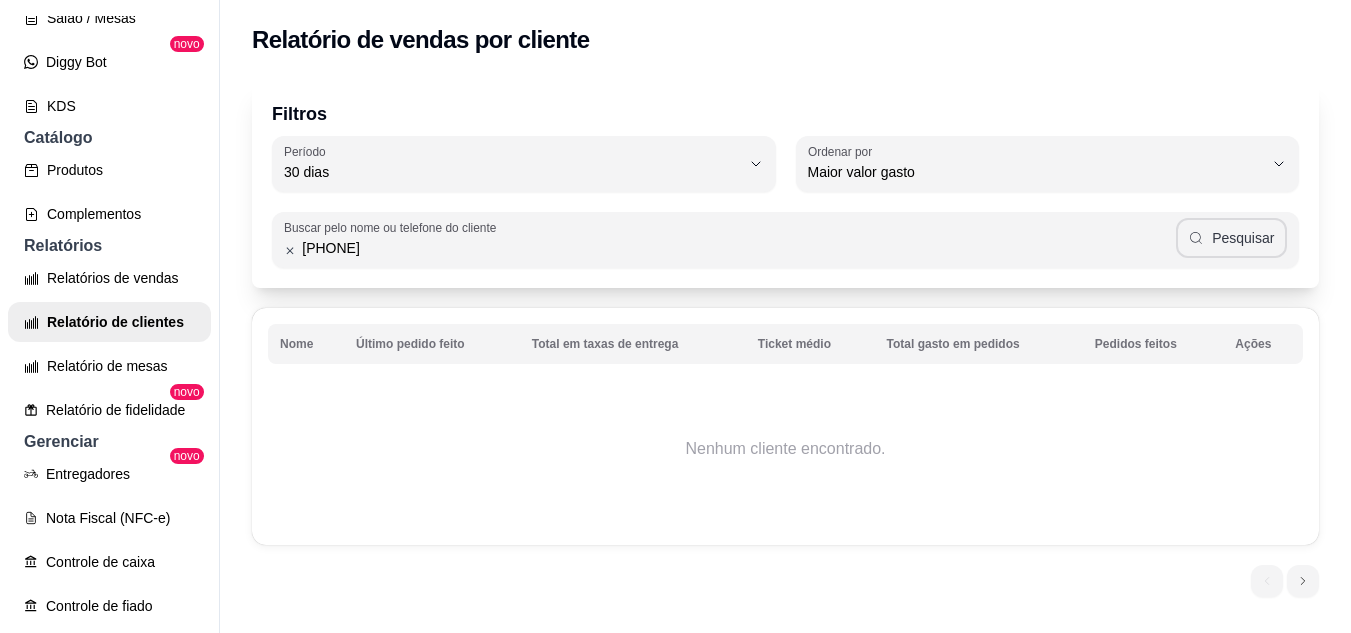 click on "Pesquisar" at bounding box center [1232, 238] 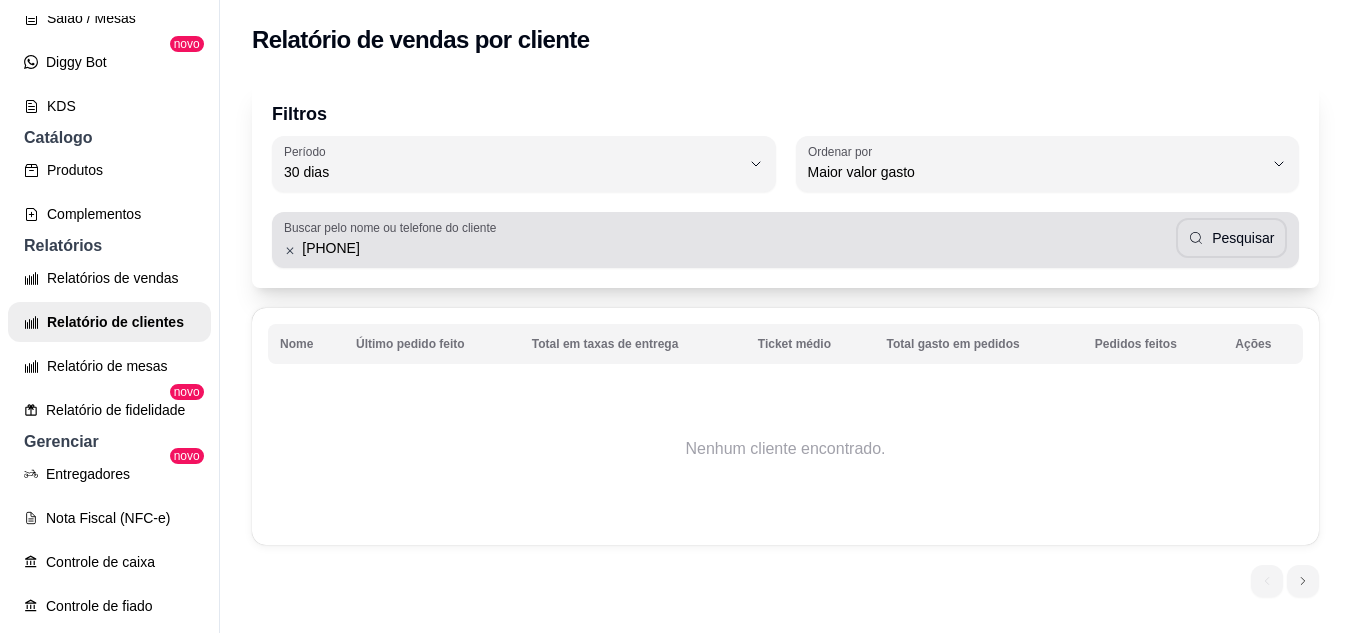 click on "[PHONE]" at bounding box center (735, 248) 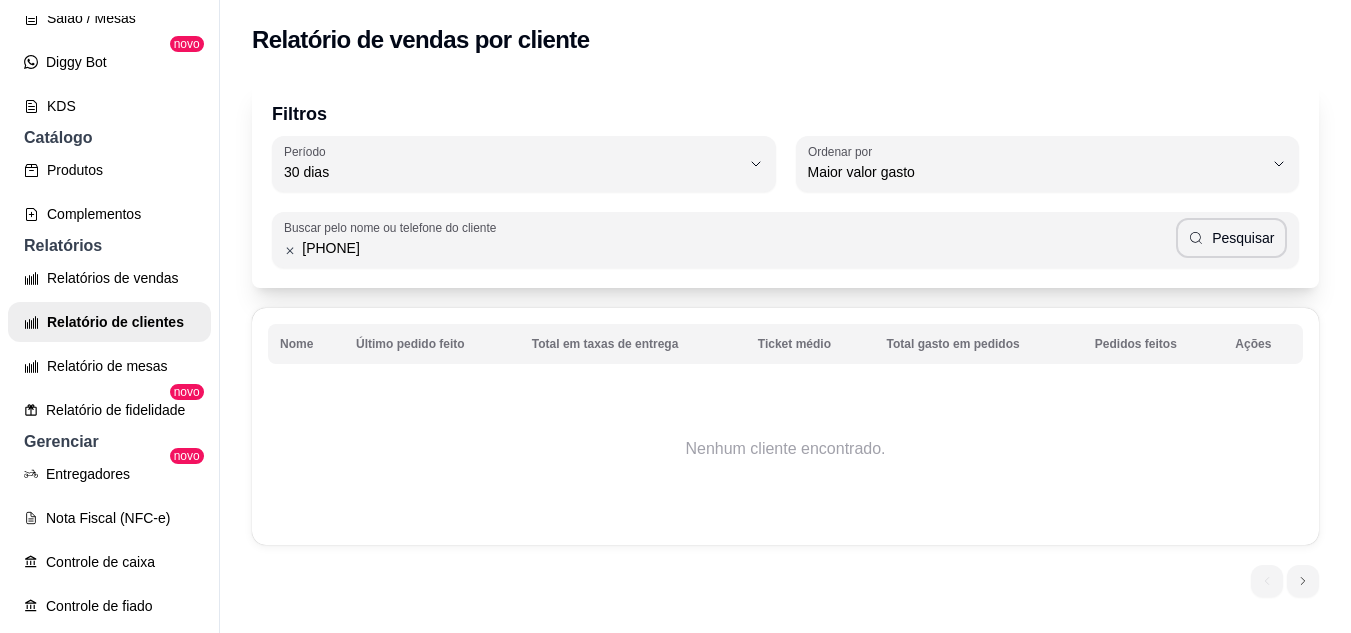 click on "[PHONE]" at bounding box center (735, 248) 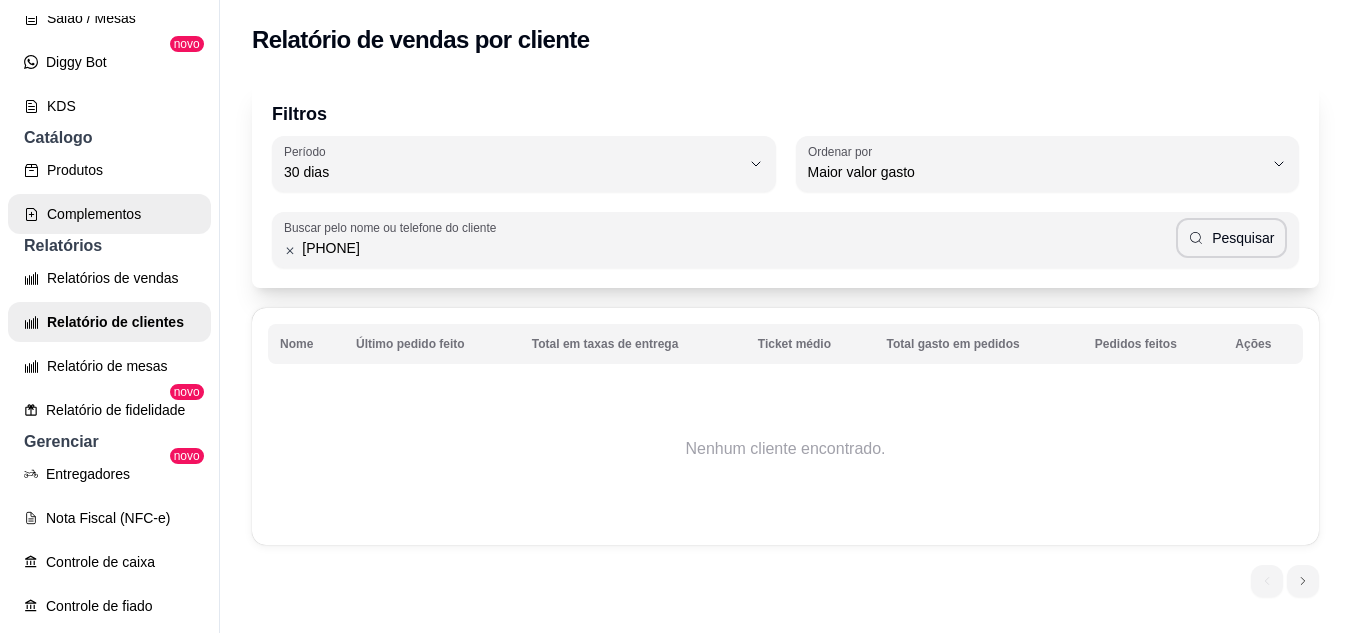 drag, startPoint x: 889, startPoint y: 250, endPoint x: 142, endPoint y: 238, distance: 747.0964 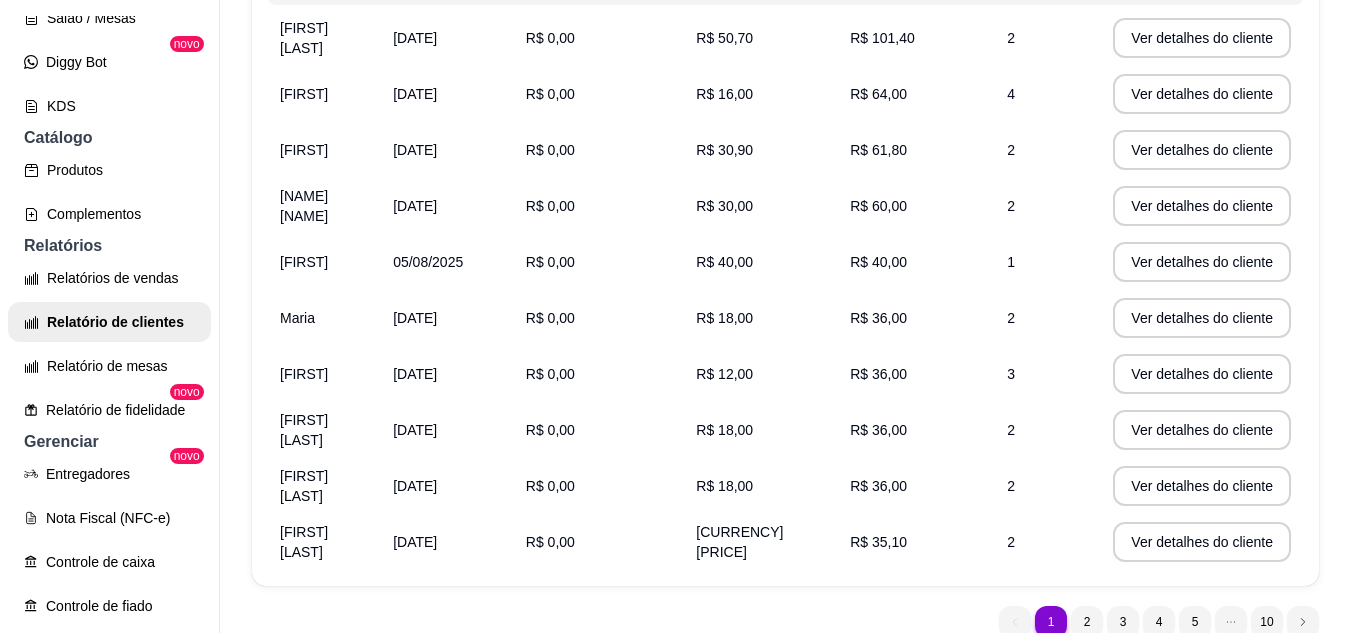 scroll, scrollTop: 0, scrollLeft: 0, axis: both 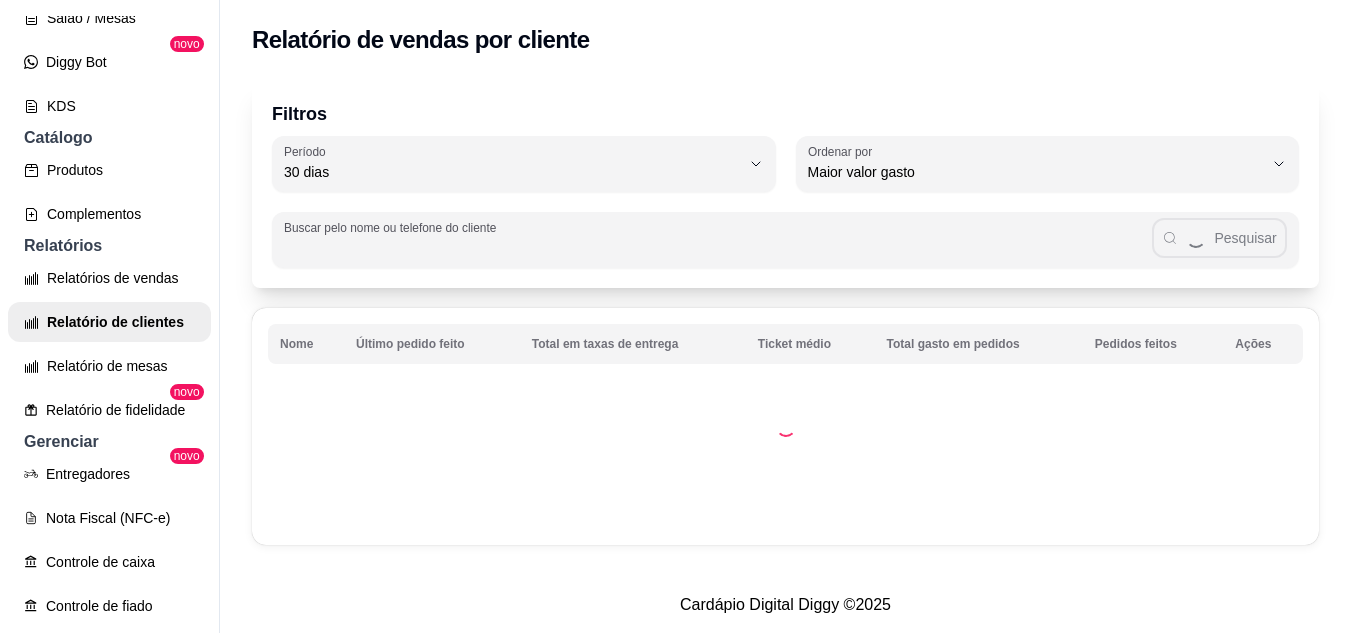 click on "Buscar pelo nome ou telefone do cliente Pesquisar" at bounding box center (785, 240) 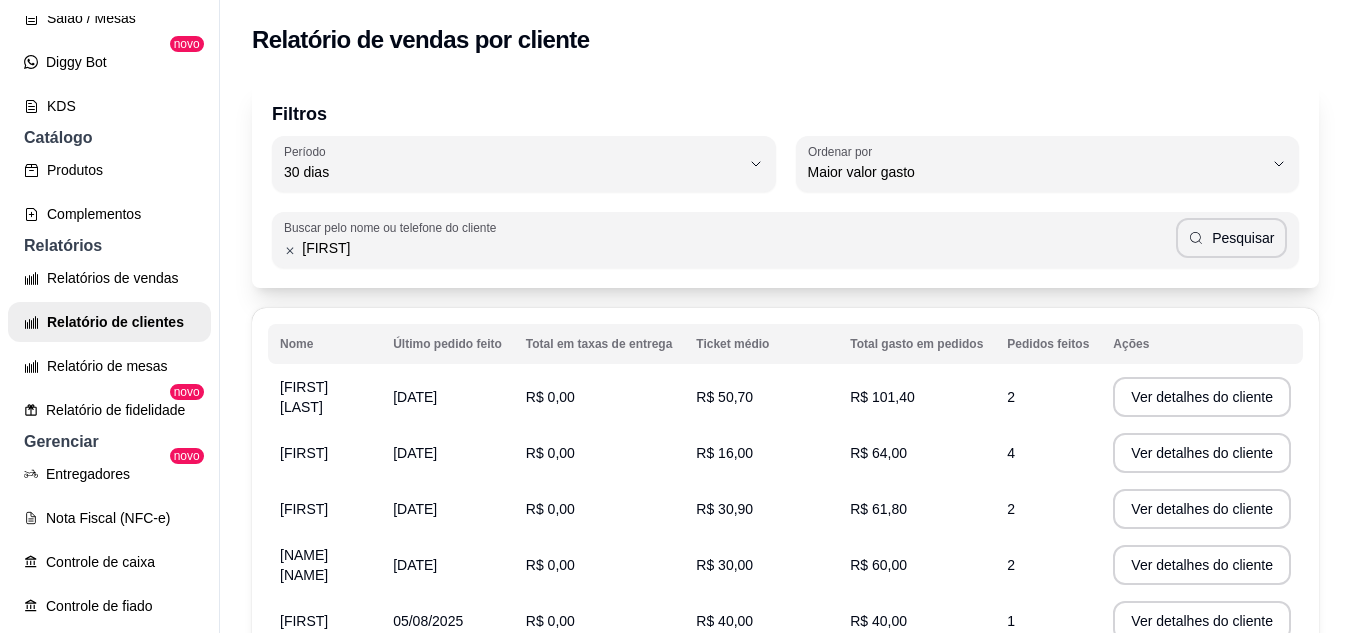 type on "[FIRST]" 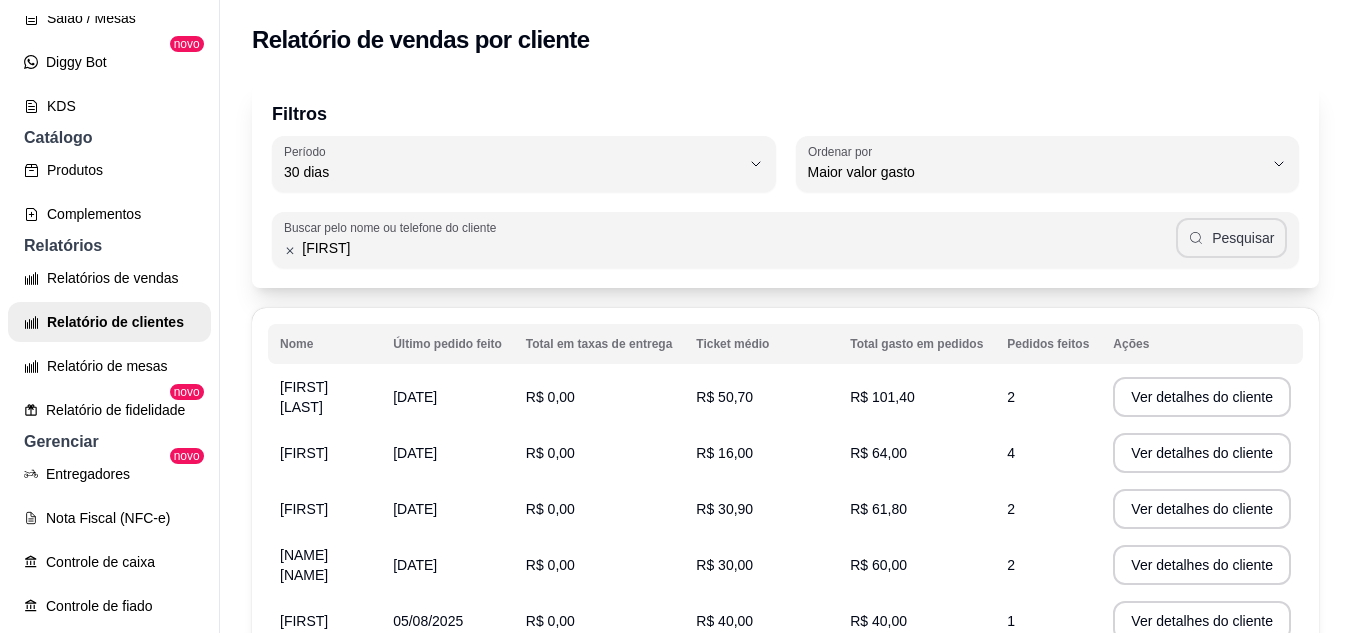 click on "Pesquisar" at bounding box center [1232, 238] 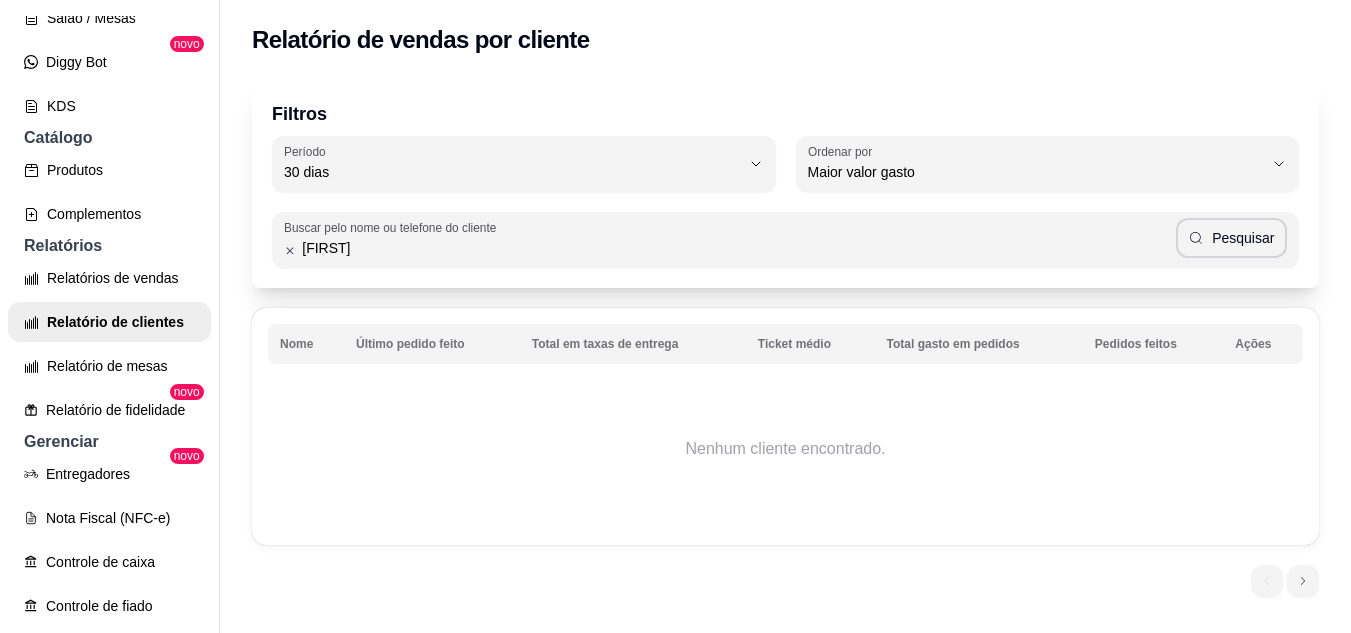 click on "[FIRST]" at bounding box center [735, 248] 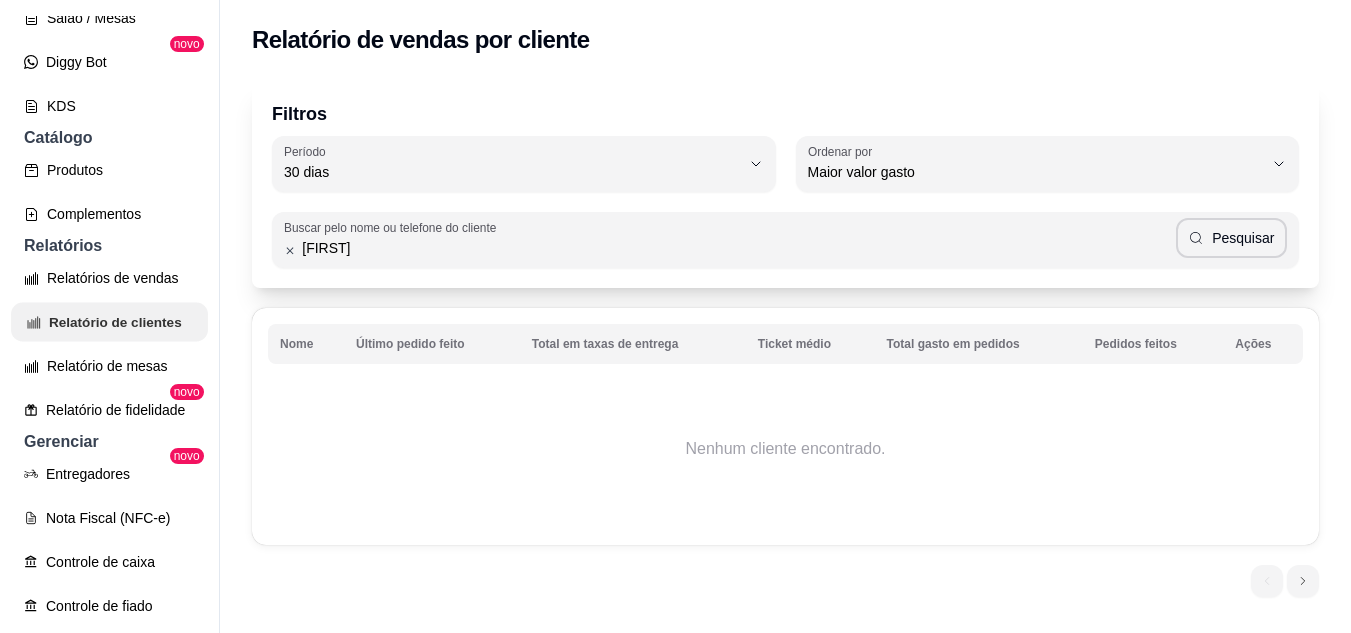 click on "Relatório de clientes" at bounding box center (109, 322) 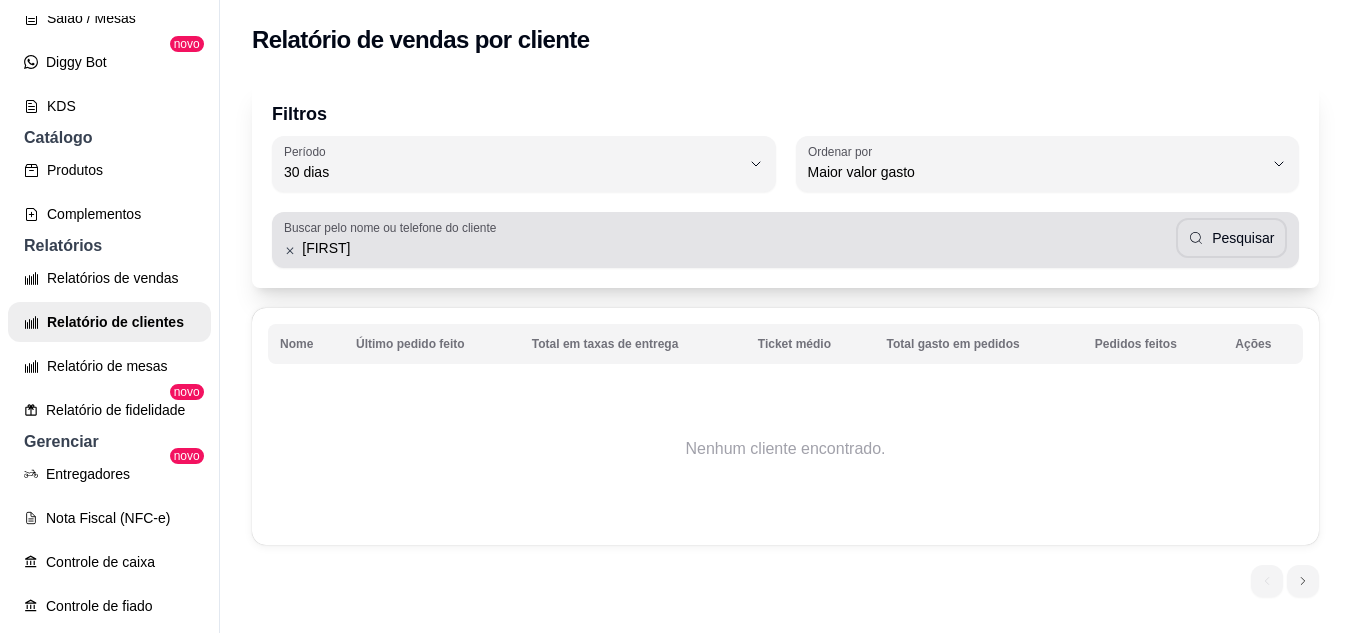 click 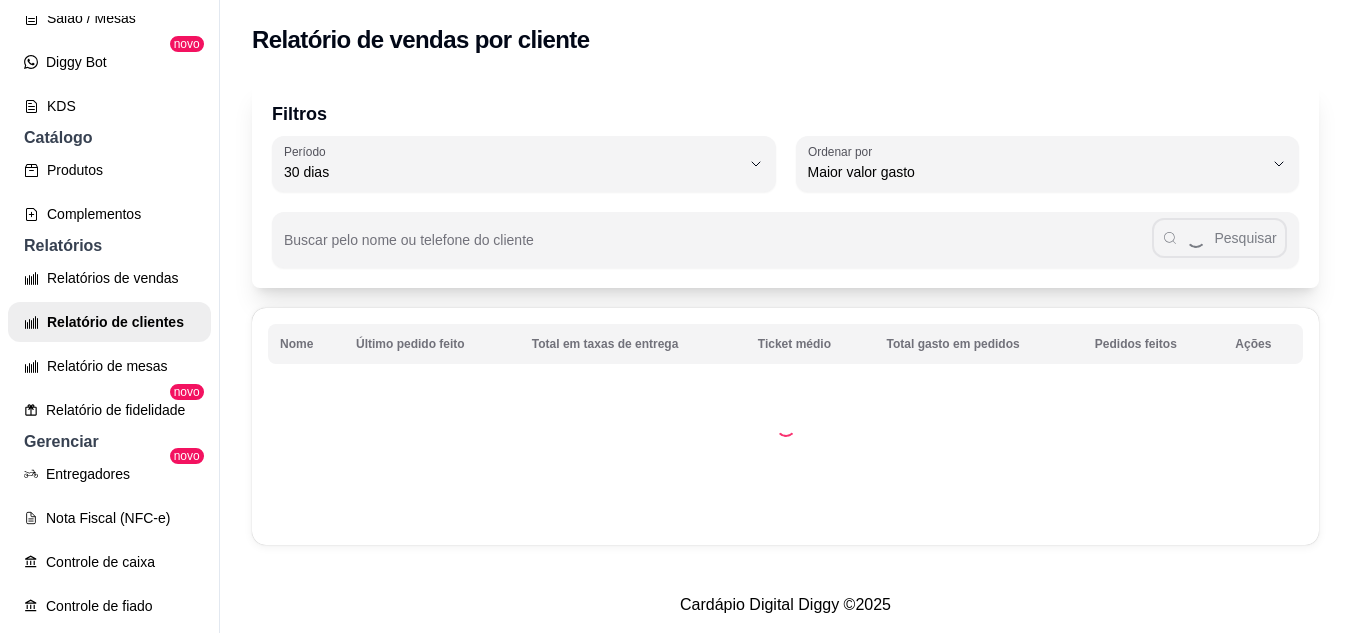 click on "30 dias" at bounding box center [512, 172] 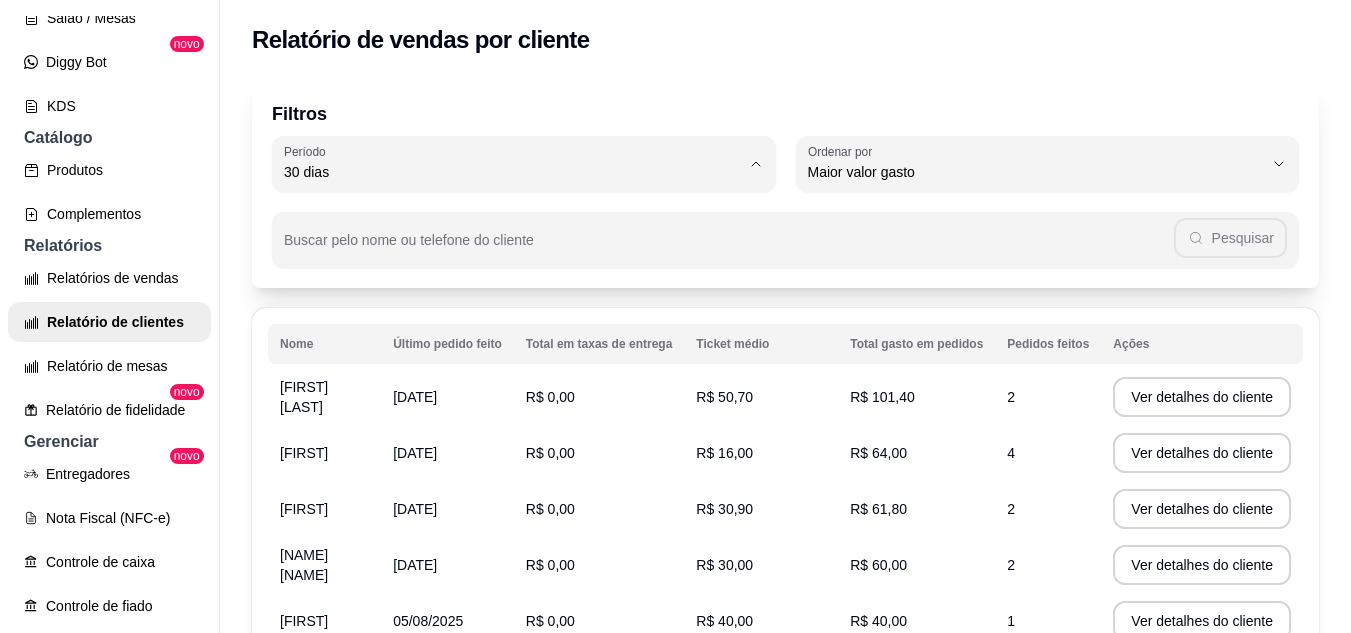 click on "Hoje" at bounding box center (520, 220) 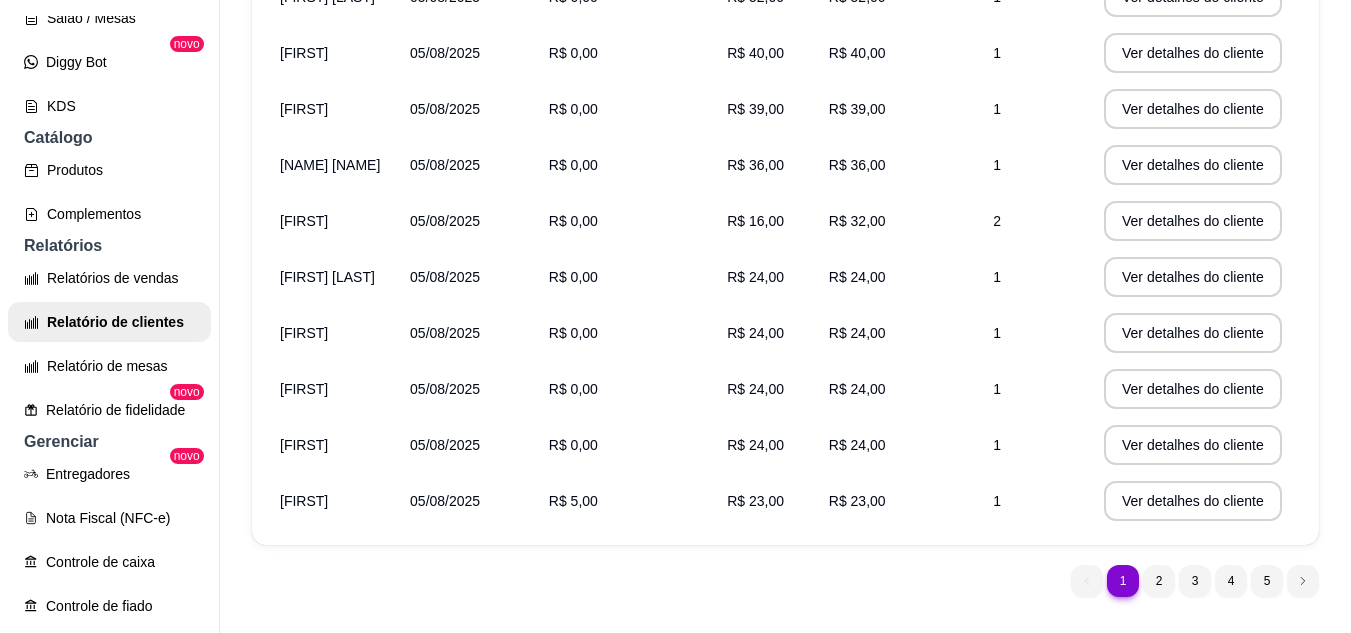scroll, scrollTop: 459, scrollLeft: 0, axis: vertical 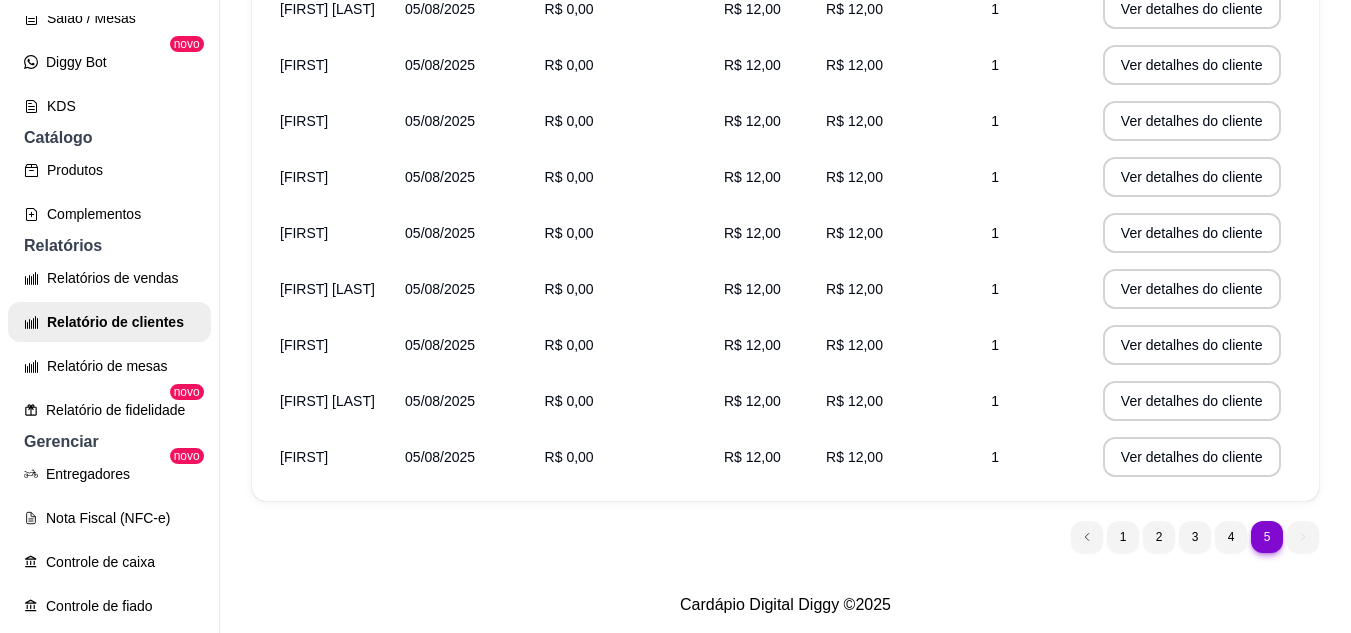 drag, startPoint x: 1276, startPoint y: 526, endPoint x: 1095, endPoint y: 497, distance: 183.30849 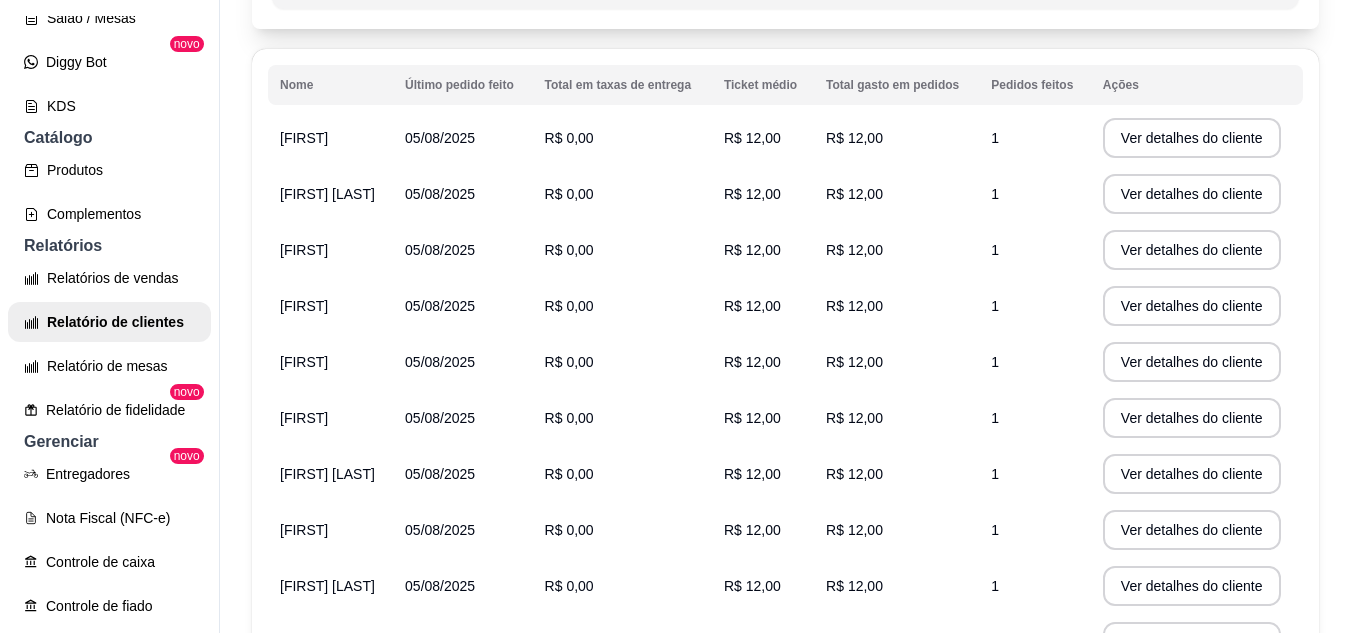 scroll, scrollTop: 159, scrollLeft: 0, axis: vertical 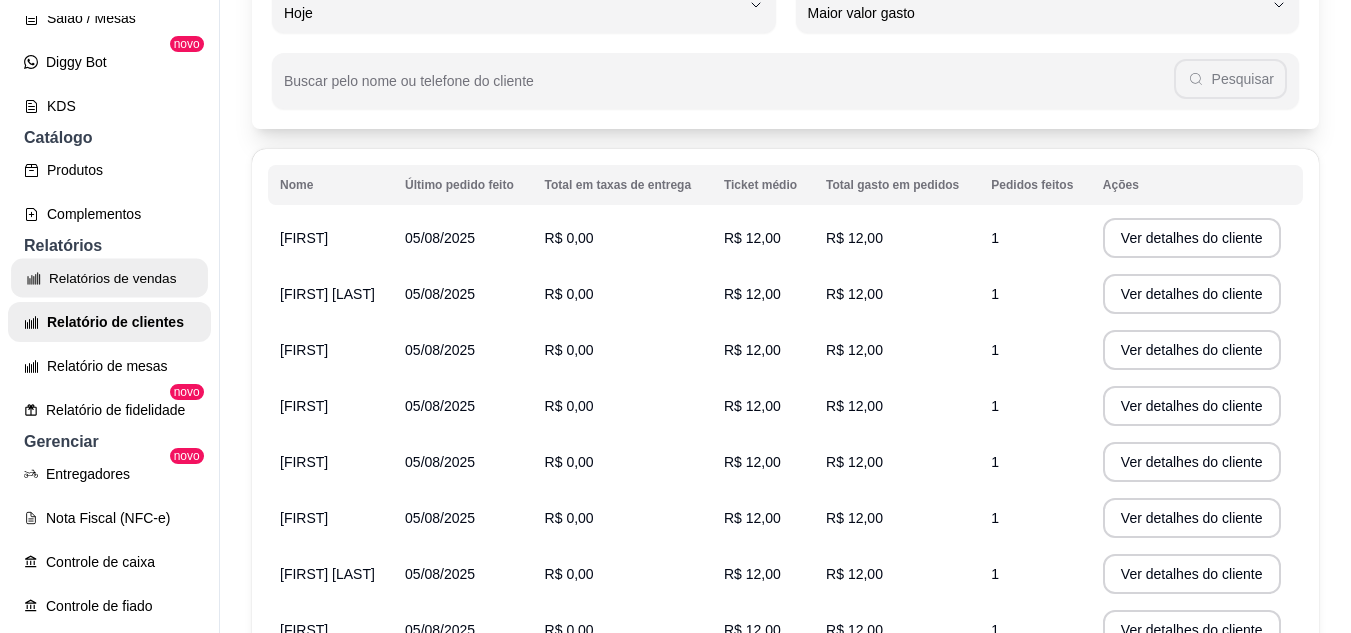 click on "Relatórios de vendas" at bounding box center [109, 278] 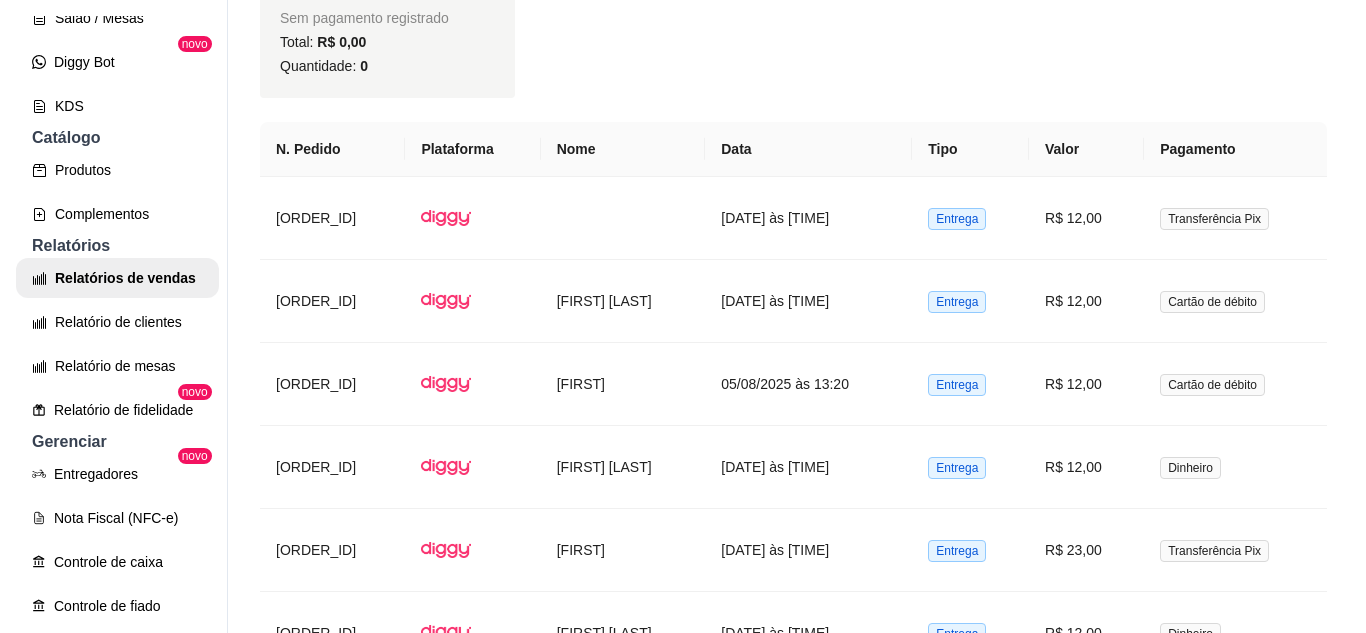 scroll, scrollTop: 1300, scrollLeft: 0, axis: vertical 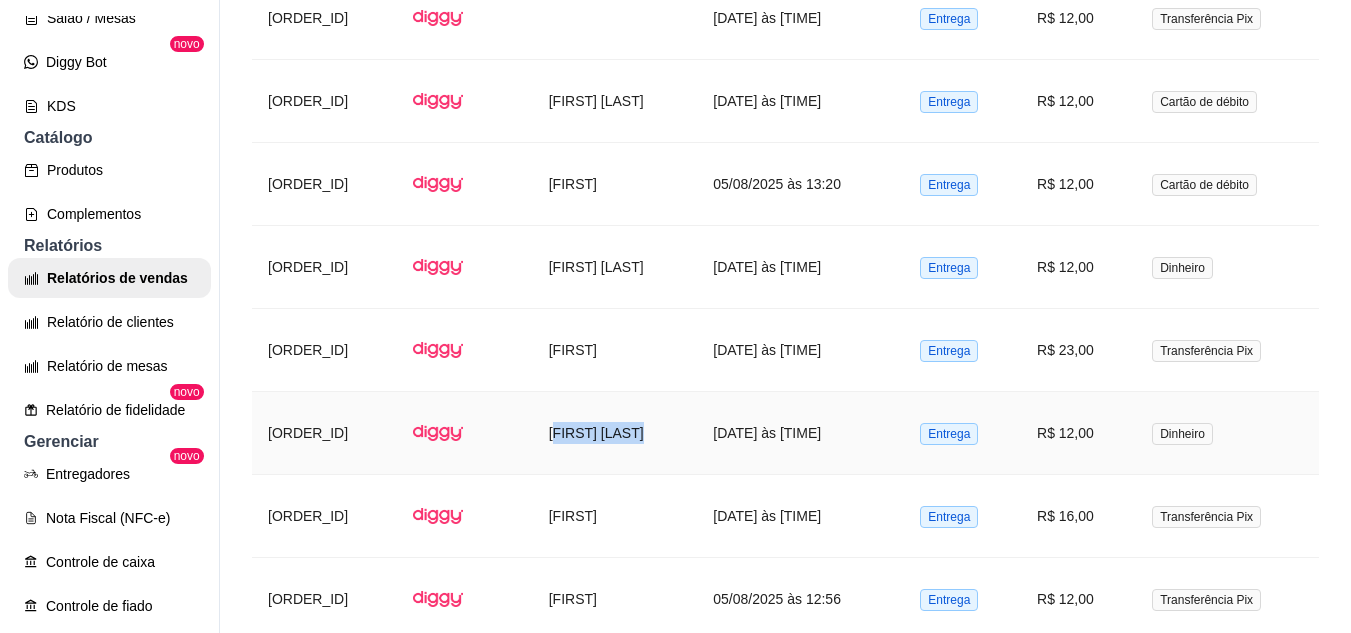 drag, startPoint x: 561, startPoint y: 434, endPoint x: 698, endPoint y: 431, distance: 137.03284 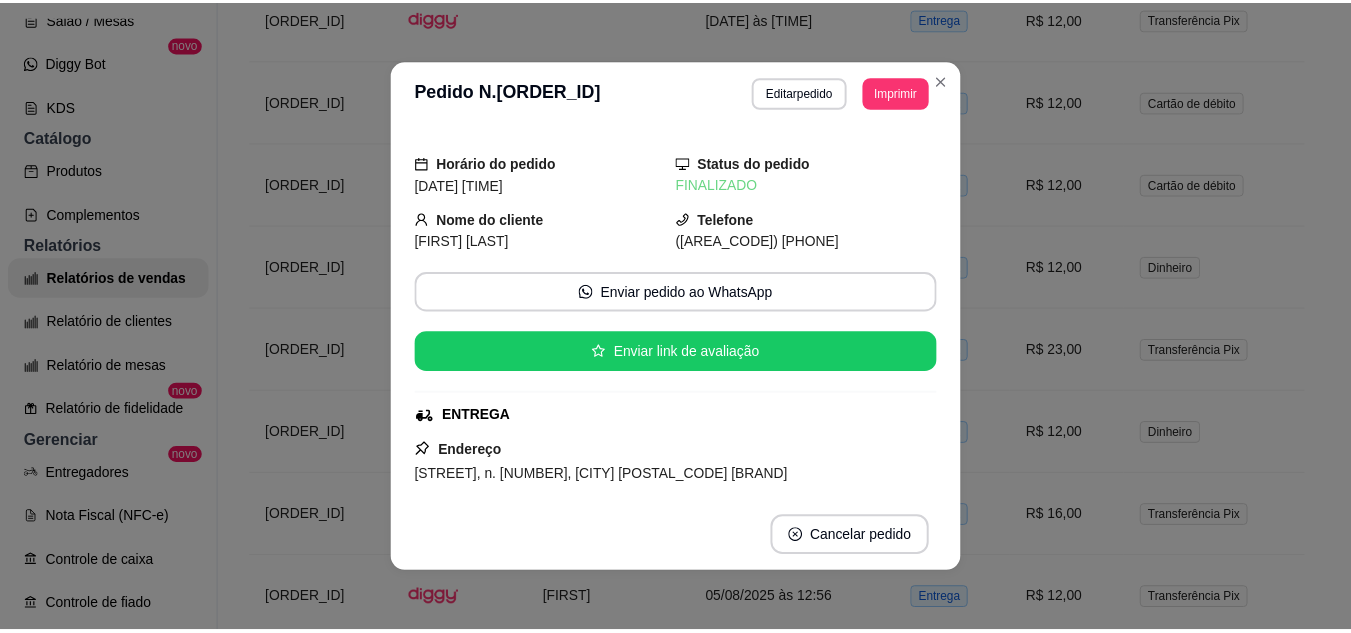 scroll, scrollTop: 100, scrollLeft: 0, axis: vertical 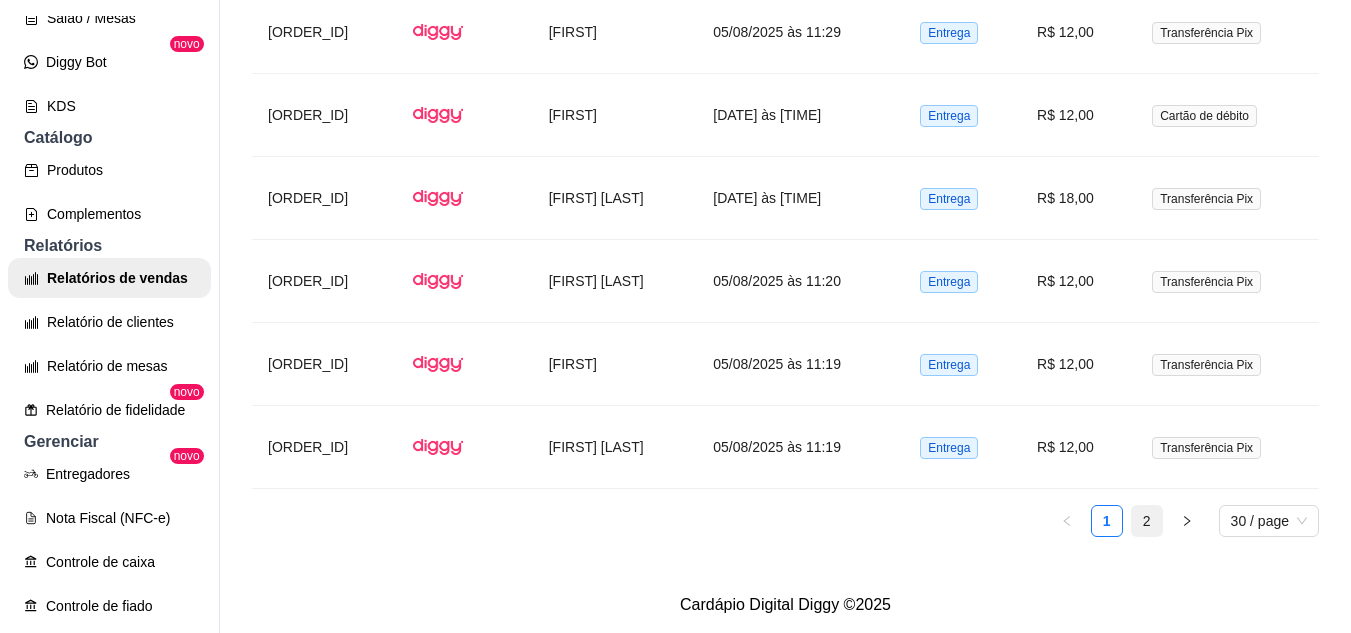 click on "2" at bounding box center [1147, 521] 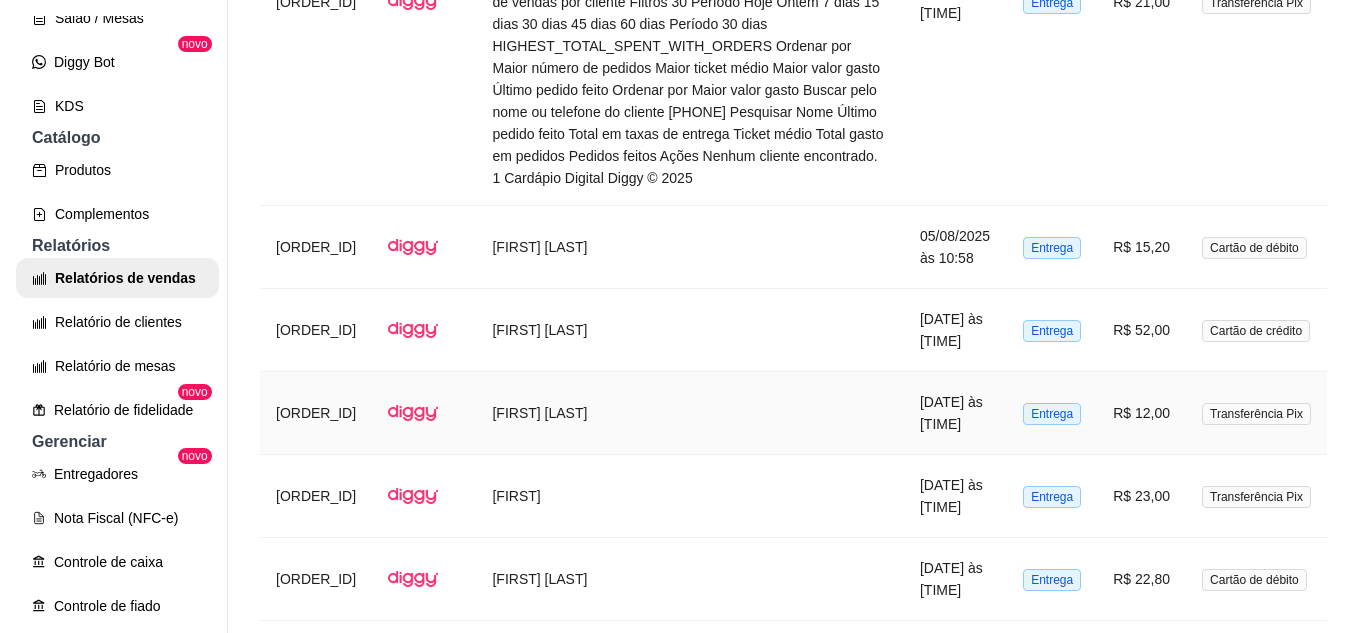 scroll, scrollTop: 1661, scrollLeft: 0, axis: vertical 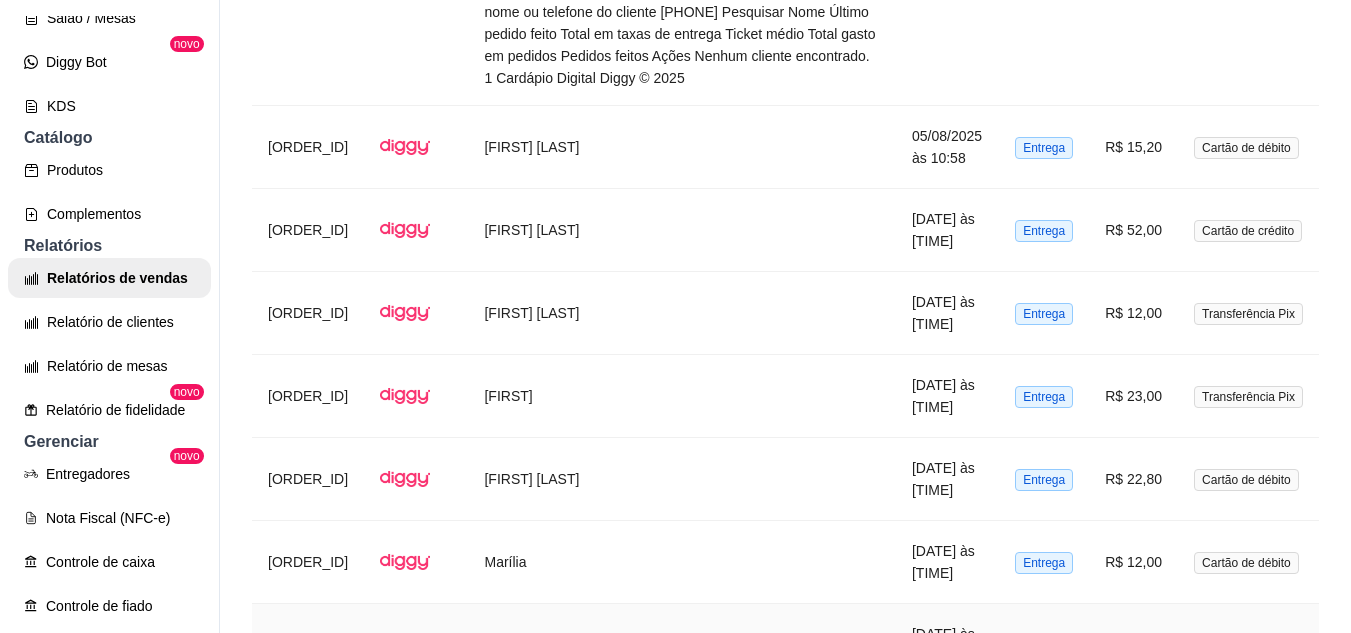 click on "Cartão de débito" at bounding box center [1246, 646] 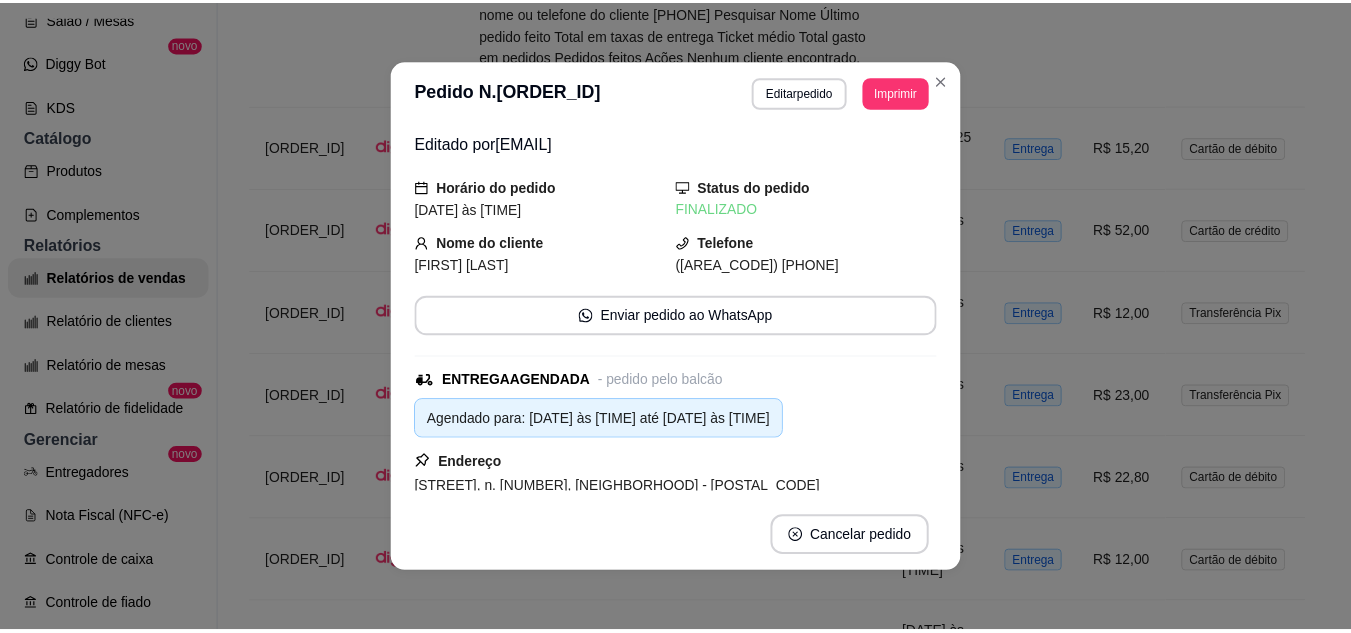 scroll, scrollTop: 100, scrollLeft: 0, axis: vertical 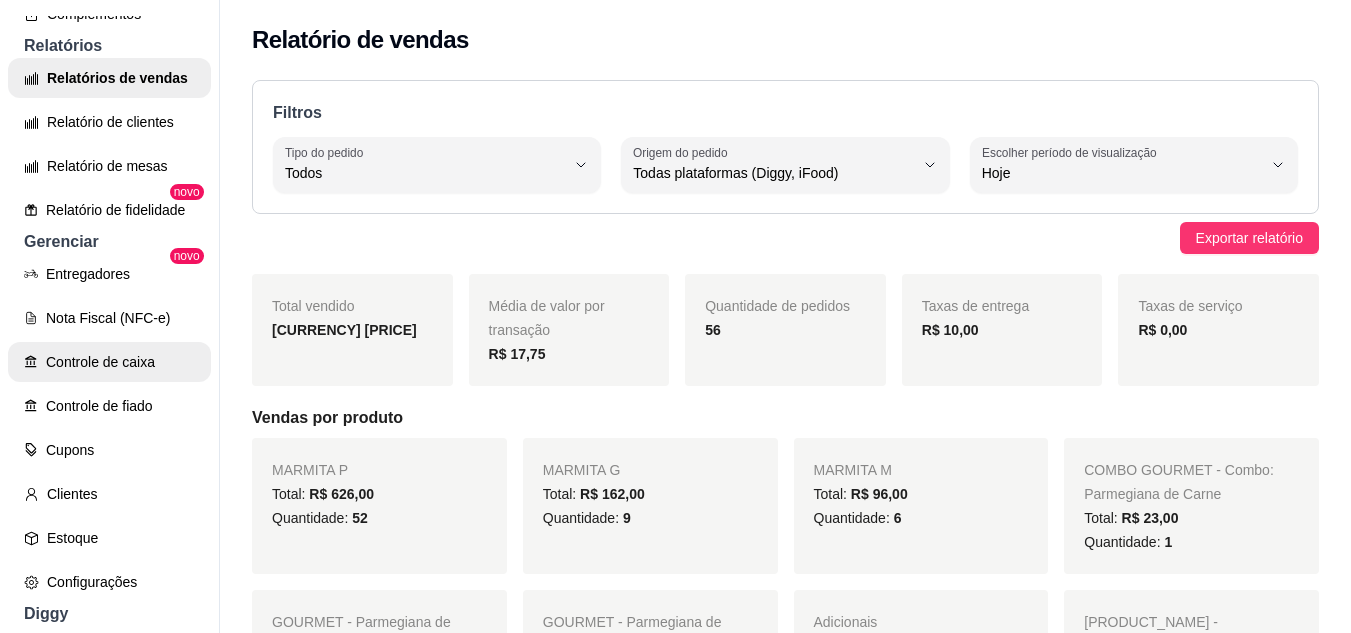 click on "Controle de caixa" at bounding box center [109, 362] 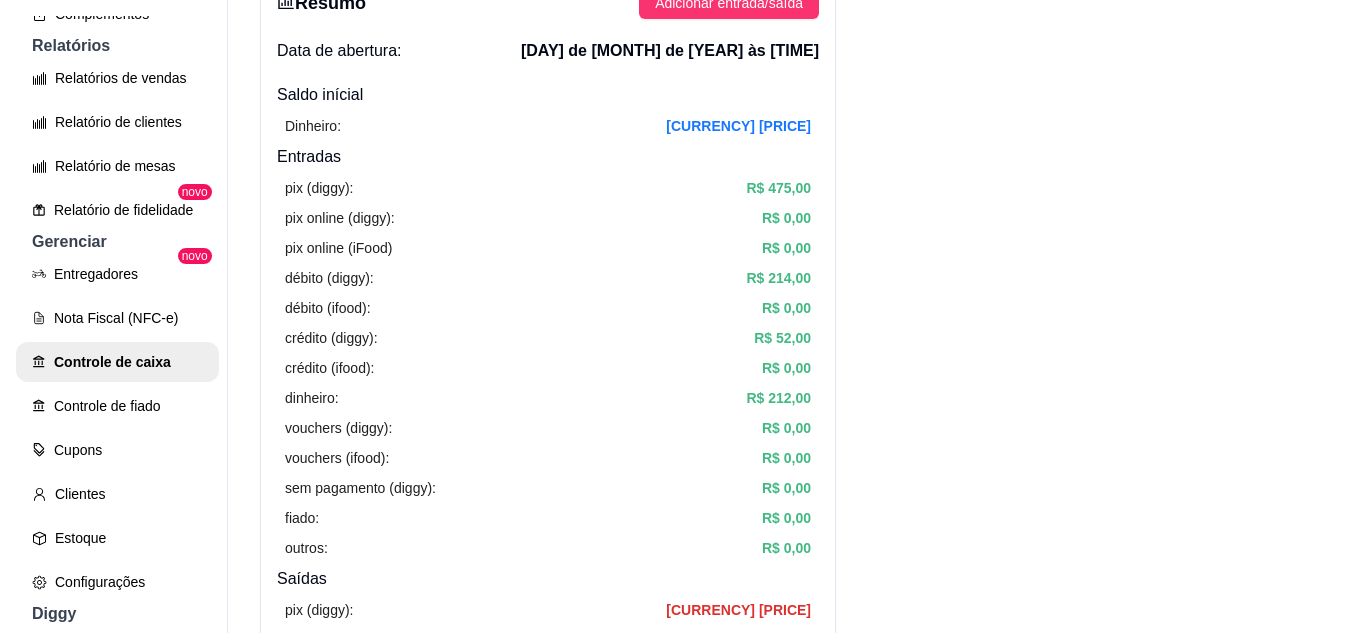 scroll, scrollTop: 0, scrollLeft: 0, axis: both 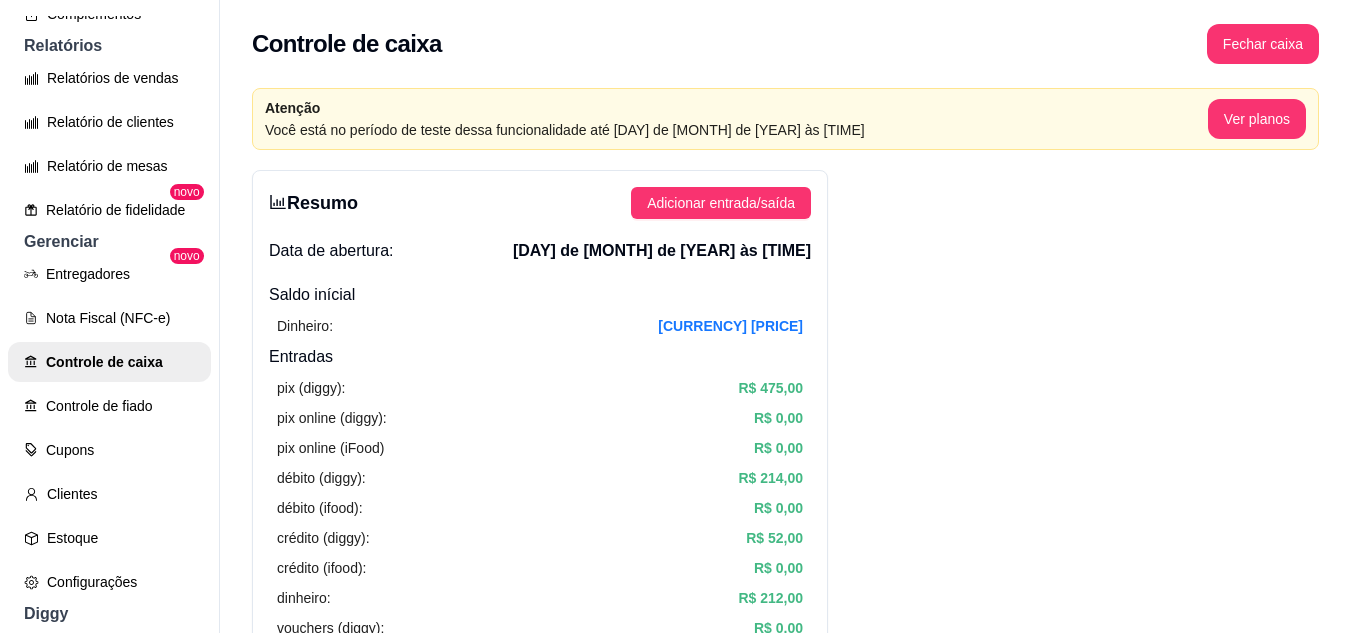 click on "Resumo Adicionar entrada/saída Data de abertura: [DATE] às [TIME] Saldo inícial Dinheiro: [CURRENCY] [PRICE] Entradas pix (diggy): [CURRENCY] [PRICE] pix online (diggy): [CURRENCY] [PRICE] pix online (iFood) [CURRENCY] [PRICE] débito (diggy): [CURRENCY] [PRICE] débito (ifood): [CURRENCY] [PRICE] crédito (diggy): [CURRENCY] [PRICE] crédito (ifood): [CURRENCY] [PRICE] dinheiro: [CURRENCY] [PRICE] vouchers (diggy): [CURRENCY] [PRICE] vouchers (ifood): [CURRENCY] [PRICE] sem pagamento (diggy): [CURRENCY] [PRICE] fiado: [CURRENCY] [PRICE] outros: [CURRENCY] [PRICE] Saídas pix (diggy): [CURRENCY] [PRICE] dinheiro: [CURRENCY] [PRICE] débito (diggy): [CURRENCY] [PRICE] débito (ifood): [CURRENCY] [PRICE] crédito (diggy): [CURRENCY] [PRICE] crédito (ifood): [CURRENCY] [PRICE] vouchers (diggy): [CURRENCY] [PRICE] vouchers (ifood): [CURRENCY] [PRICE] outros: [CURRENCY] [PRICE] Saldo final dinheiro em caixa: [CURRENCY] [PRICE] total: [CURRENCY] [PRICE]" at bounding box center [540, 698] 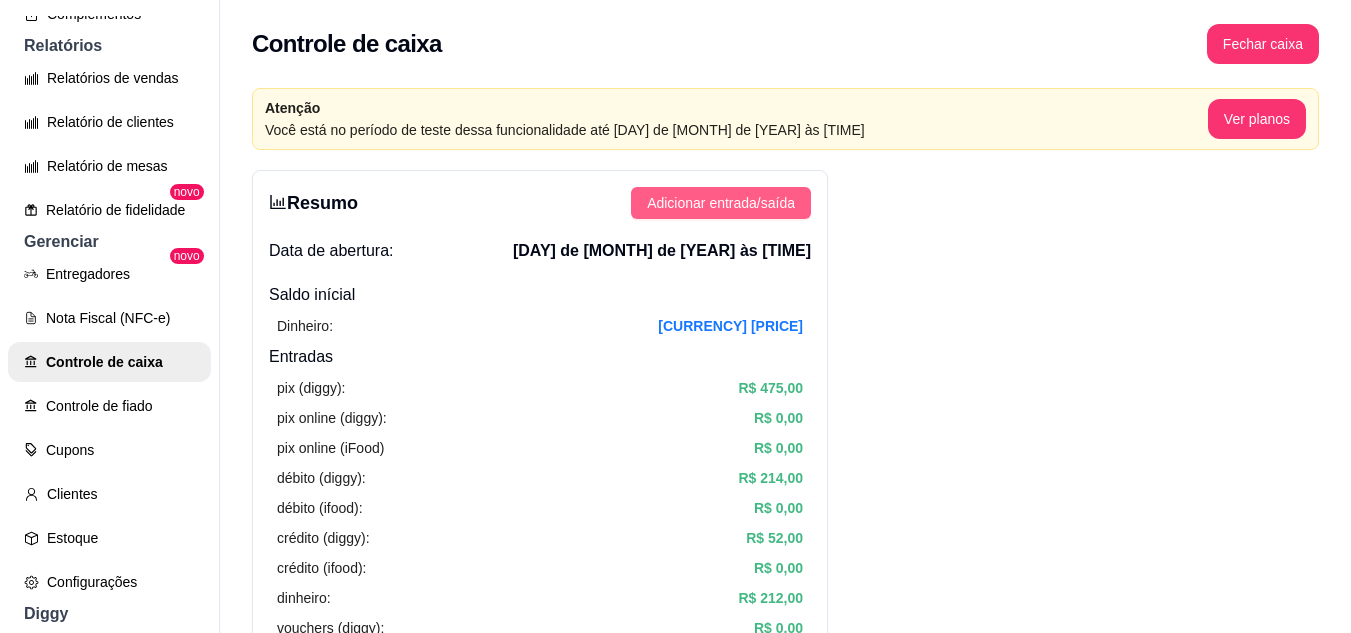 click on "Adicionar entrada/saída" at bounding box center (721, 203) 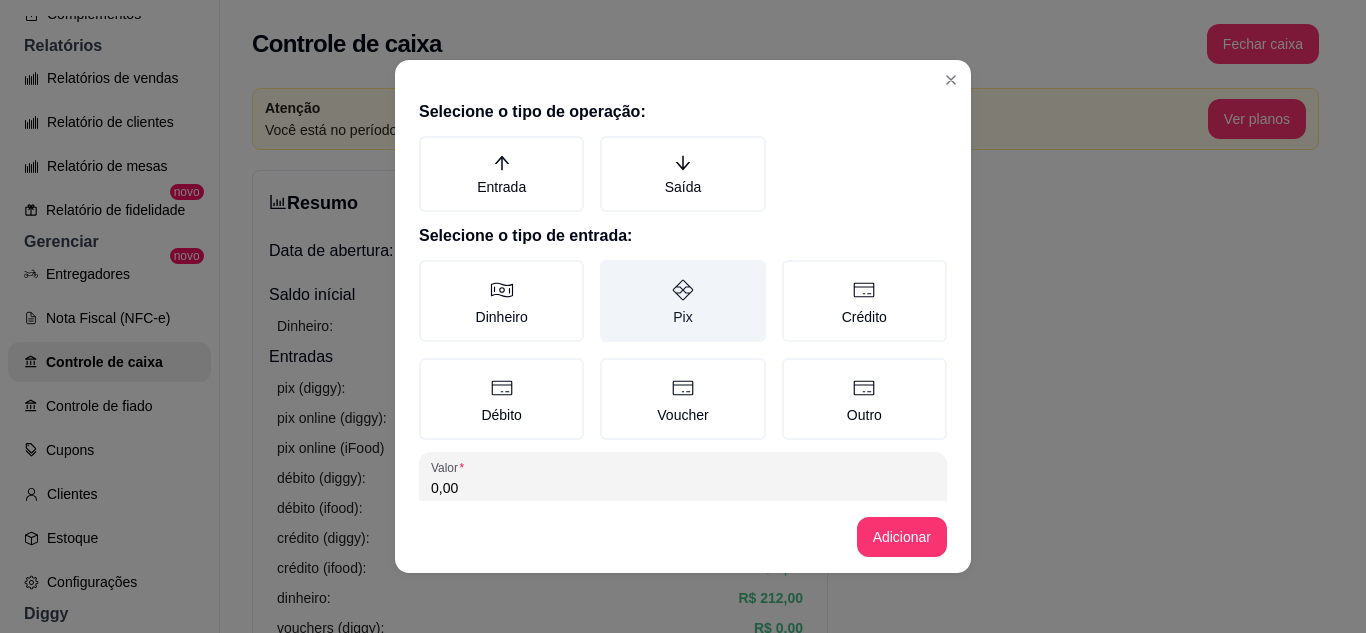 click on "Pix" at bounding box center [682, 301] 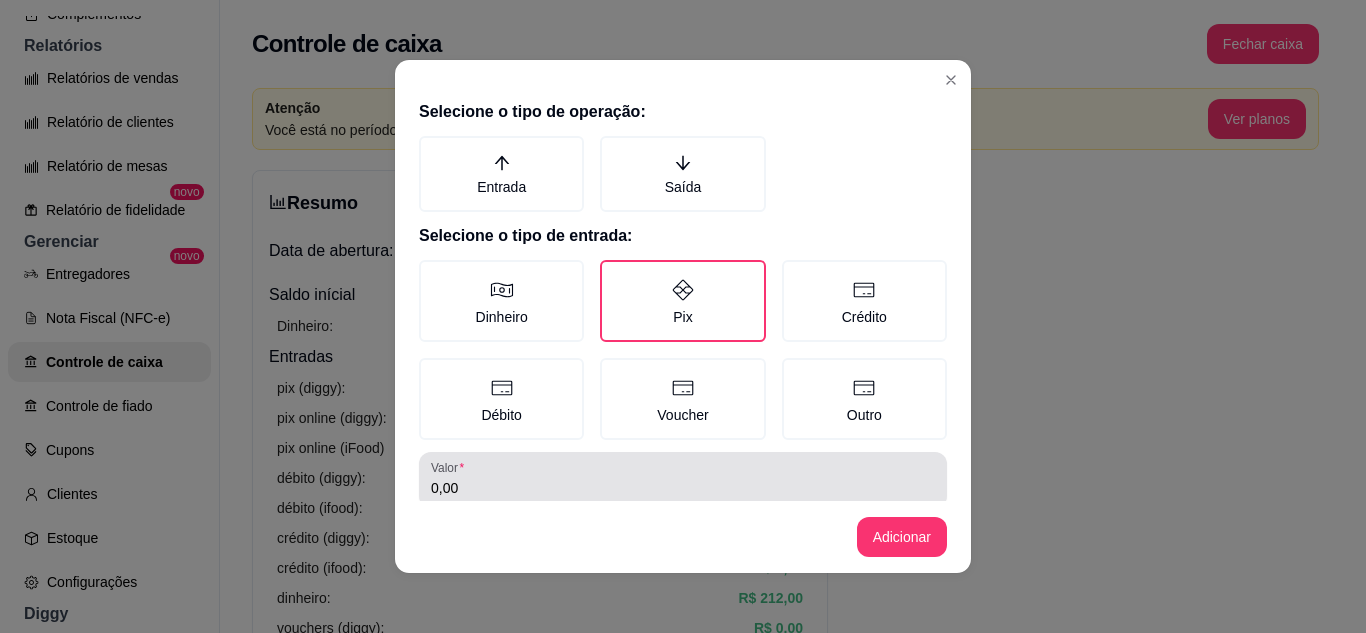 scroll, scrollTop: 115, scrollLeft: 0, axis: vertical 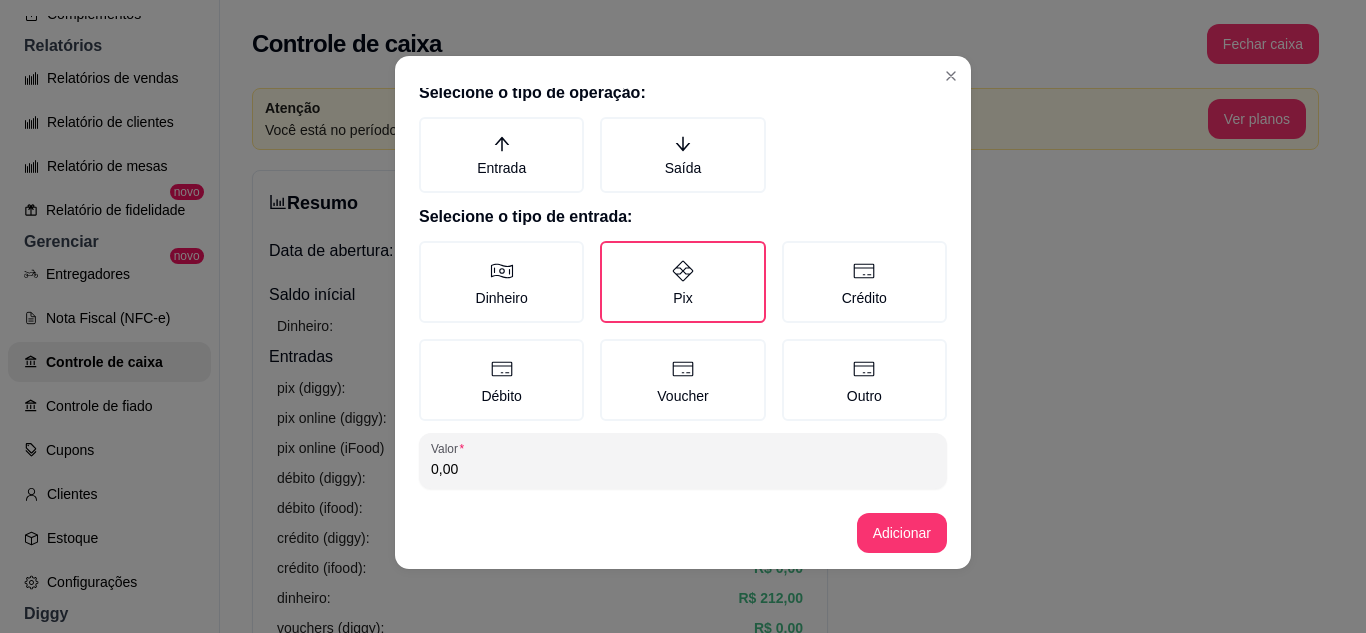 drag, startPoint x: 463, startPoint y: 469, endPoint x: 417, endPoint y: 463, distance: 46.389652 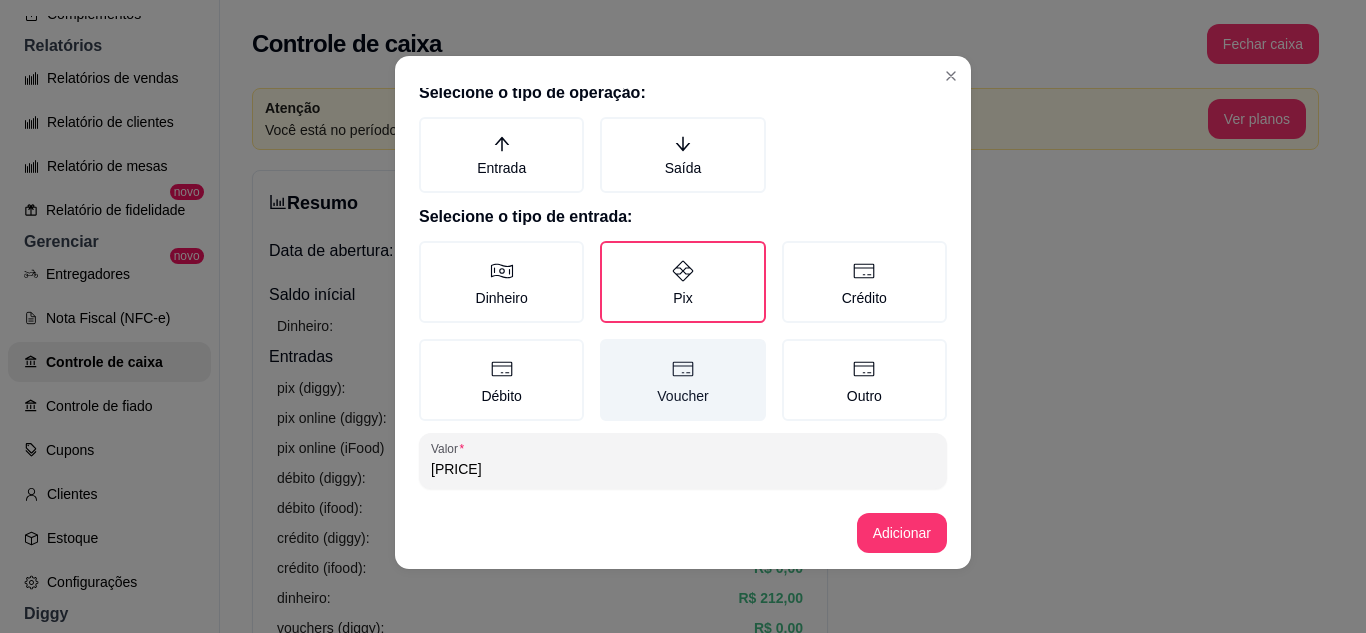 scroll, scrollTop: 115, scrollLeft: 0, axis: vertical 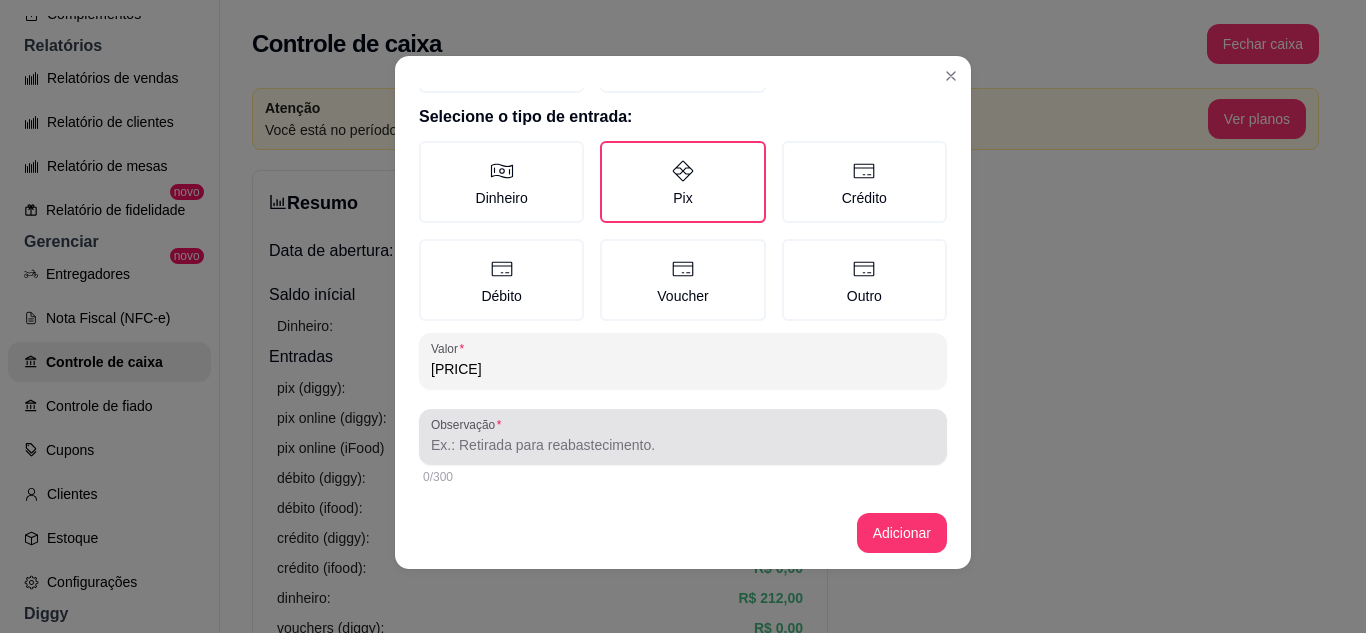 type on "[PRICE]" 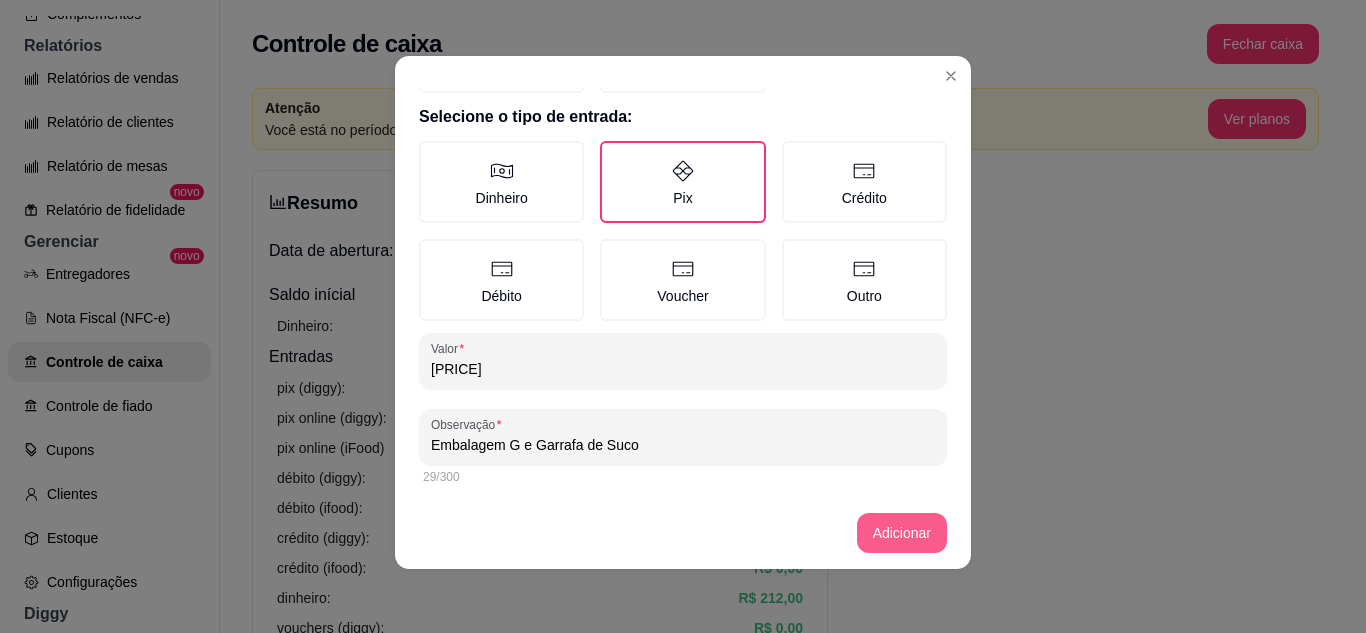 type on "Embalagem G e Garrafa de Suco" 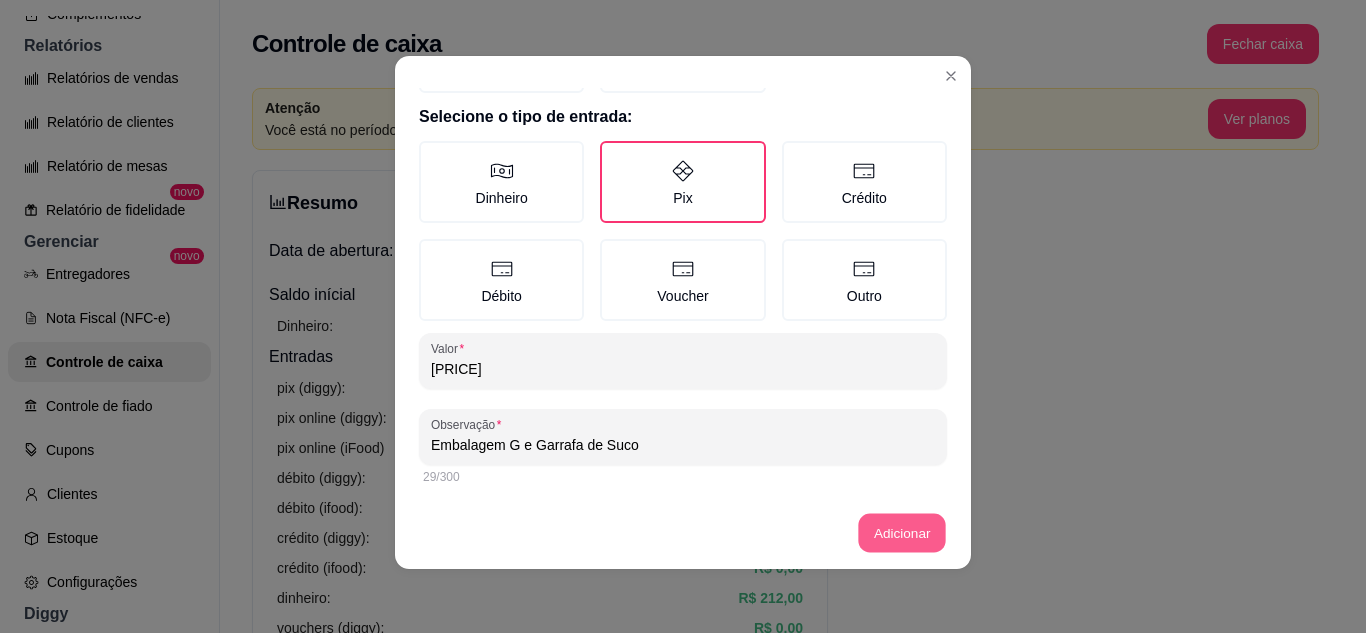 click on "Adicionar" at bounding box center [902, 533] 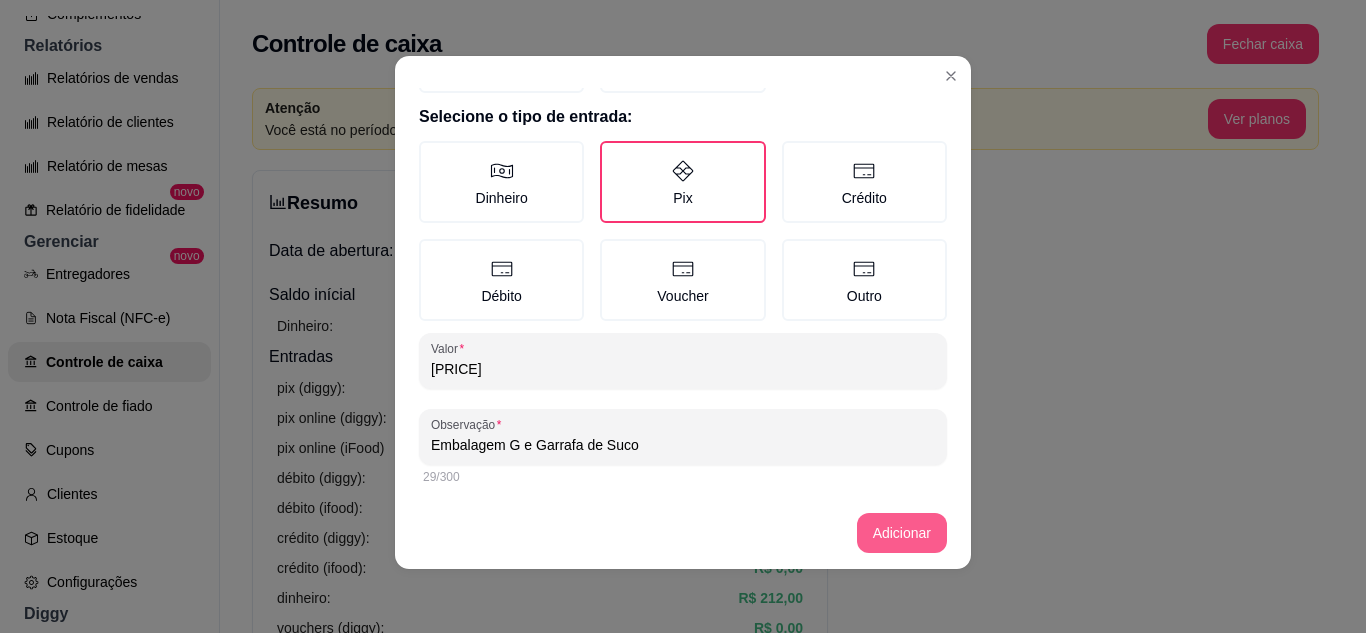 click on "Adicionar" at bounding box center (902, 533) 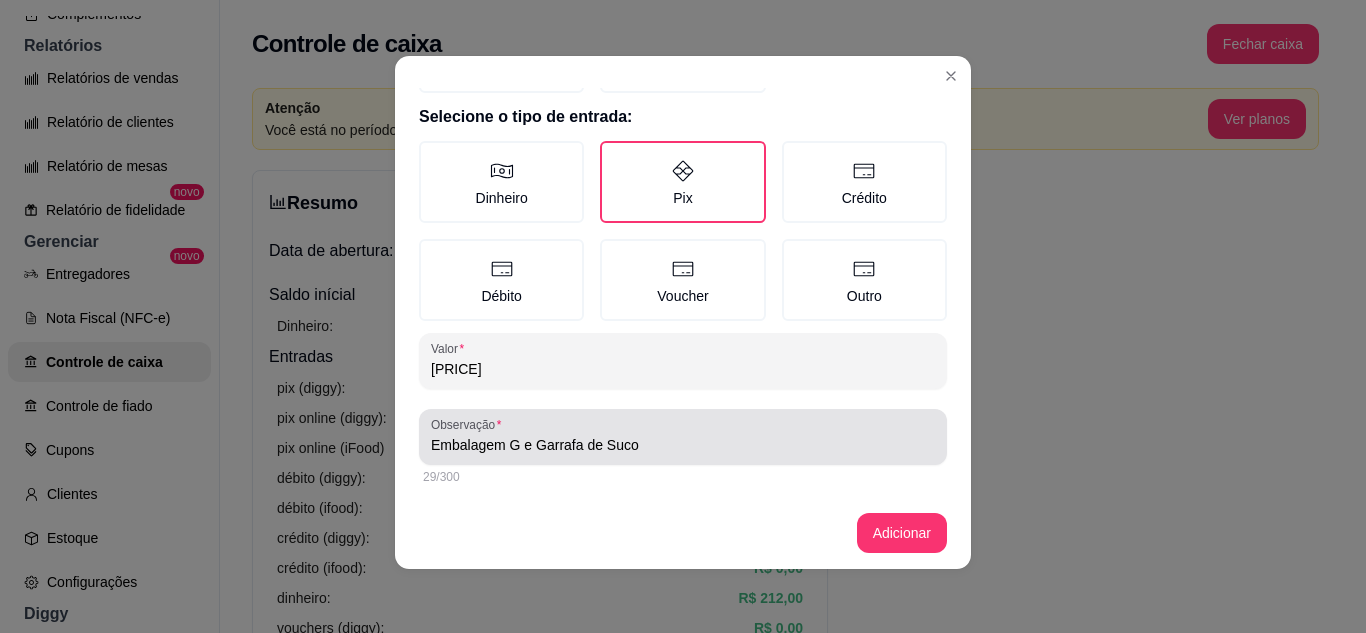 scroll, scrollTop: 0, scrollLeft: 0, axis: both 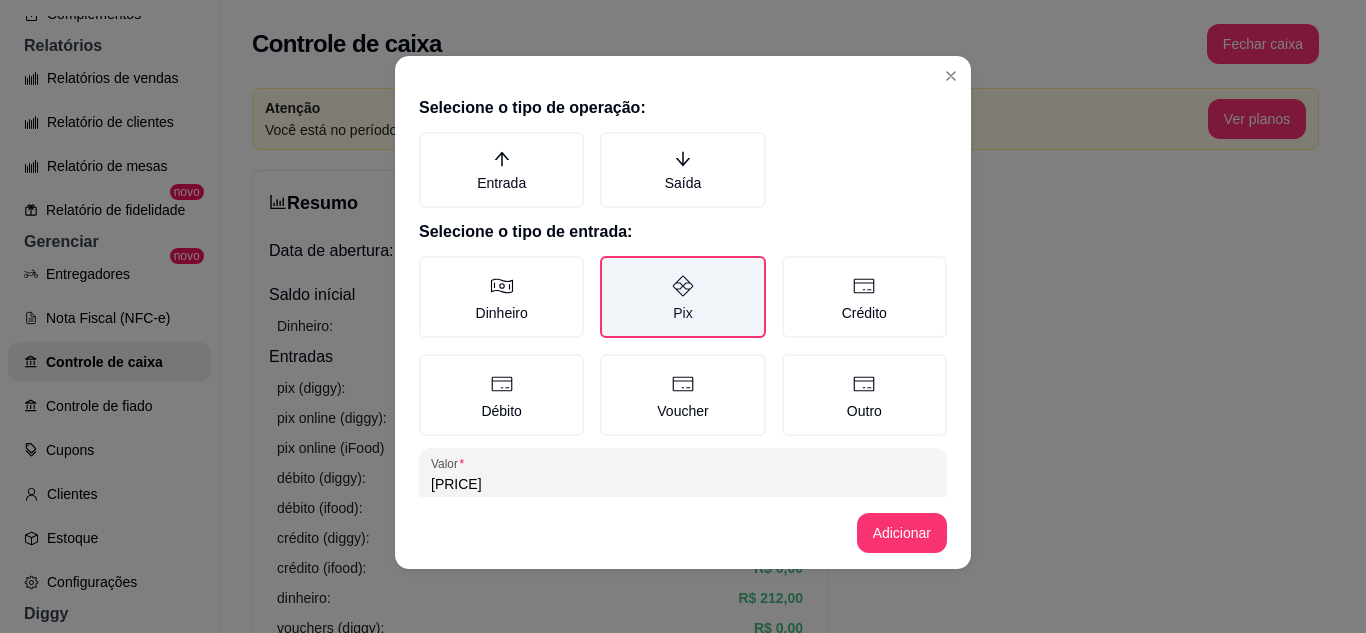 click on "Pix" at bounding box center [682, 297] 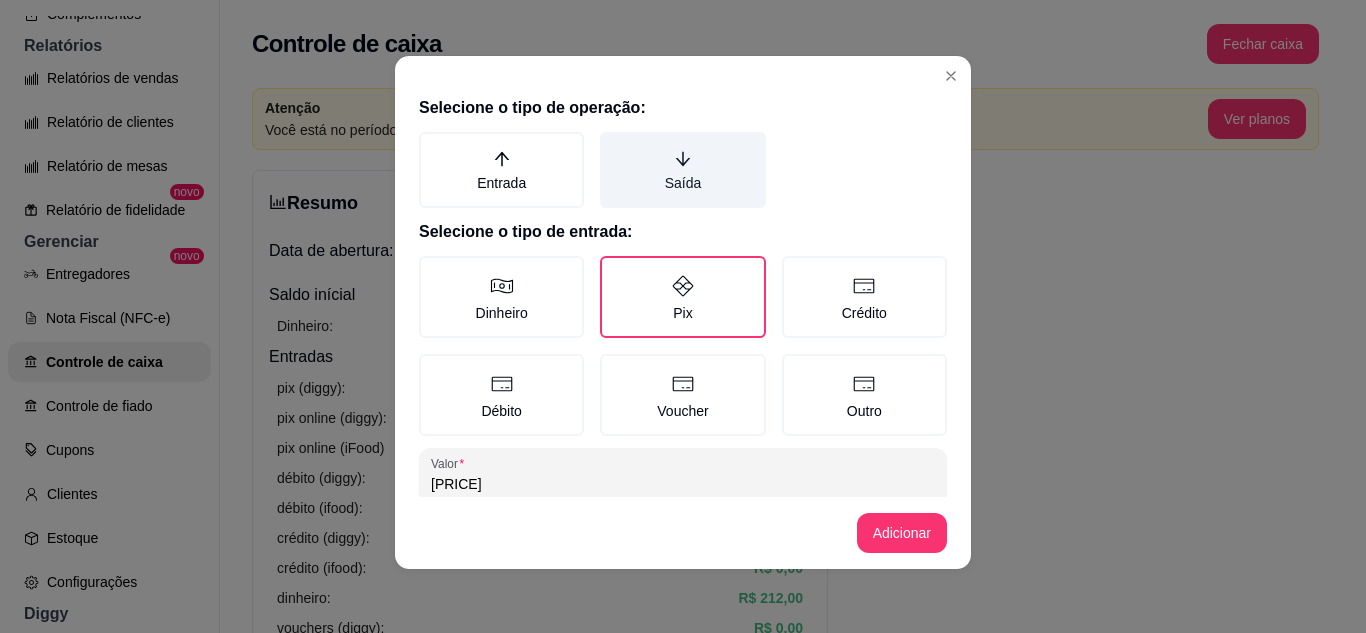 click on "Saída" at bounding box center [682, 170] 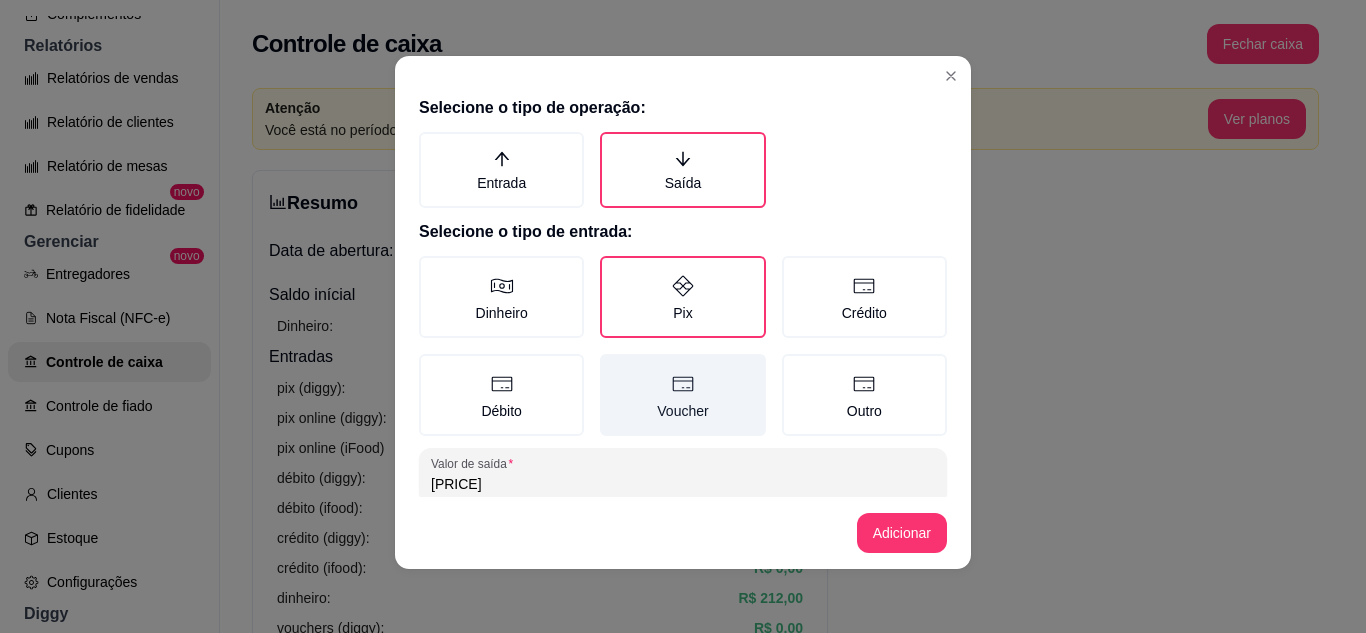 scroll, scrollTop: 115, scrollLeft: 0, axis: vertical 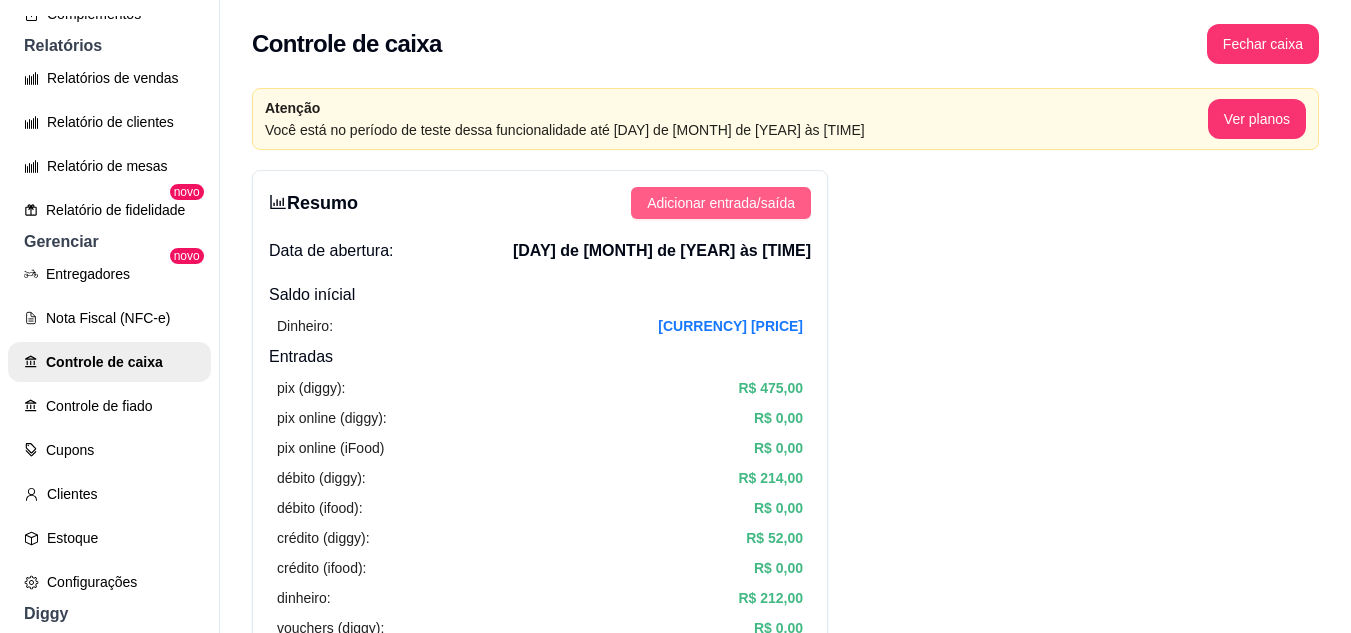 click on "Adicionar entrada/saída" at bounding box center [721, 203] 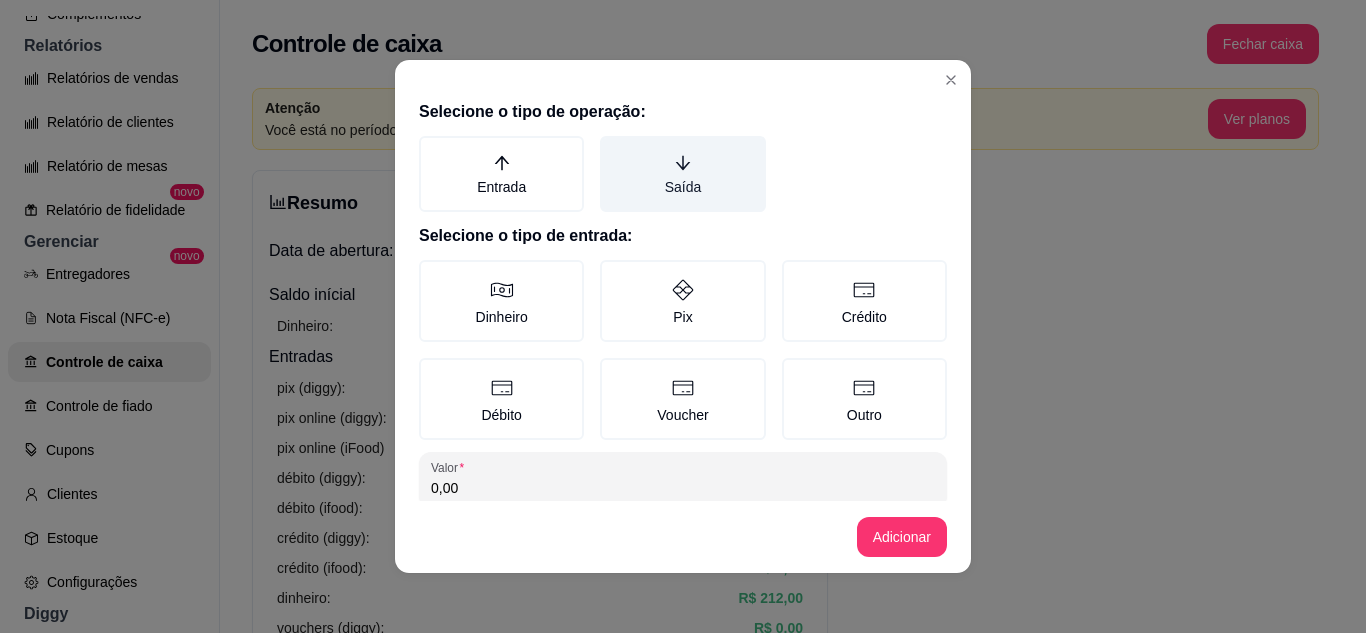 click on "Saída" at bounding box center (682, 174) 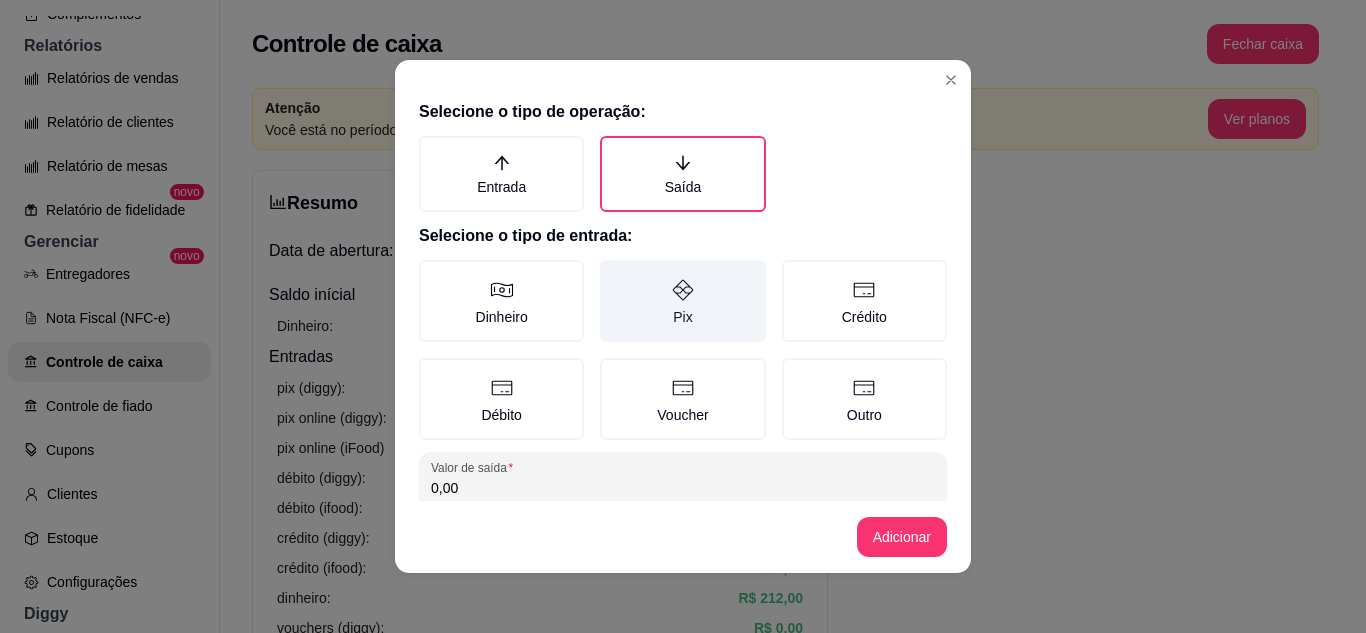 click on "Pix" at bounding box center (682, 301) 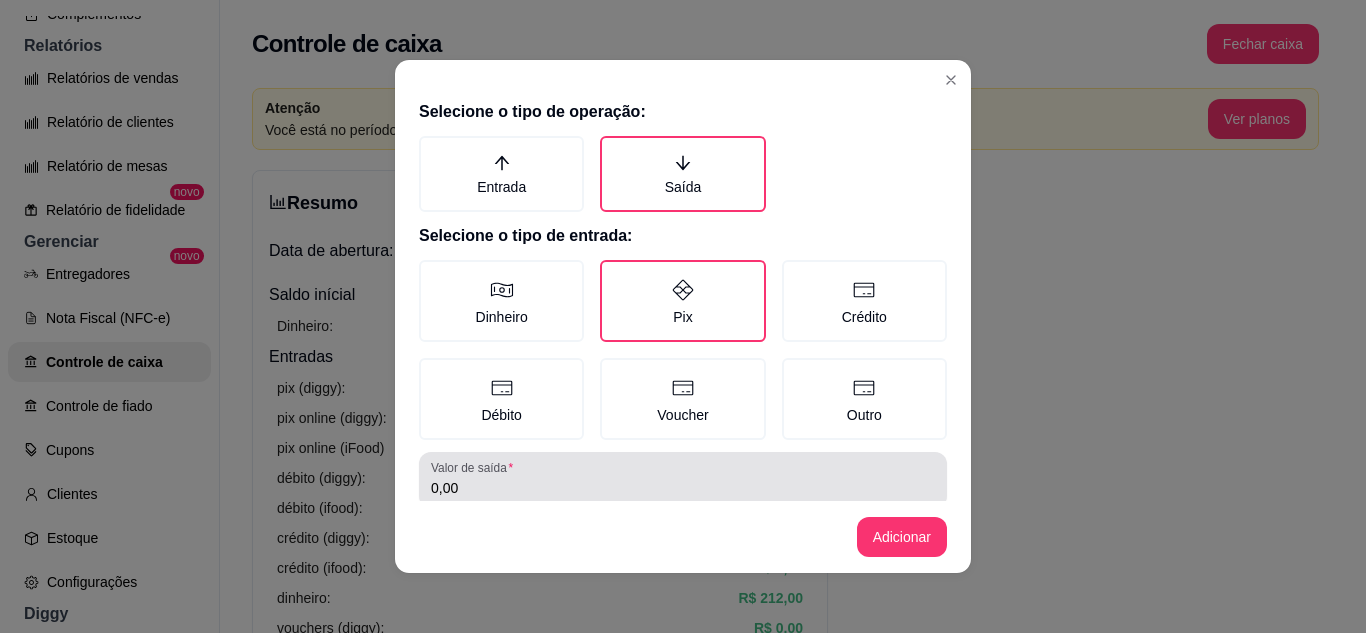 click on "0,00" at bounding box center [683, 480] 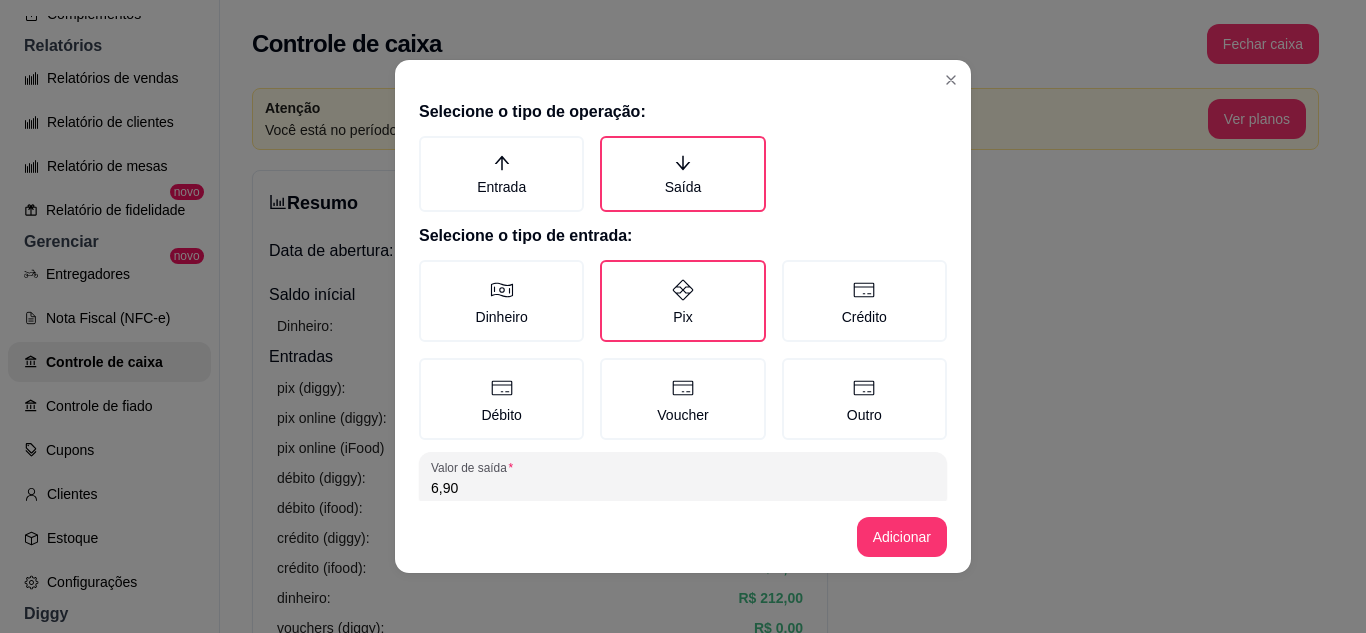 scroll, scrollTop: 115, scrollLeft: 0, axis: vertical 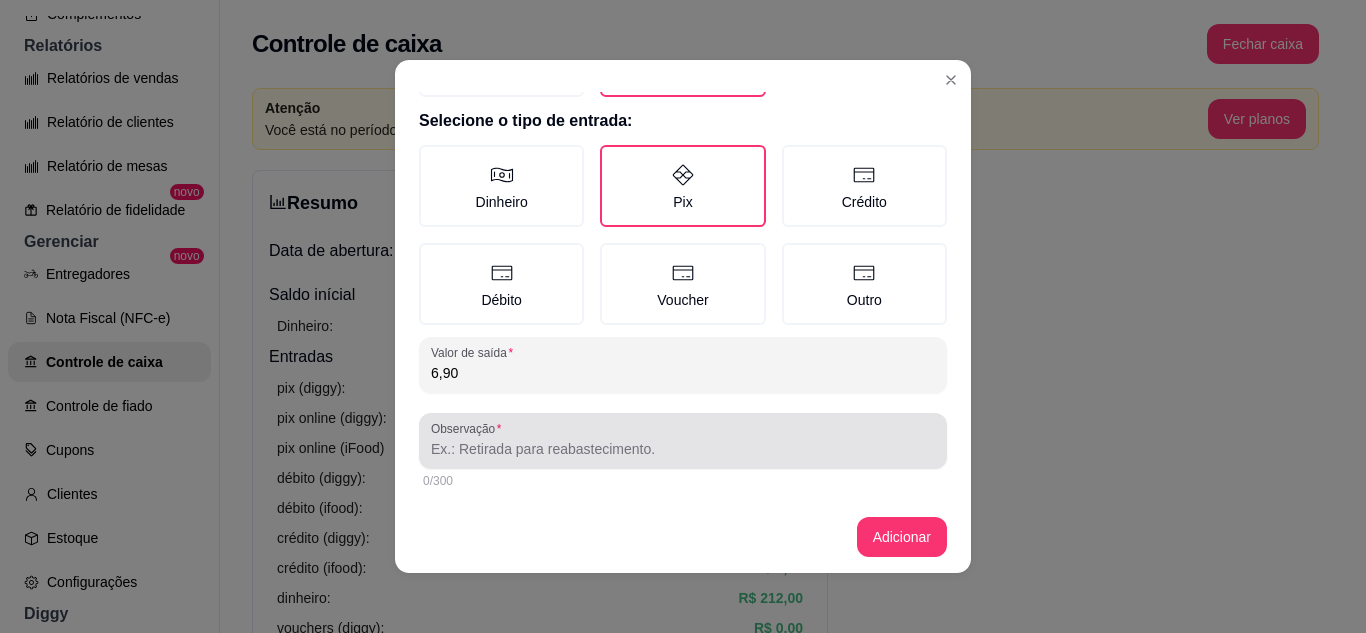 type on "6,90" 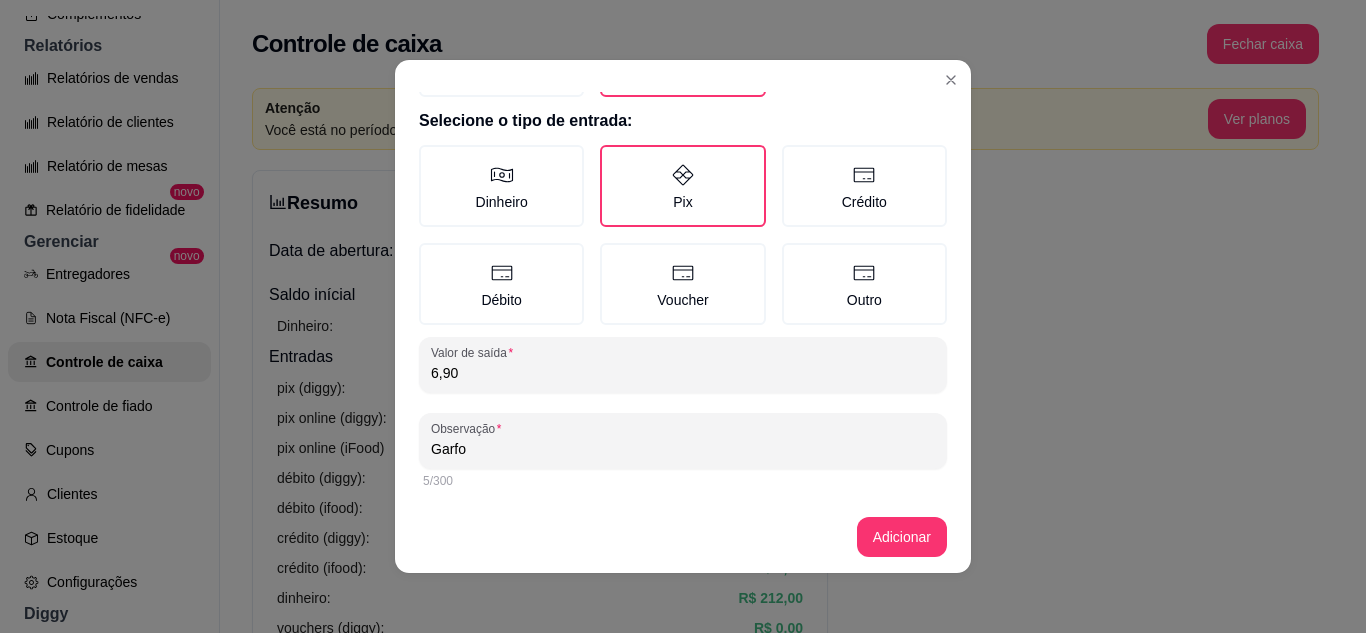 type on "Garfo" 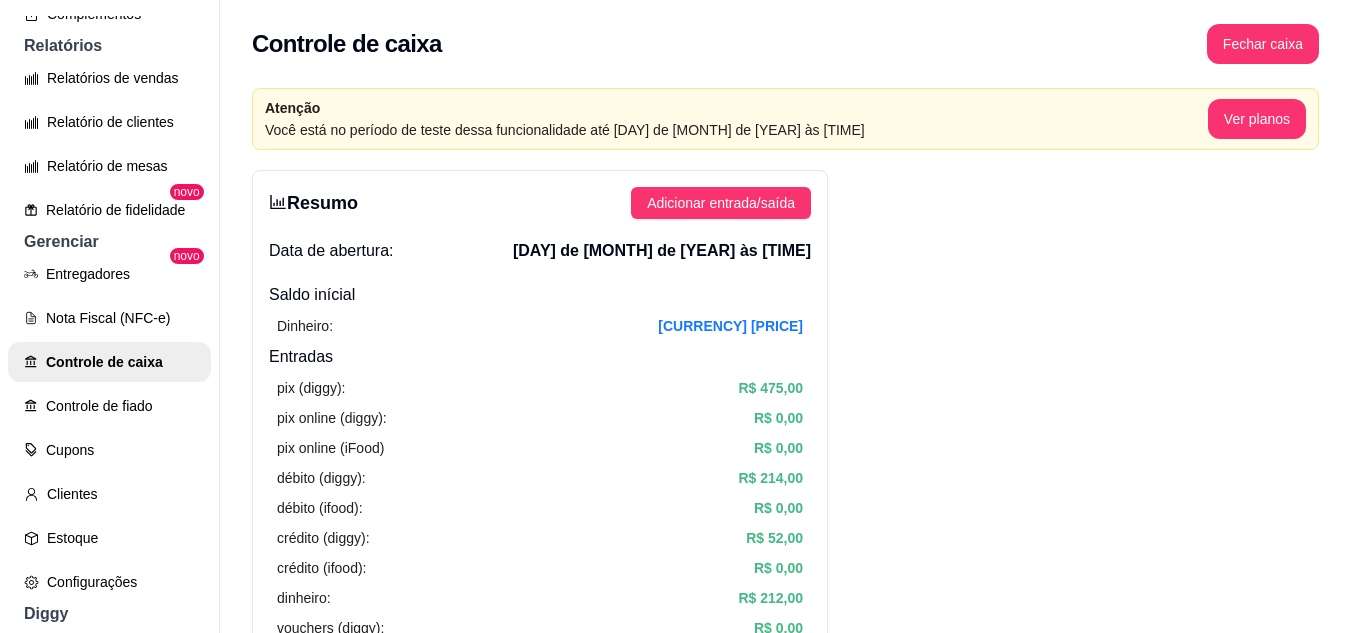 click on "Atenção Você está no período de teste dessa funcionalidade até [DATE] às [TIME] Ver planos Resumo Adicionar entrada/saída Data de abertura: [DATE] às [TIME] Saldo inícial Dinheiro: [CURRENCY] [PRICE] Entradas pix (diggy): [CURRENCY] [PRICE] pix online (diggy): [CURRENCY] [PRICE] pix online (iFood) [CURRENCY] [PRICE] débito (diggy): [CURRENCY] [PRICE] débito (ifood): [CURRENCY] [PRICE] crédito (diggy): [CURRENCY] [PRICE] crédito (ifood): [CURRENCY] [PRICE] dinheiro: [CURRENCY] [PRICE] vouchers (diggy): [CURRENCY] [PRICE] vouchers (ifood): [CURRENCY] [PRICE] sem pagamento (diggy): [CURRENCY] [PRICE] fiado: [CURRENCY] [PRICE] outros: [CURRENCY] [PRICE] Saídas pix (diggy): [CURRENCY] [PRICE] dinheiro: [CURRENCY] [PRICE] débito (diggy): [CURRENCY] [PRICE] débito (ifood): [CURRENCY] [PRICE] crédito (diggy): [CURRENCY] [PRICE] crédito (ifood): [CURRENCY] [PRICE] vouchers (diggy): [CURRENCY] [PRICE] vouchers (ifood): [CURRENCY] [PRICE] outros: [CURRENCY] [PRICE] Saldo final dinheiro em caixa: [CURRENCY] [PRICE] total: [CURRENCY] [PRICE] Todos Pix Dinheiro Crédito Débito Voucher Outros Entrada [CURRENCY] [PRICE] Saída [CURRENCY] [PRICE] Saldo [CURRENCY] [PRICE] Tipo de pagamento Data - Hora Entrada ou Saída Descrição 1" at bounding box center [785, 1458] 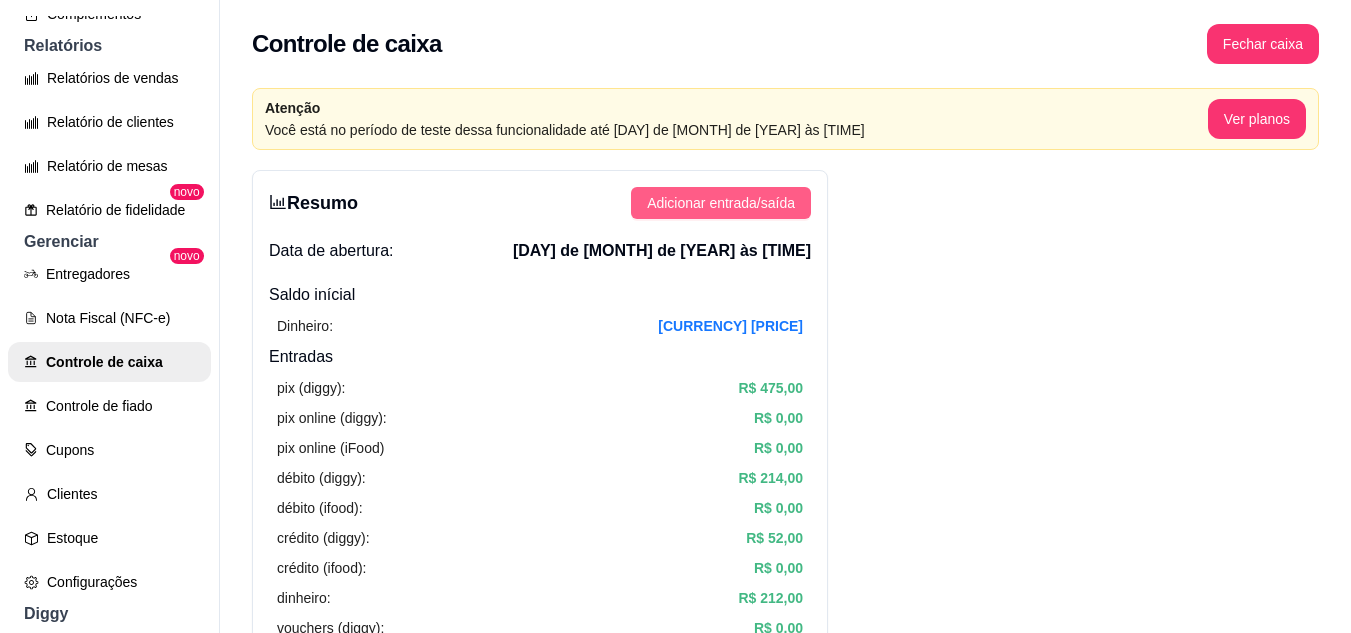 click on "Adicionar entrada/saída" at bounding box center [721, 203] 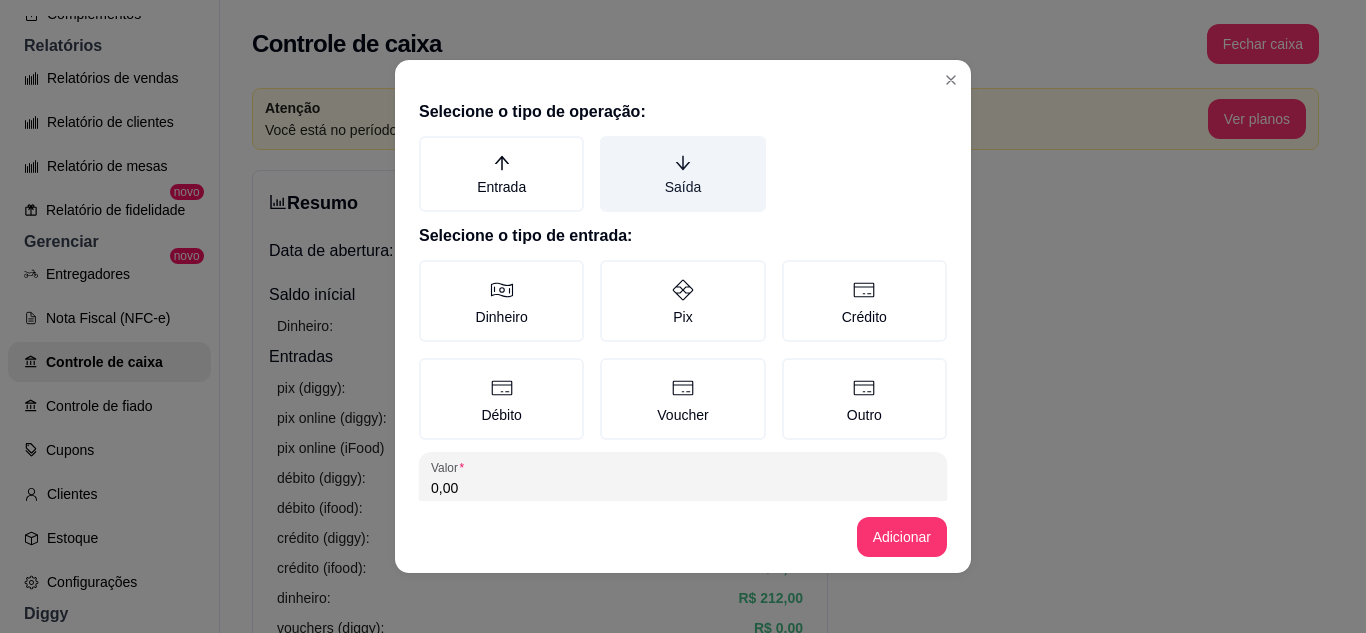 click on "Saída" at bounding box center (682, 174) 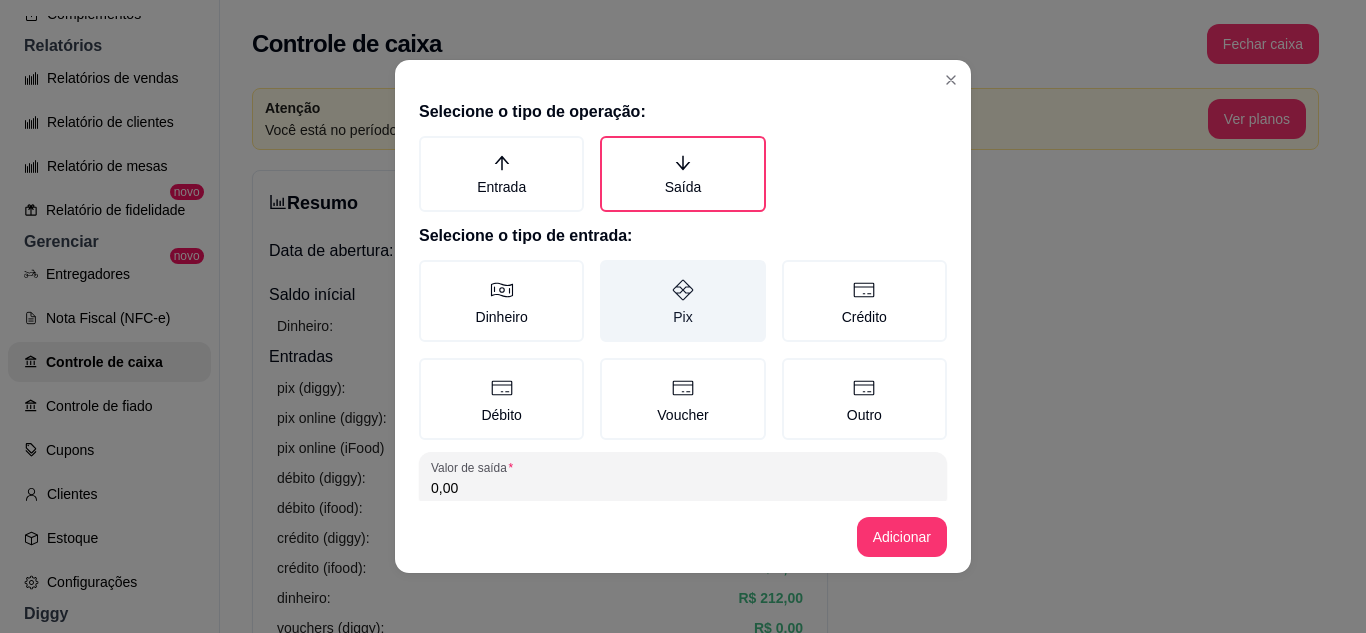 click on "Pix" at bounding box center (682, 301) 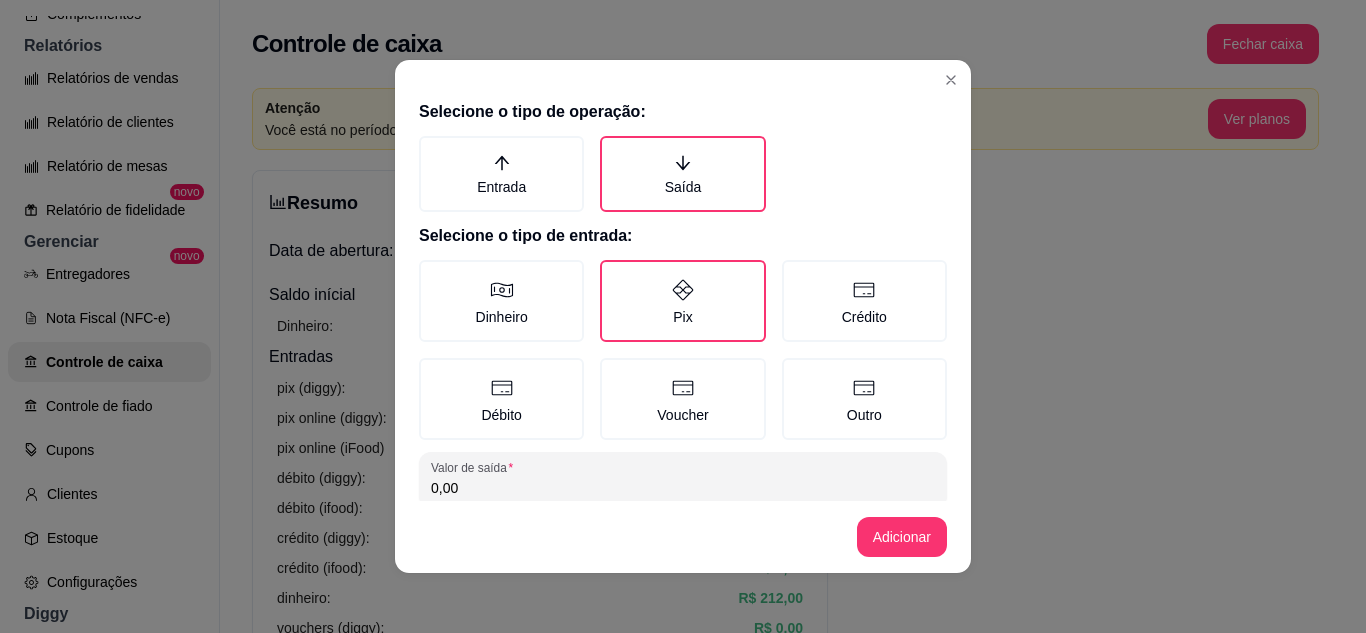 scroll, scrollTop: 115, scrollLeft: 0, axis: vertical 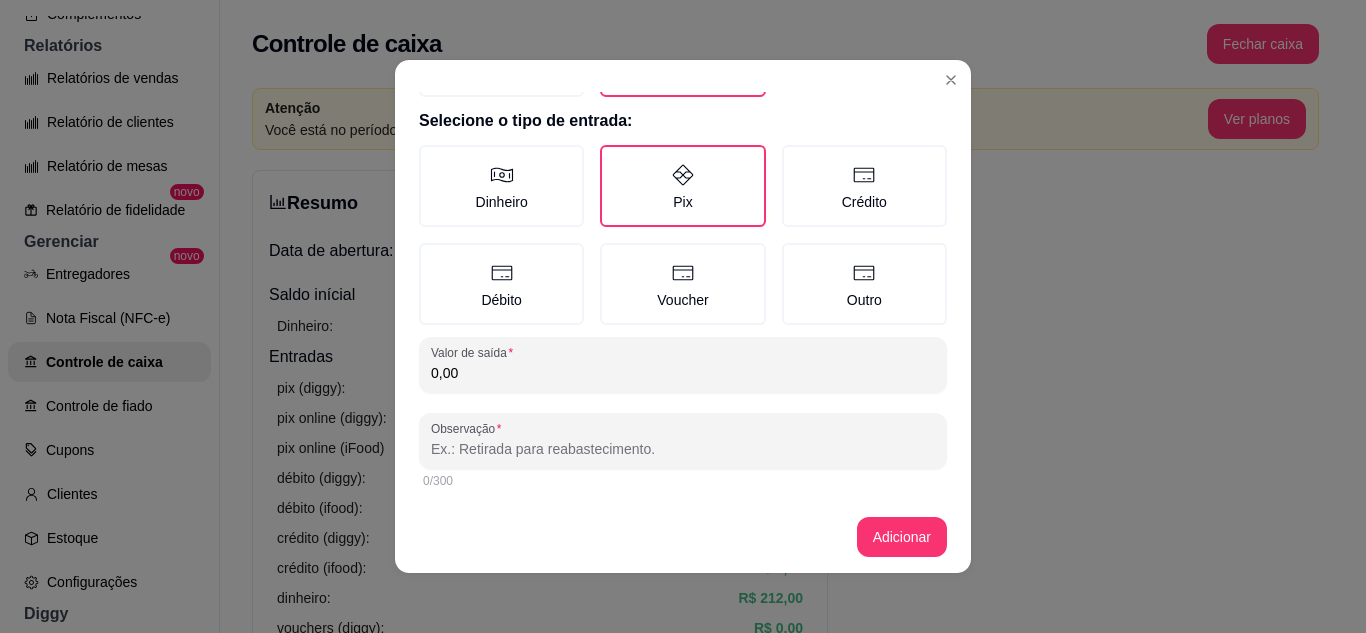 drag, startPoint x: 484, startPoint y: 371, endPoint x: 399, endPoint y: 352, distance: 87.09765 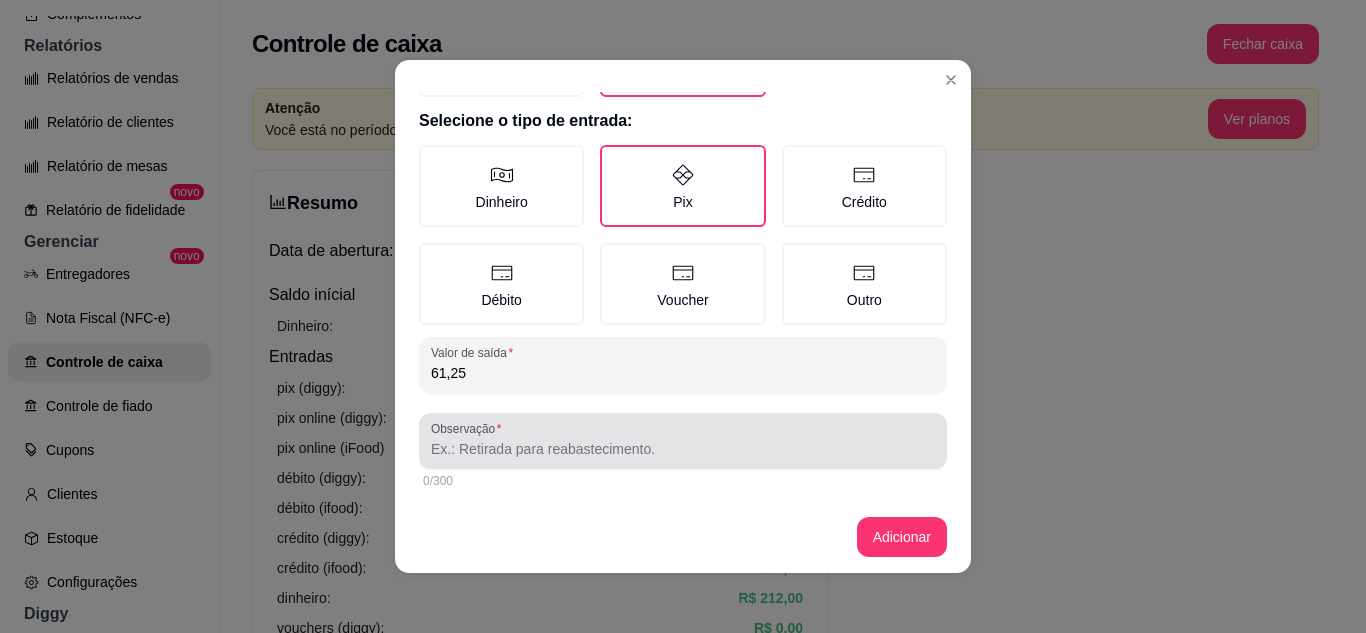 type on "61,25" 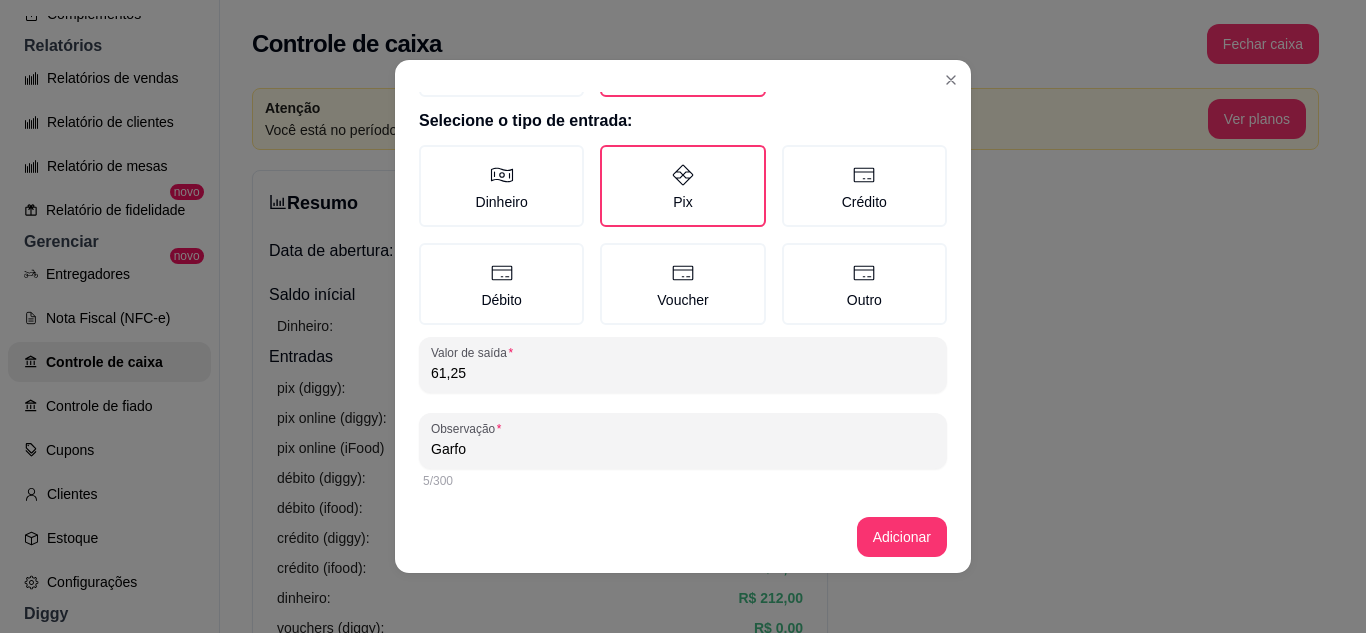 scroll, scrollTop: 4, scrollLeft: 0, axis: vertical 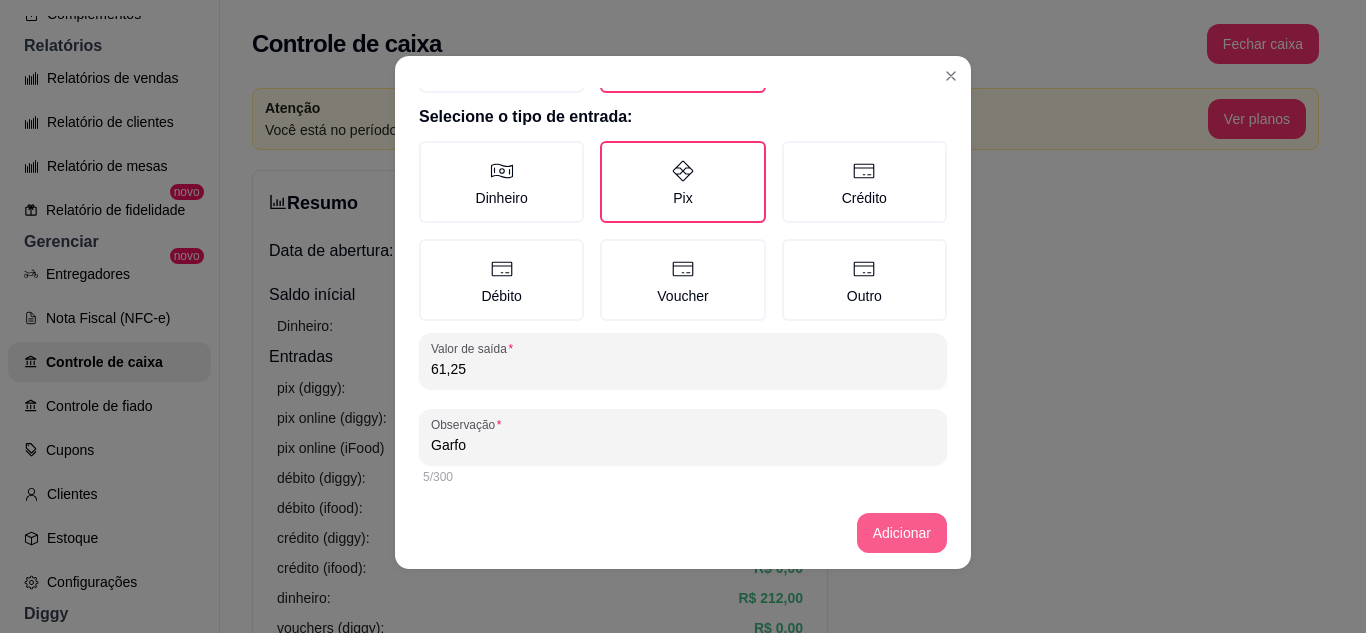 type on "Garfo" 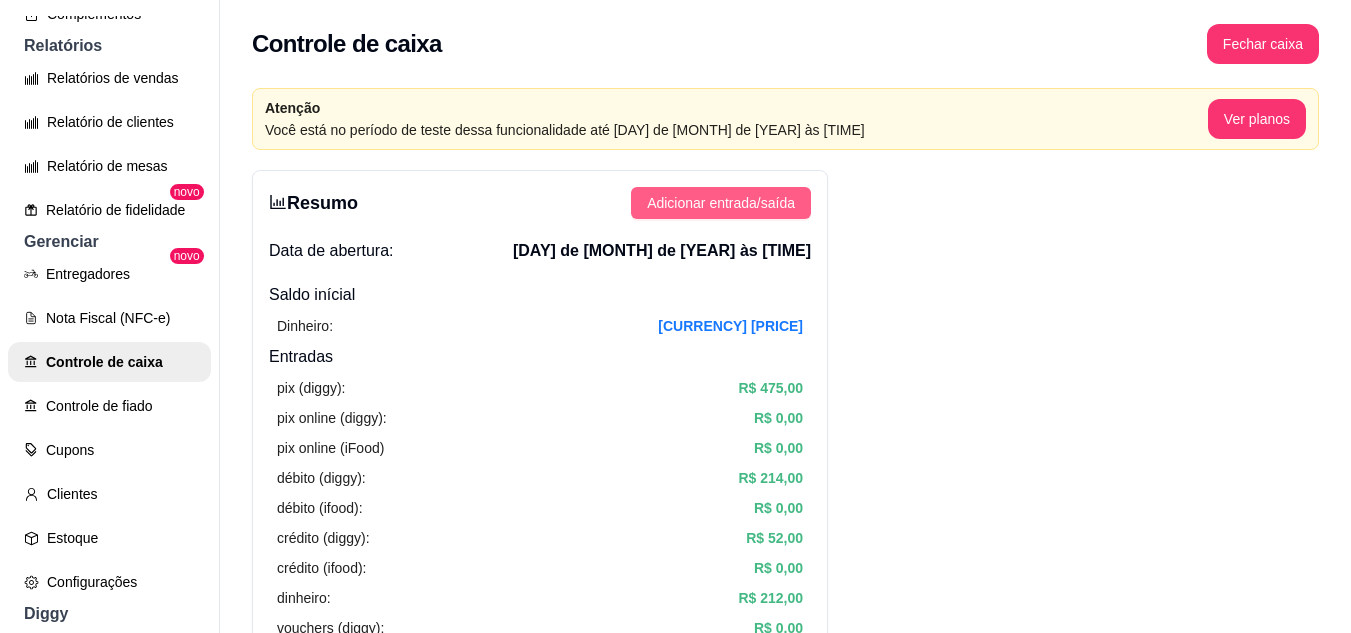 click on "Adicionar entrada/saída" at bounding box center (721, 203) 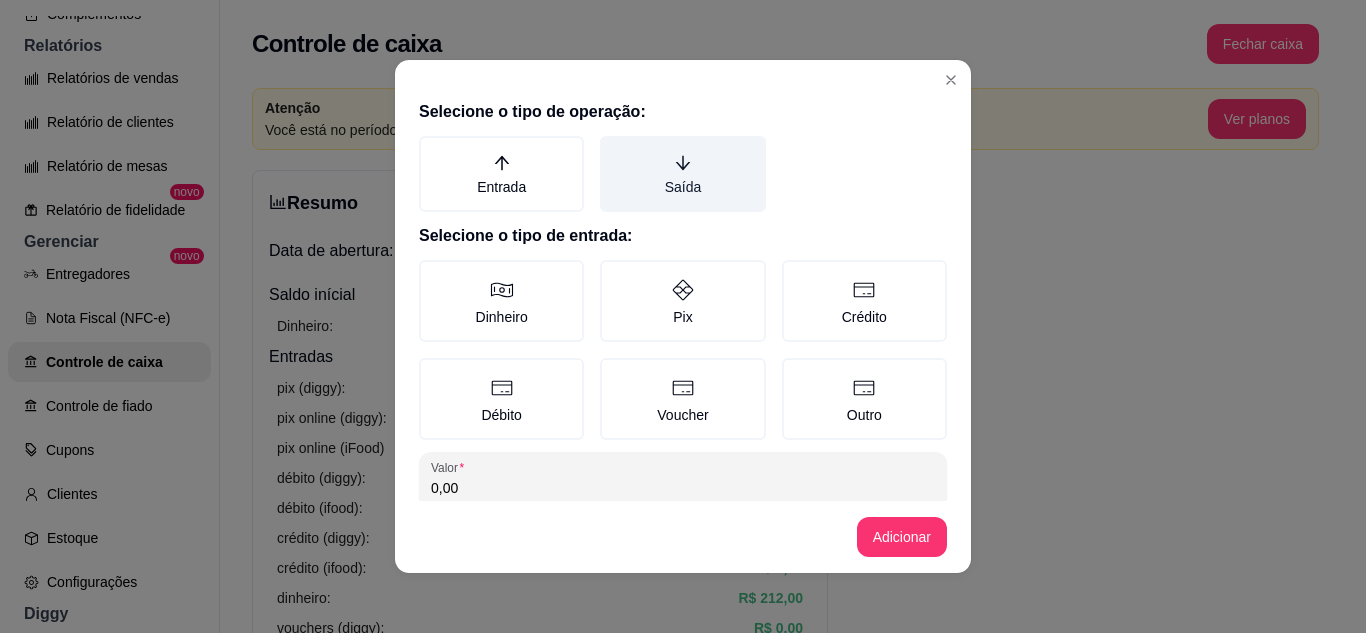 click on "Saída" at bounding box center [682, 174] 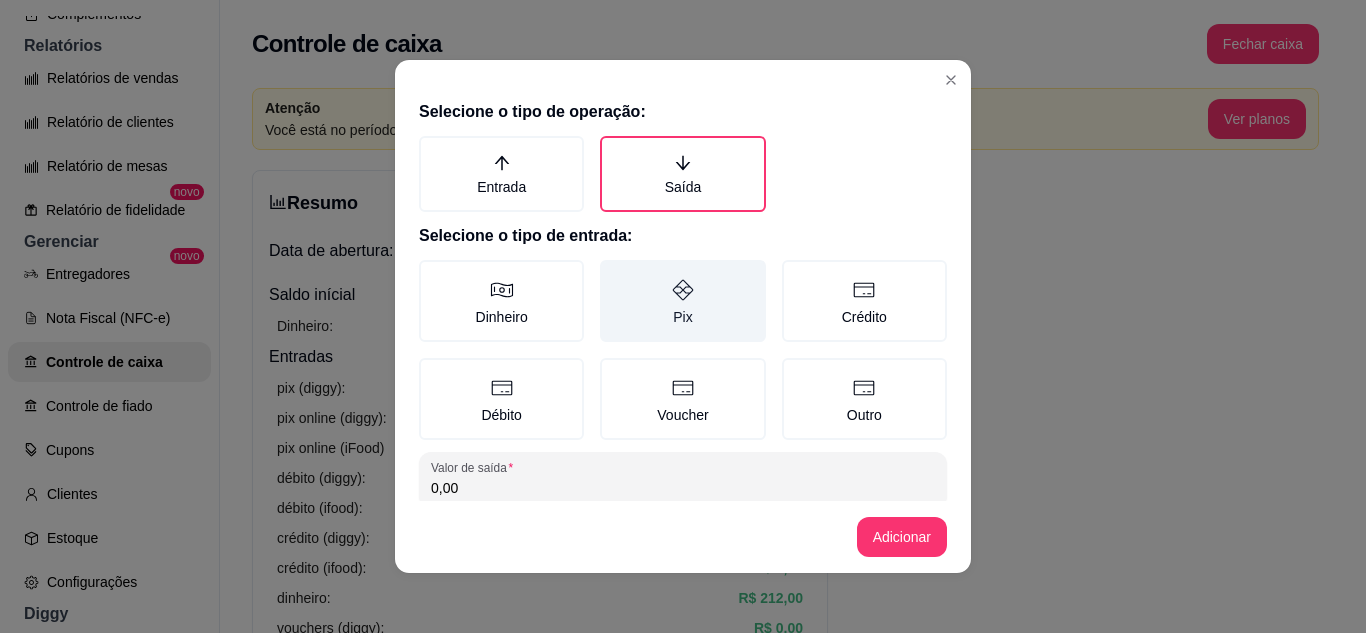 click 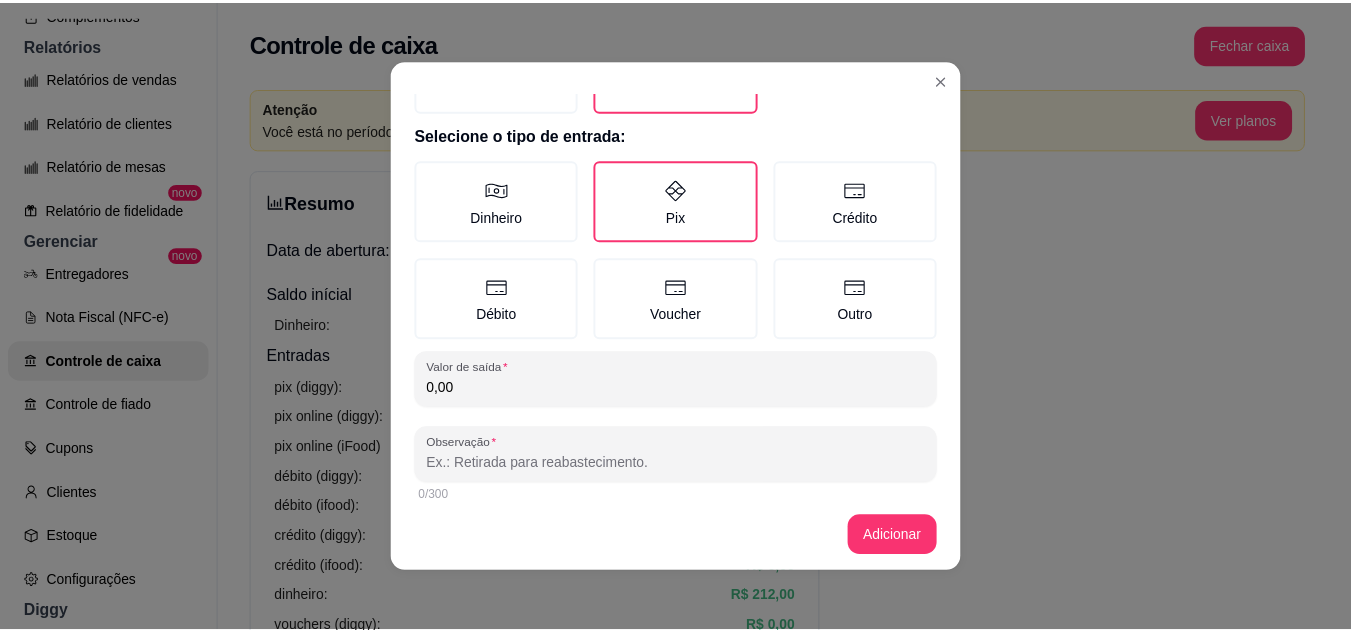 scroll, scrollTop: 115, scrollLeft: 0, axis: vertical 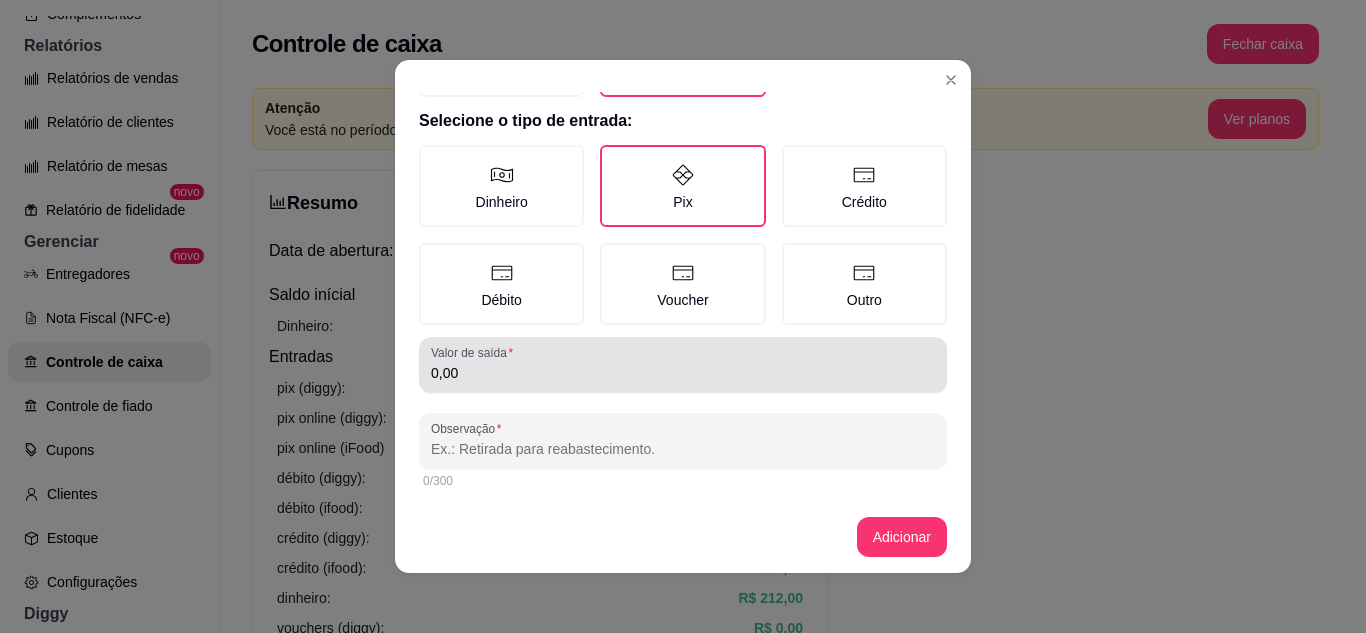 click on "Valor
de saída" at bounding box center [475, 352] 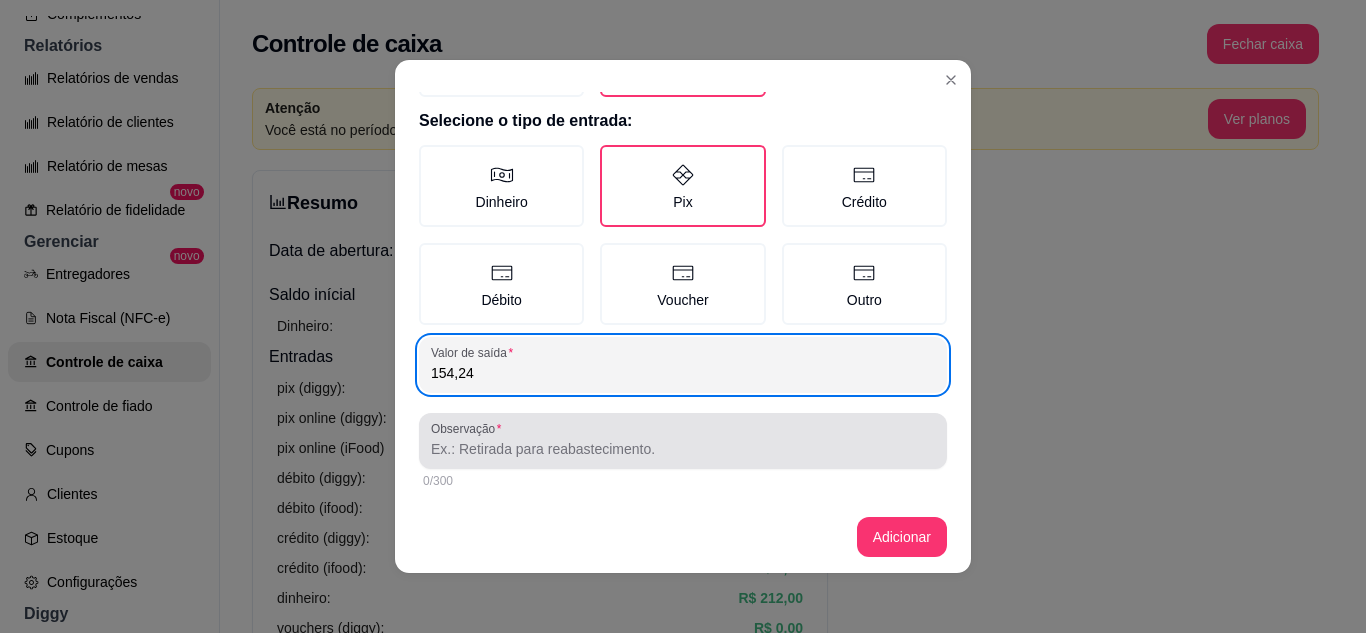 type on "154,24" 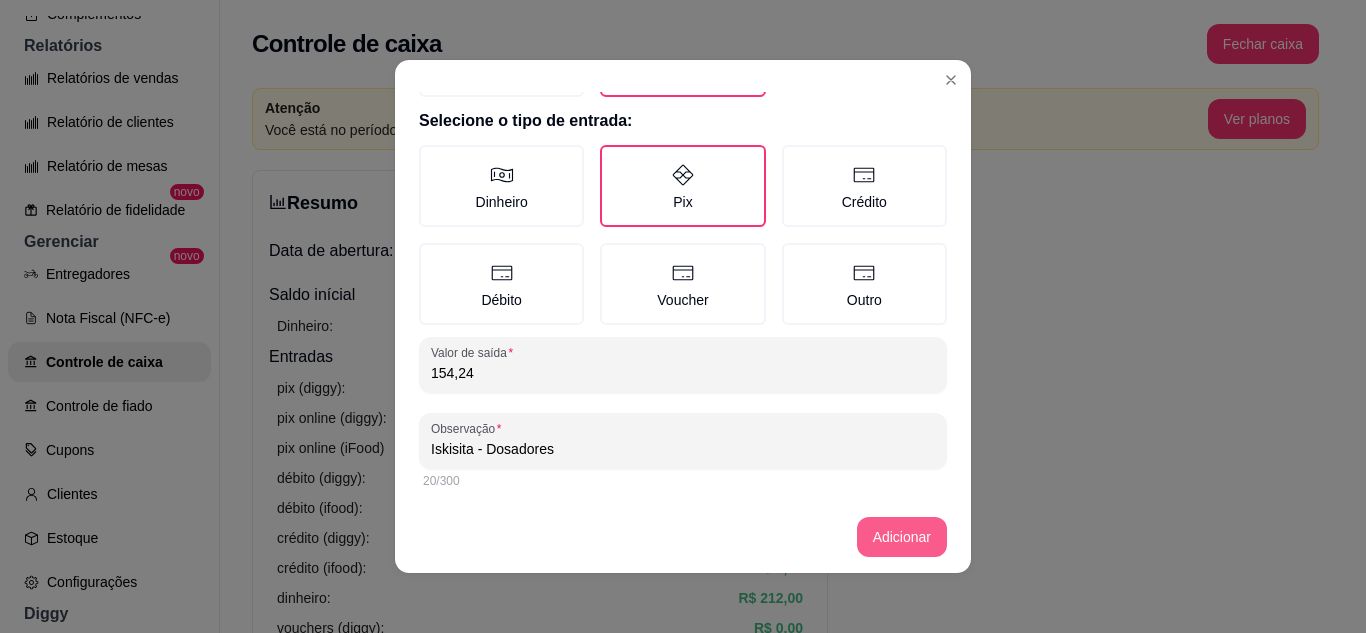 type on "Iskisita - Dosadores" 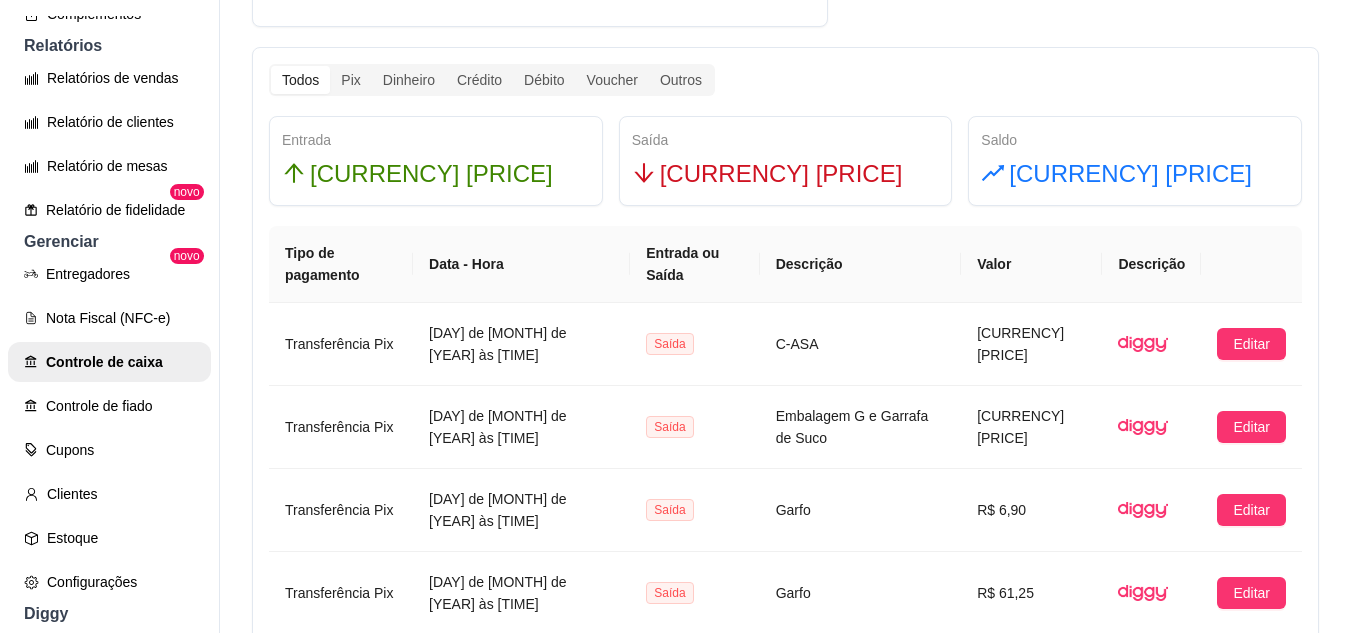 scroll, scrollTop: 1100, scrollLeft: 0, axis: vertical 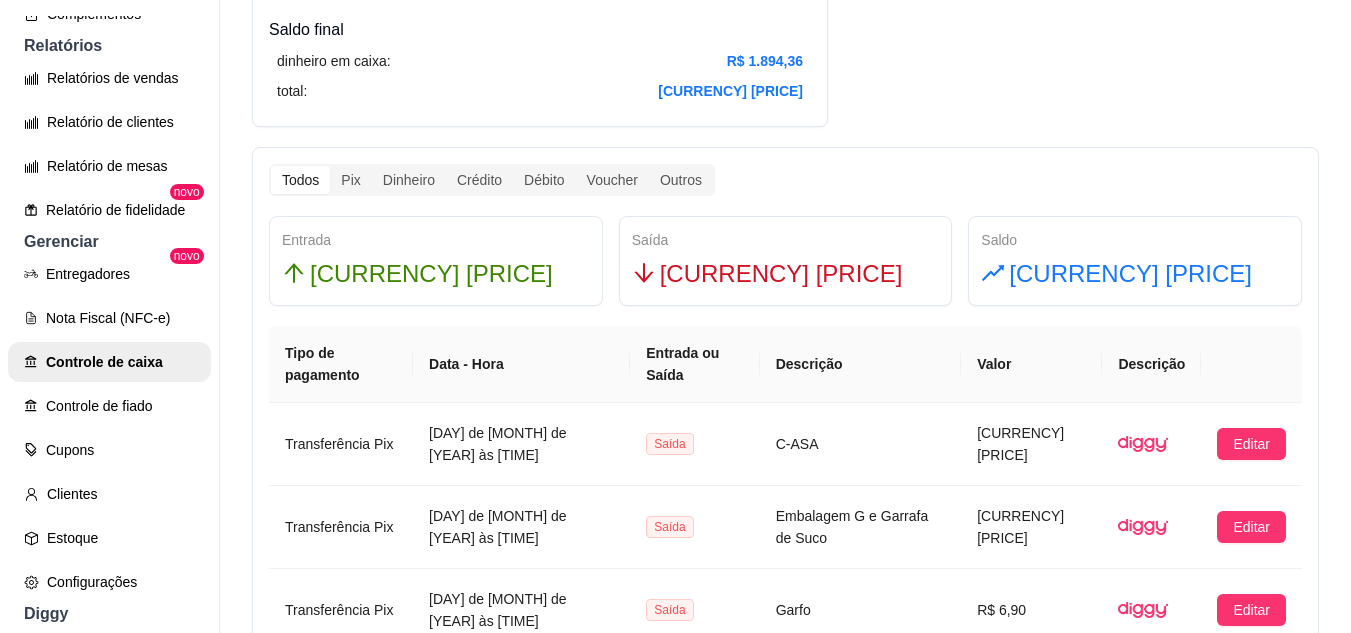 click on "Resumo Adicionar entrada/saída Data de abertura: [DAY] de [MONTH] de [YEAR] às [TIME] Saldo inícial Dinheiro: [CURRENCY] [PRICE] Entradas pix (diggy): [CURRENCY] [PRICE] pix online (diggy): [CURRENCY] [PRICE] pix online (iFood) [CURRENCY] [PRICE] débito (diggy): [CURRENCY] [PRICE] débito (ifood): [CURRENCY] [PRICE] crédito (diggy): [CURRENCY] [PRICE] crédito (ifood): [CURRENCY] [PRICE] dinheiro: [CURRENCY] [PRICE] vouchers (diggy): [CURRENCY] [PRICE] vouchers (ifood): [CURRENCY] [PRICE] sem pagamento (diggy): [CURRENCY] [PRICE] fiado: [CURRENCY] [PRICE] outros: [CURRENCY] [PRICE] Saídas pix (diggy): [CURRENCY] [PRICE] dinheiro: [CURRENCY] [PRICE] débito (diggy): [CURRENCY] [PRICE] débito (ifood): [CURRENCY] [PRICE] crédito (diggy): [CURRENCY] [PRICE] crédito (ifood): [CURRENCY] [PRICE] vouchers (diggy): [CURRENCY] [PRICE] vouchers (ifood): [CURRENCY] [PRICE] outros: [CURRENCY] [PRICE] Saldo final dinheiro em caixa: [CURRENCY] [PRICE] total: [CURRENCY] [PRICE] Todos Pix Dinheiro Crédito Débito Voucher Outros Entrada [CURRENCY] [PRICE] Saída [CURRENCY] [PRICE] Saldo [CURRENCY] [PRICE] Tipo de pagamento Data - Hora Entrada ou Saída Descrição Valor Descrição Transferência Pix [DAY] de [MONTH] de [YEAR] às [TIME] Saída C-ASA [CURRENCY] [PRICE] Editar Transferência Pix" at bounding box center [785, 393] 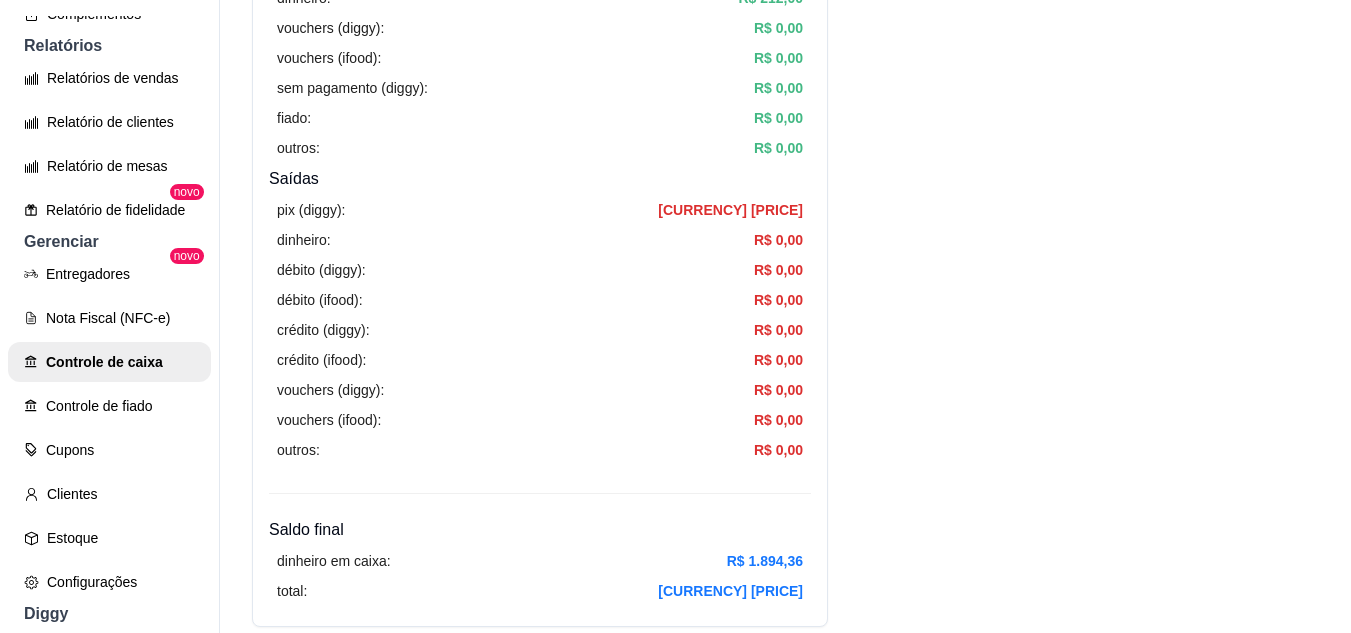 scroll, scrollTop: 500, scrollLeft: 0, axis: vertical 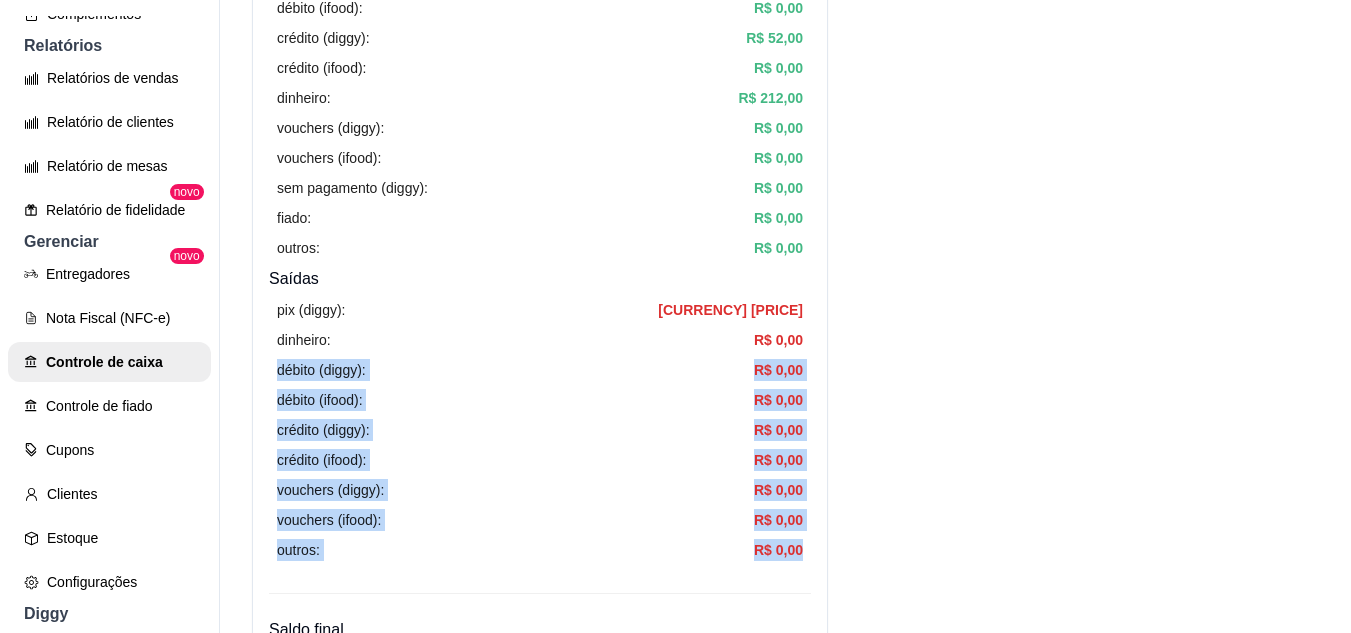 drag, startPoint x: 281, startPoint y: 371, endPoint x: 834, endPoint y: 544, distance: 579.429 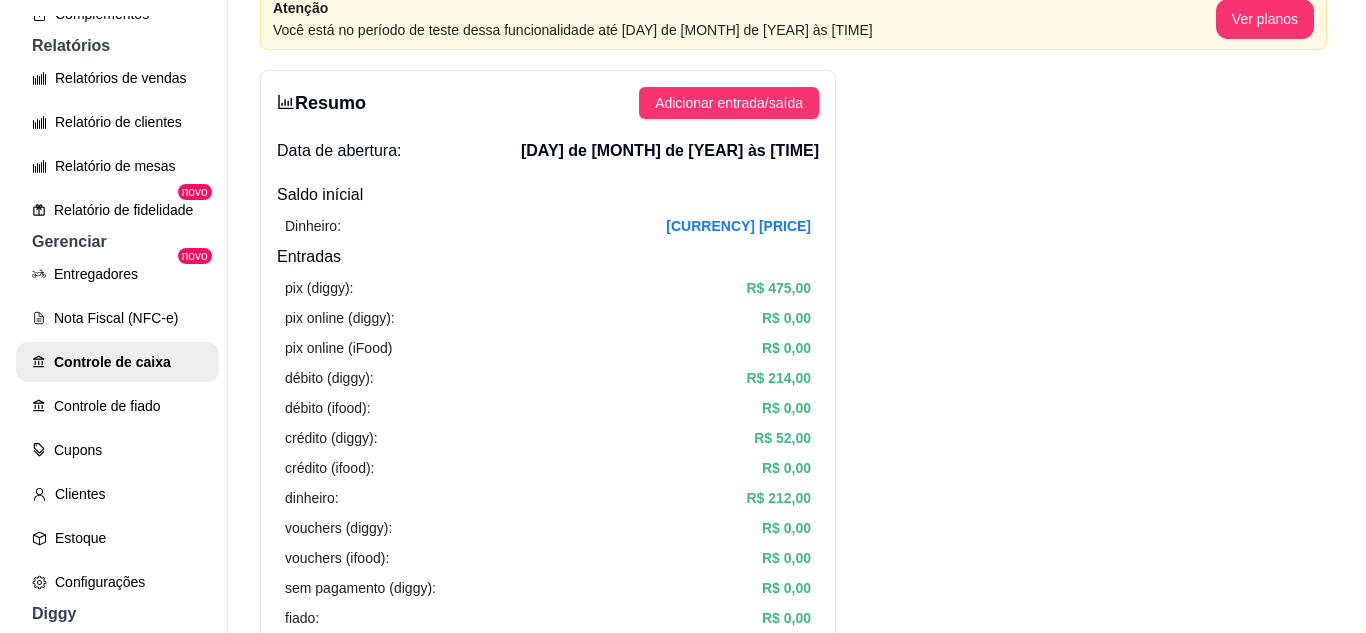 scroll, scrollTop: 0, scrollLeft: 0, axis: both 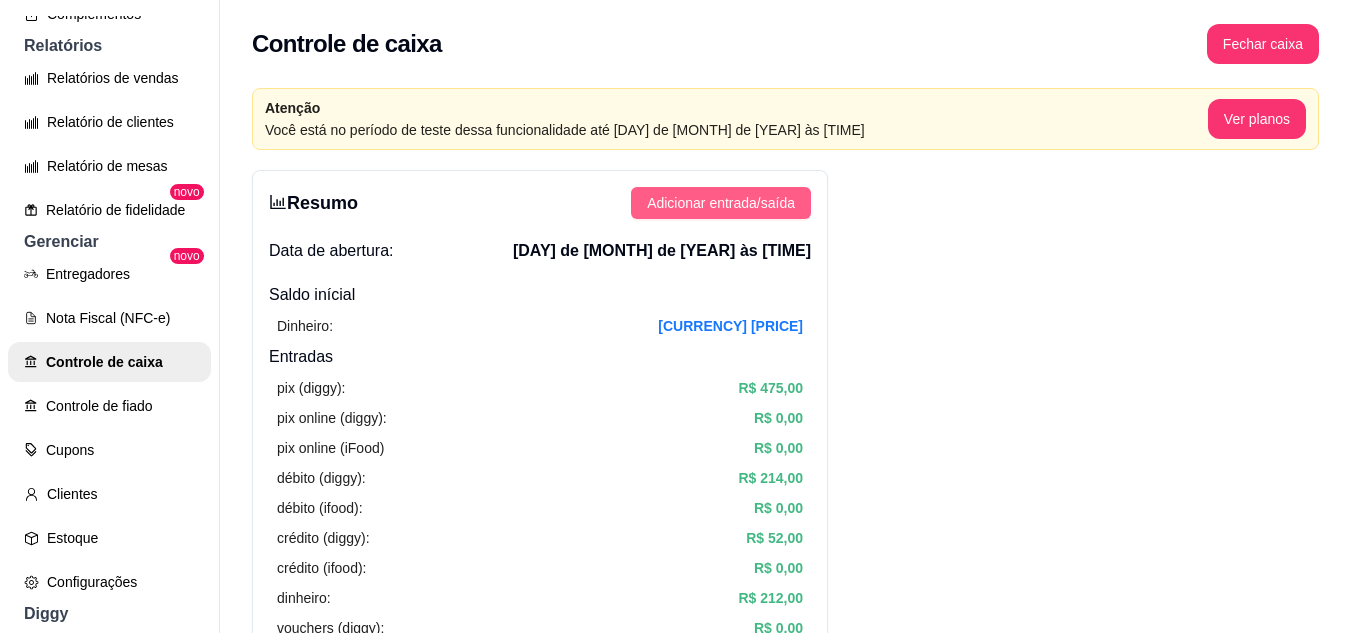 click on "Adicionar entrada/saída" at bounding box center [721, 203] 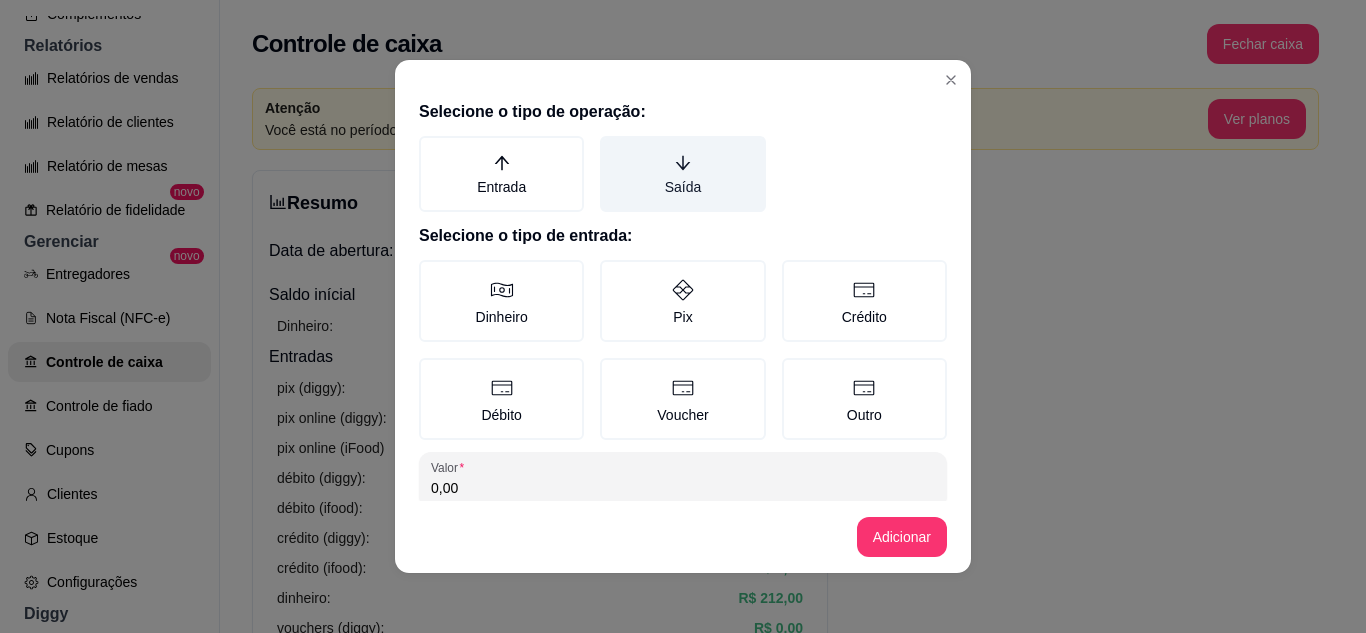 click on "Saída" at bounding box center [682, 174] 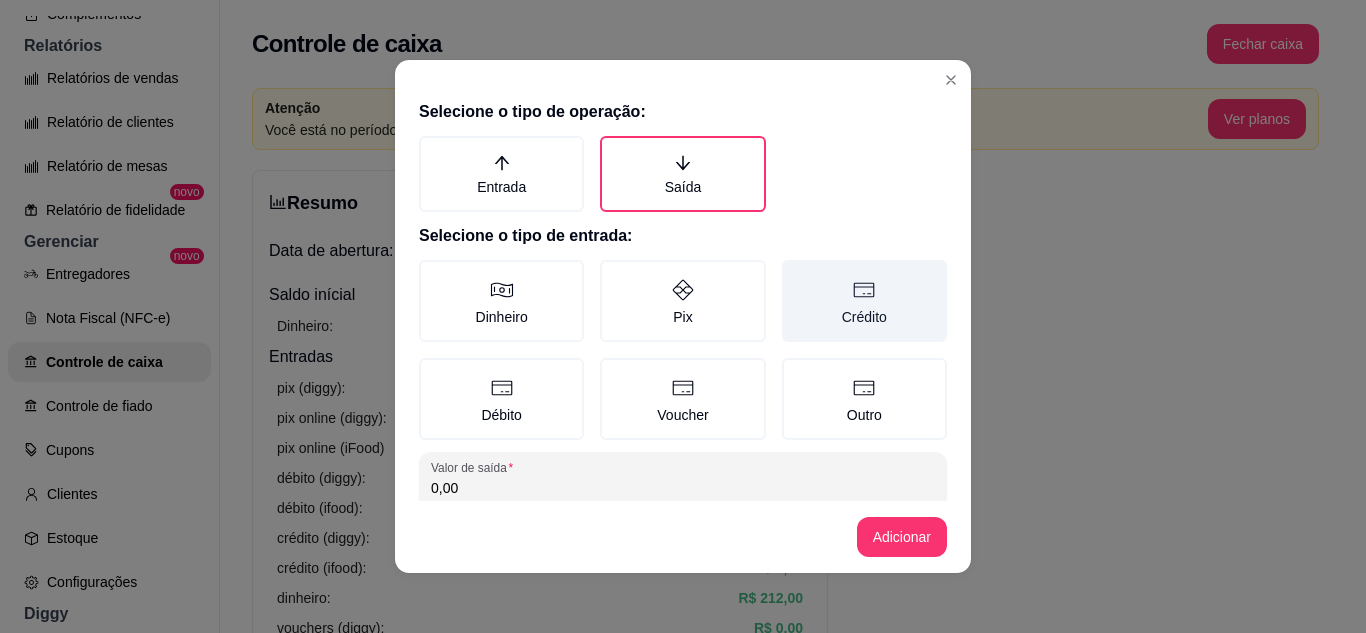click on "Crédito" at bounding box center [864, 301] 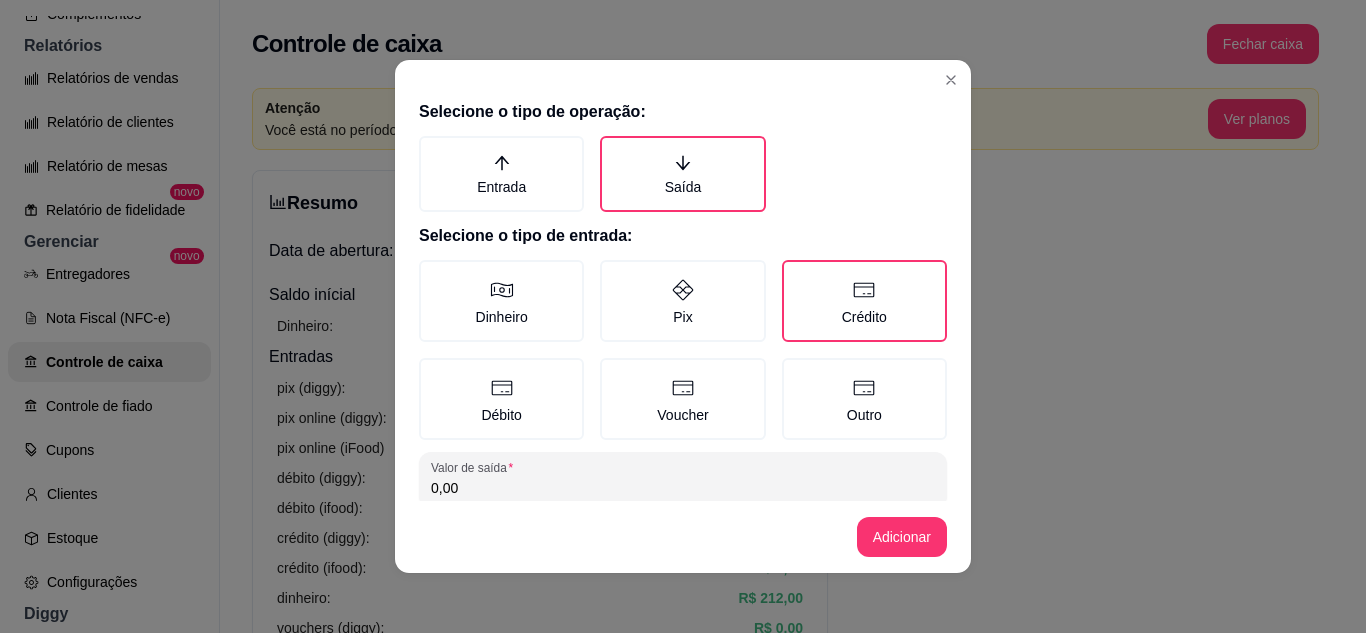 drag, startPoint x: 583, startPoint y: 470, endPoint x: 309, endPoint y: 468, distance: 274.0073 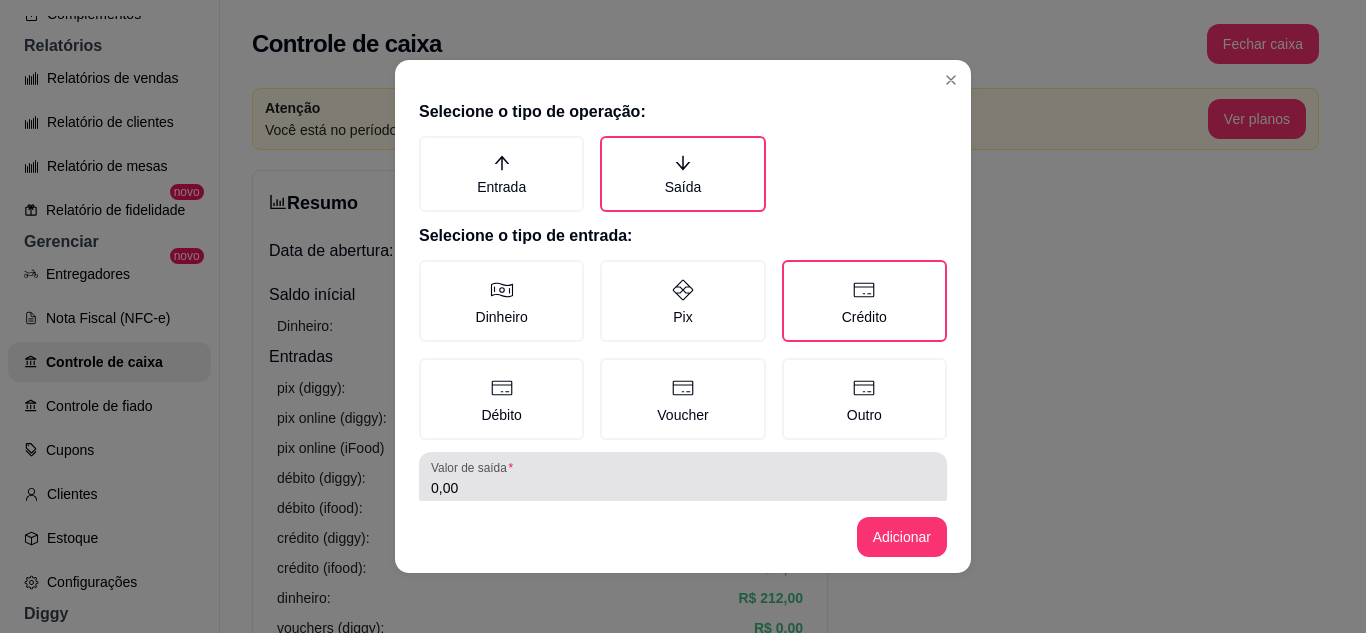 click on "Valor
de saída" at bounding box center [475, 467] 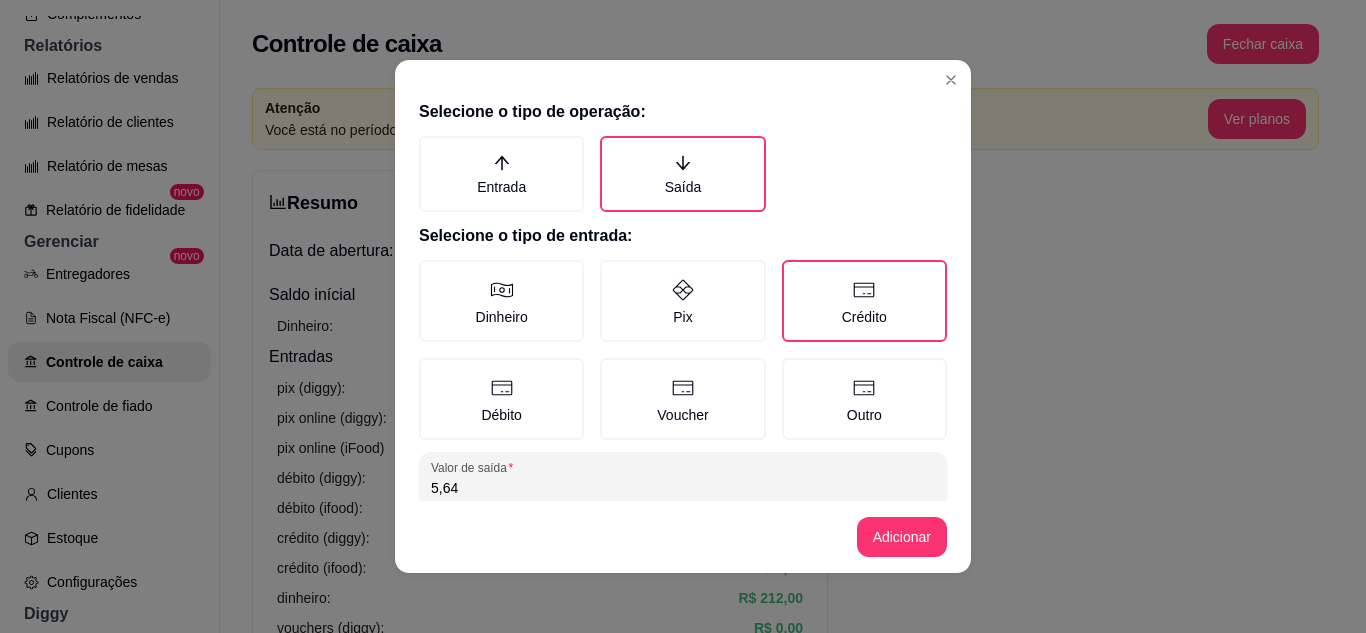 scroll, scrollTop: 4, scrollLeft: 0, axis: vertical 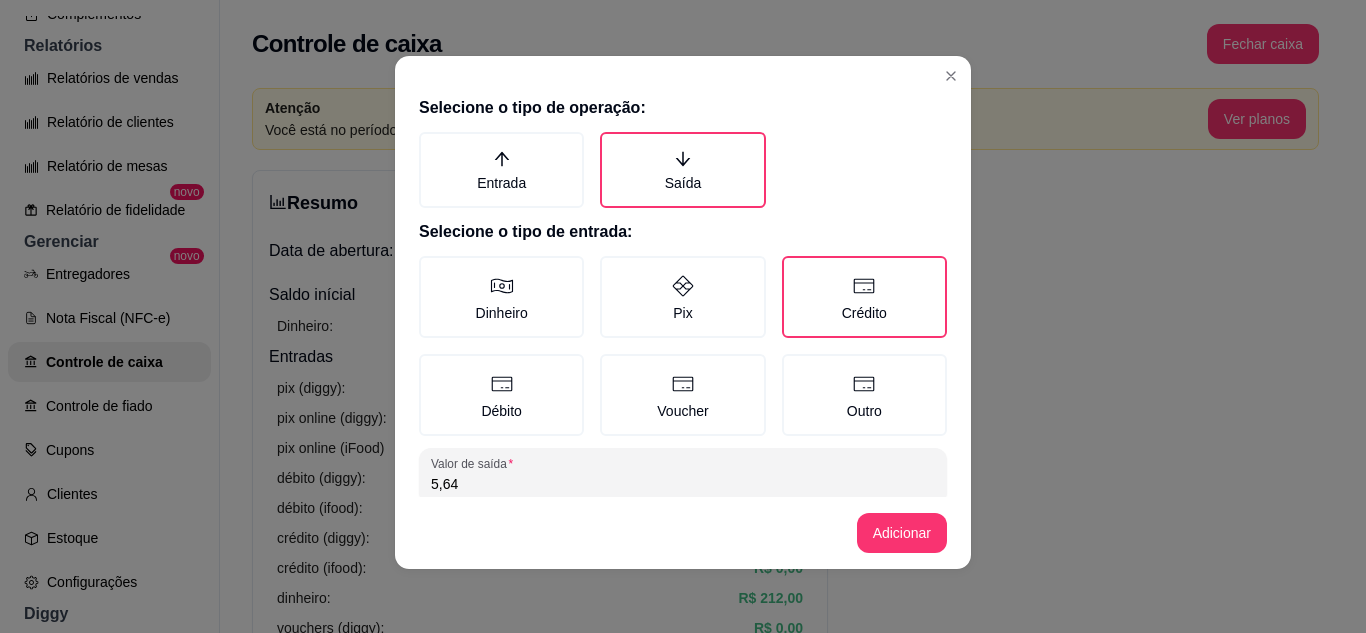 type on "5,64" 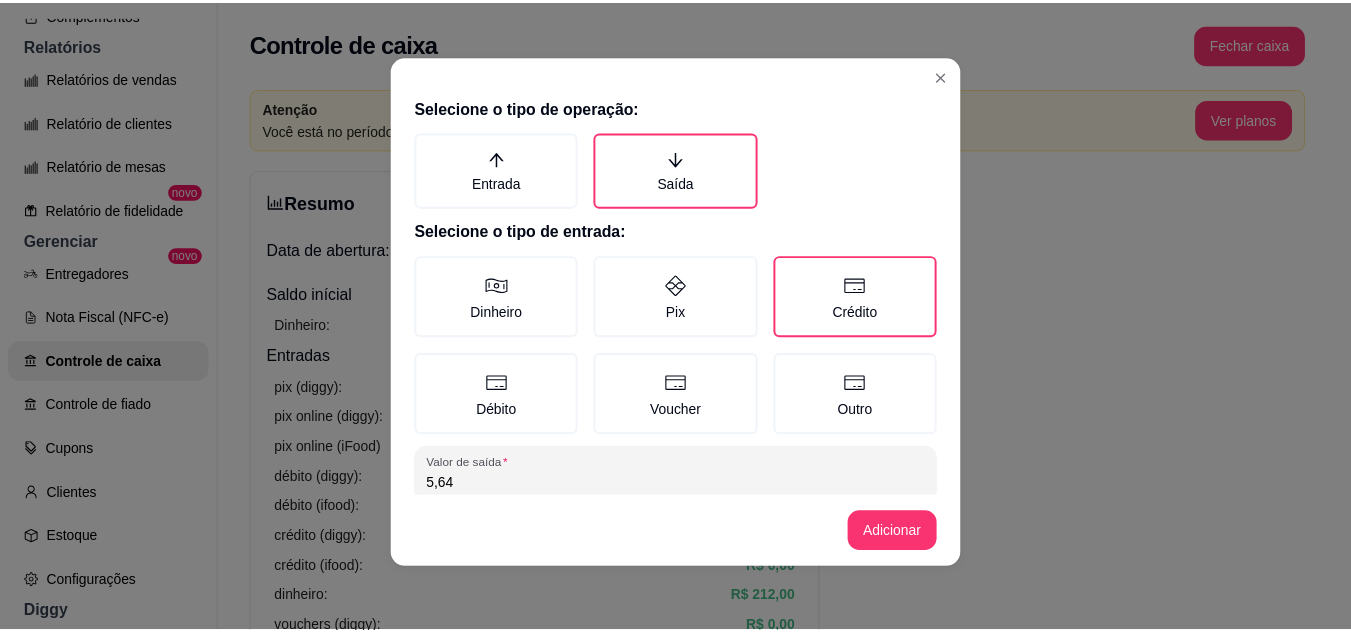 scroll, scrollTop: 115, scrollLeft: 0, axis: vertical 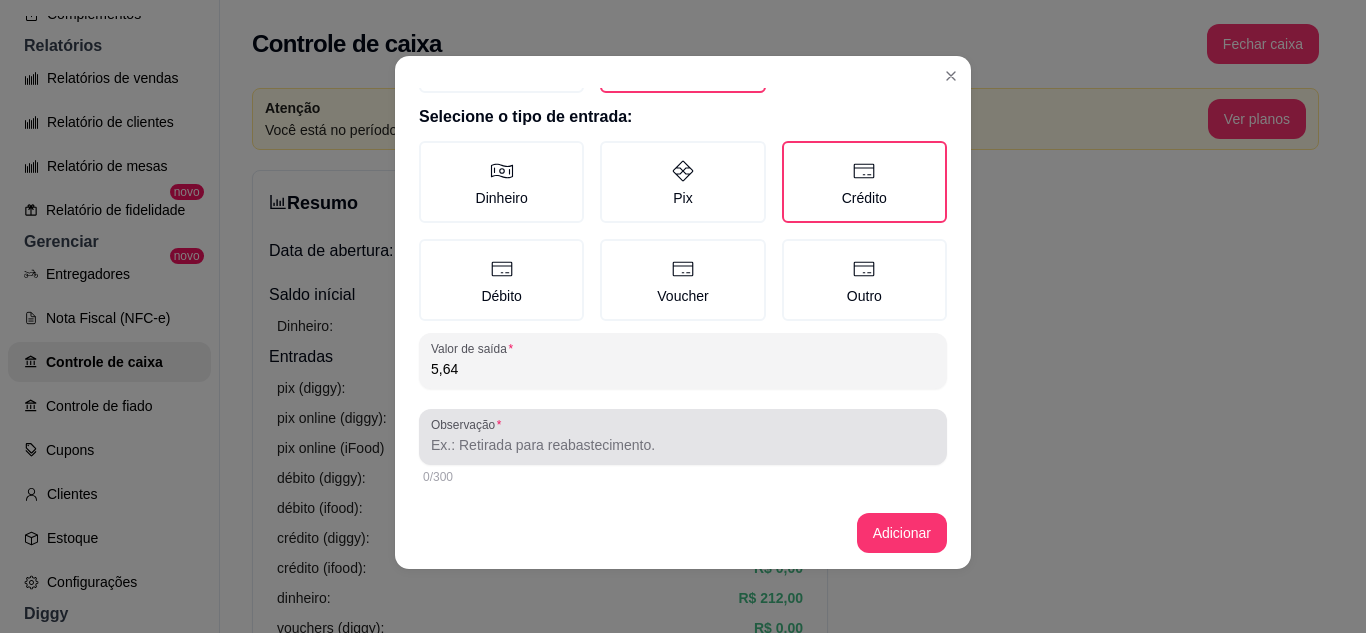 click at bounding box center [683, 437] 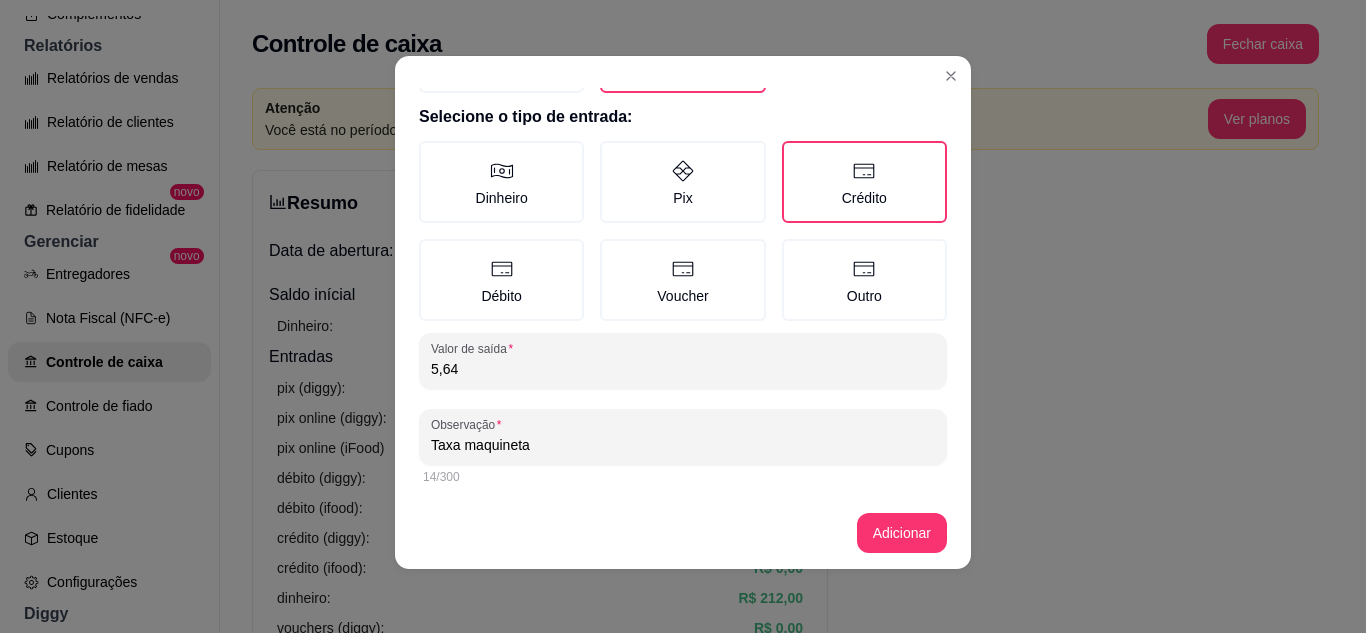 type on "Taxa maquineta" 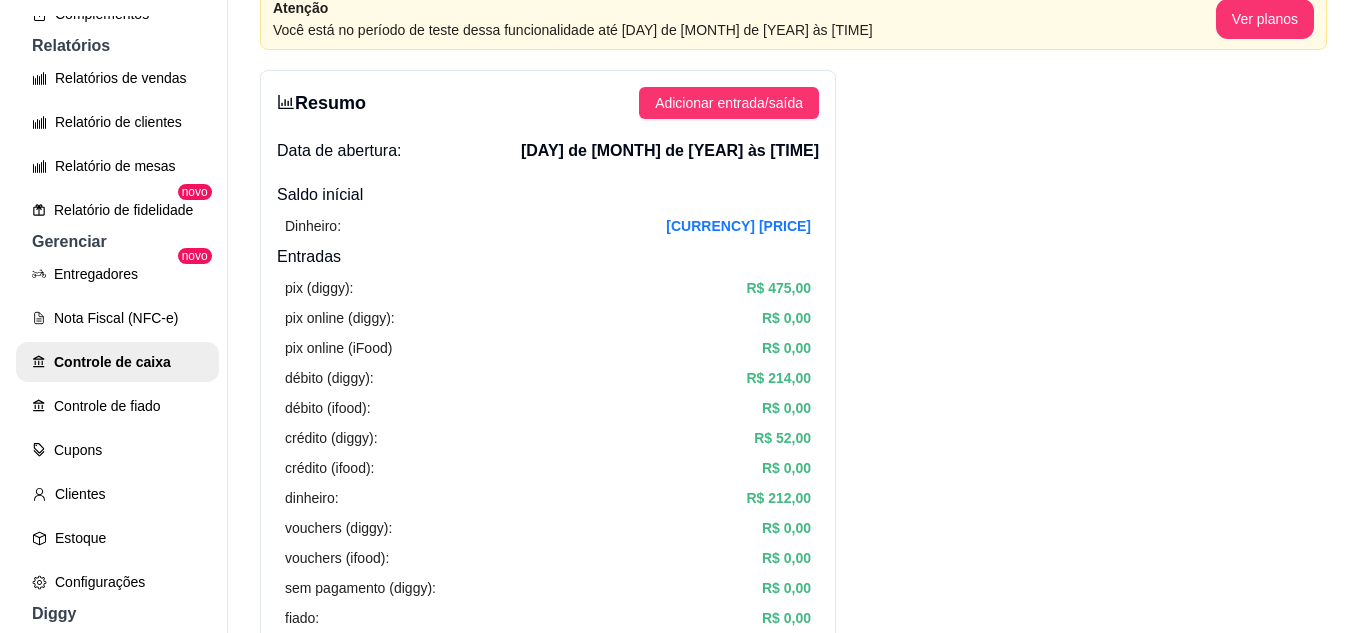 scroll, scrollTop: 0, scrollLeft: 0, axis: both 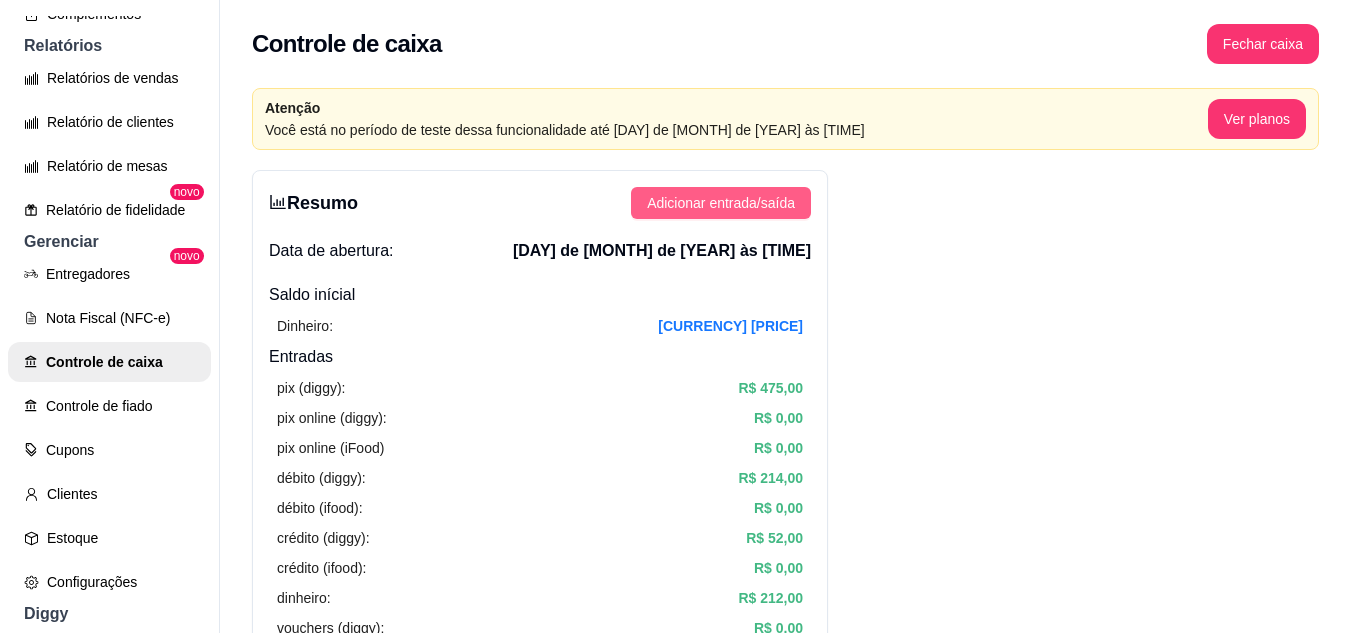 drag, startPoint x: 739, startPoint y: 182, endPoint x: 736, endPoint y: 196, distance: 14.3178215 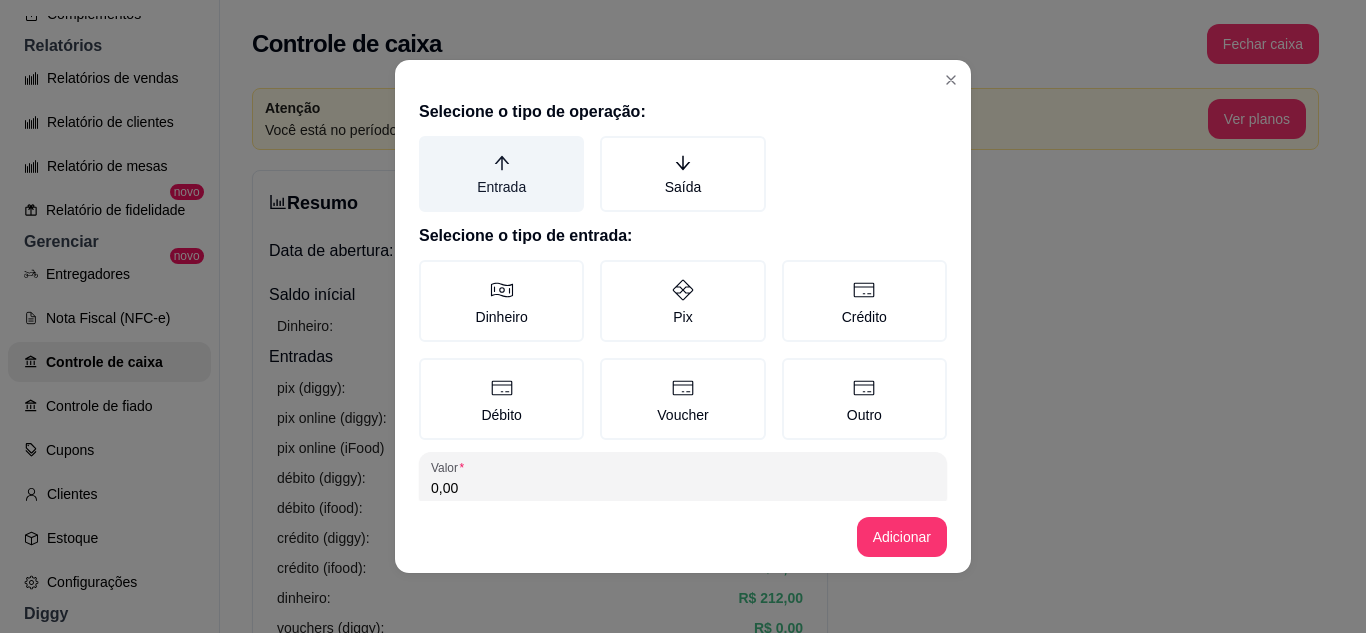 click on "Entrada" at bounding box center [501, 174] 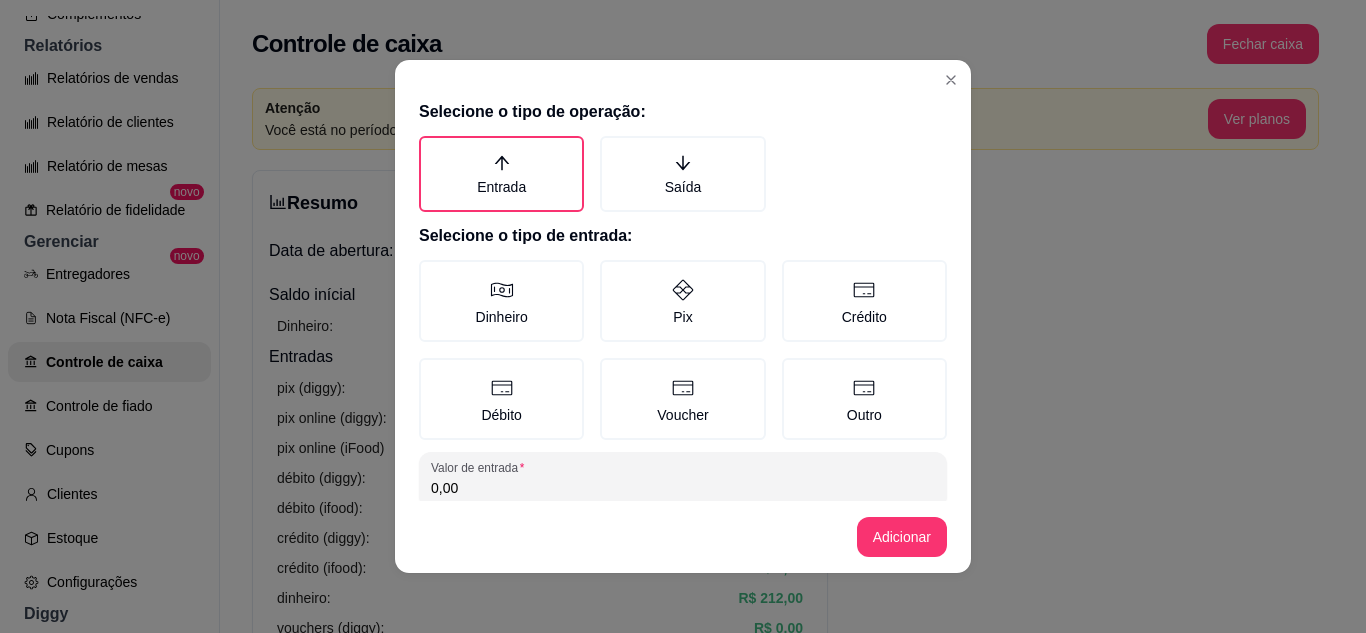 drag, startPoint x: 652, startPoint y: 191, endPoint x: 641, endPoint y: 212, distance: 23.70654 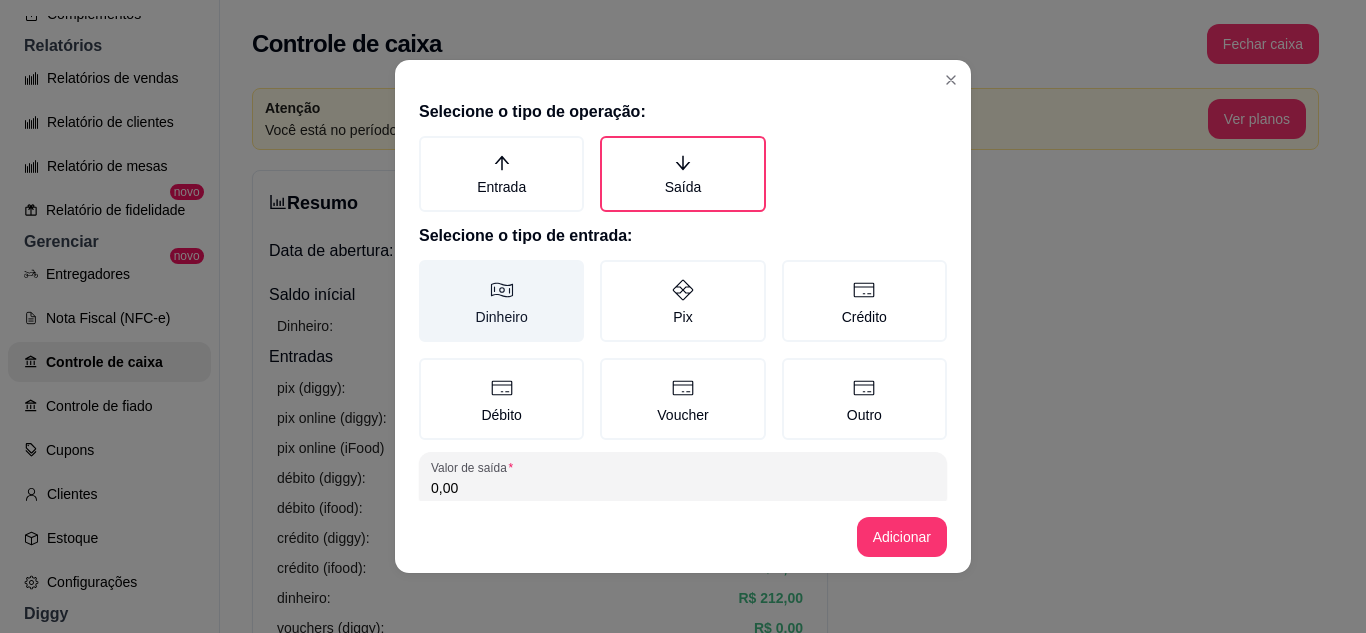 click 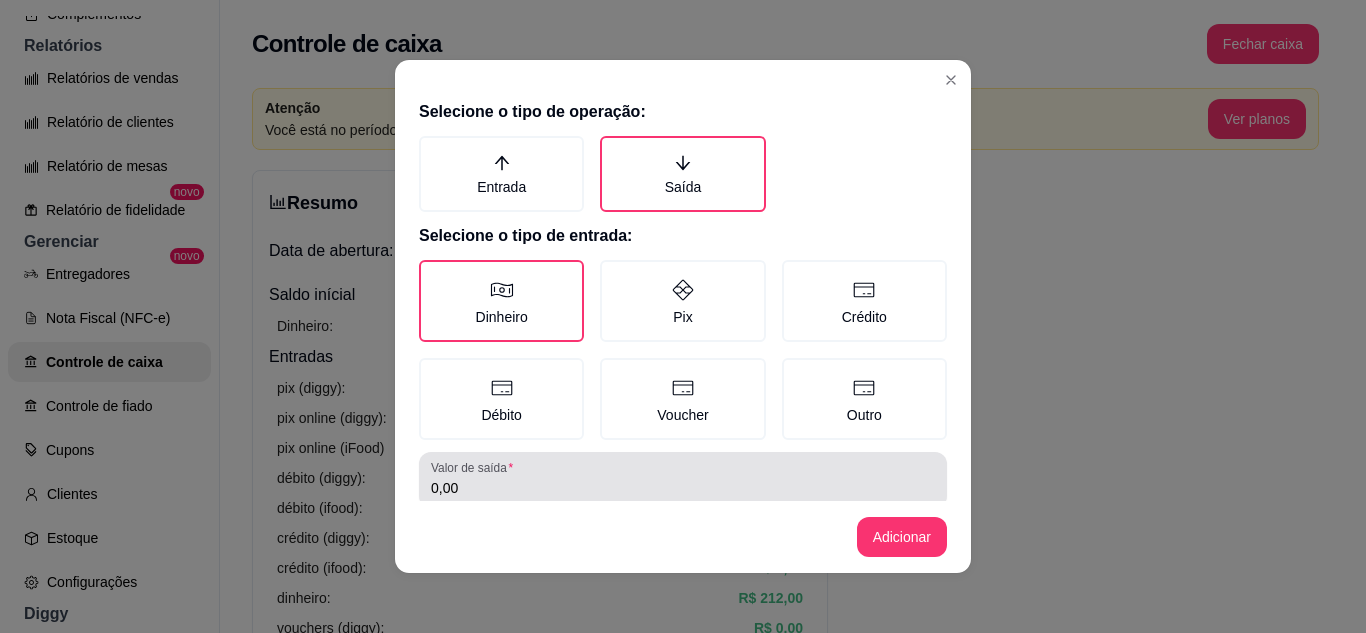 click on "0,00" at bounding box center (683, 488) 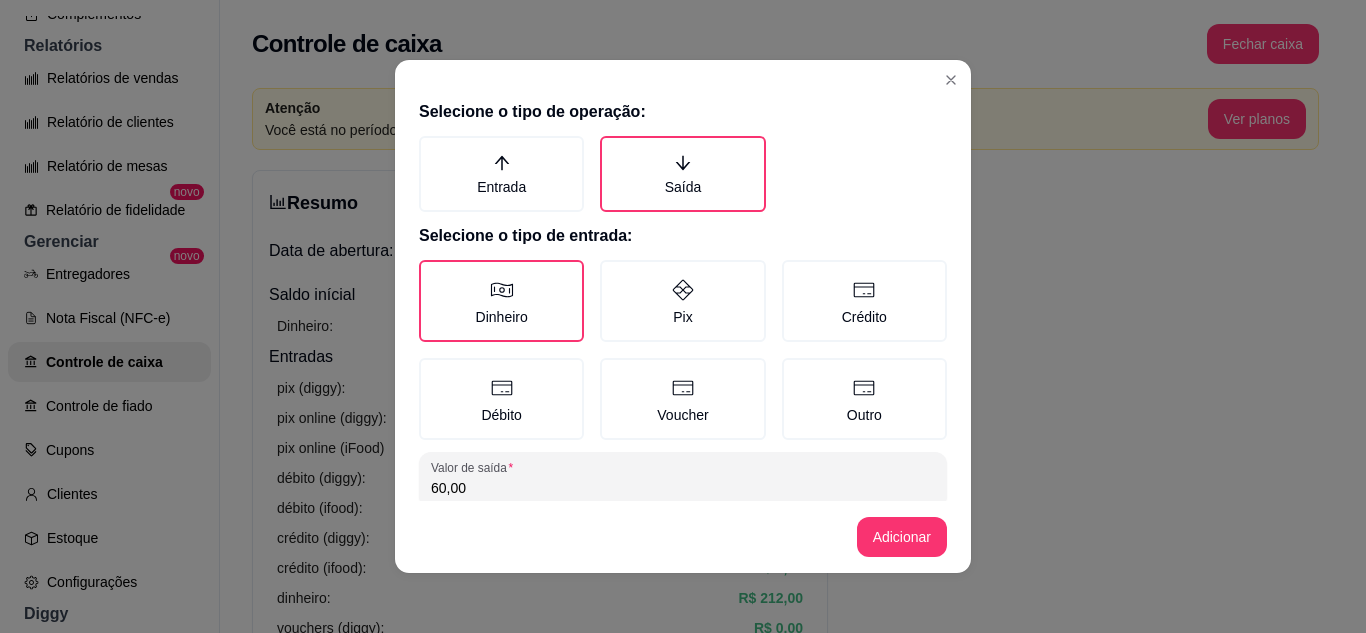 scroll, scrollTop: 115, scrollLeft: 0, axis: vertical 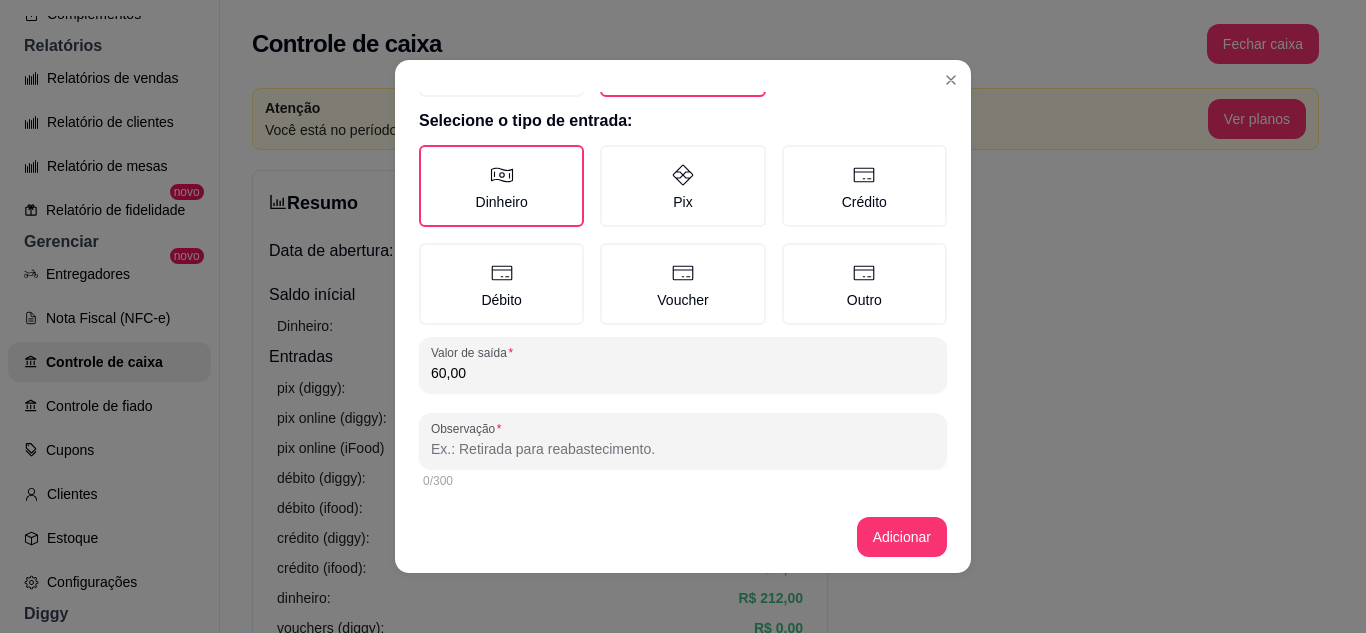 type on "60,00" 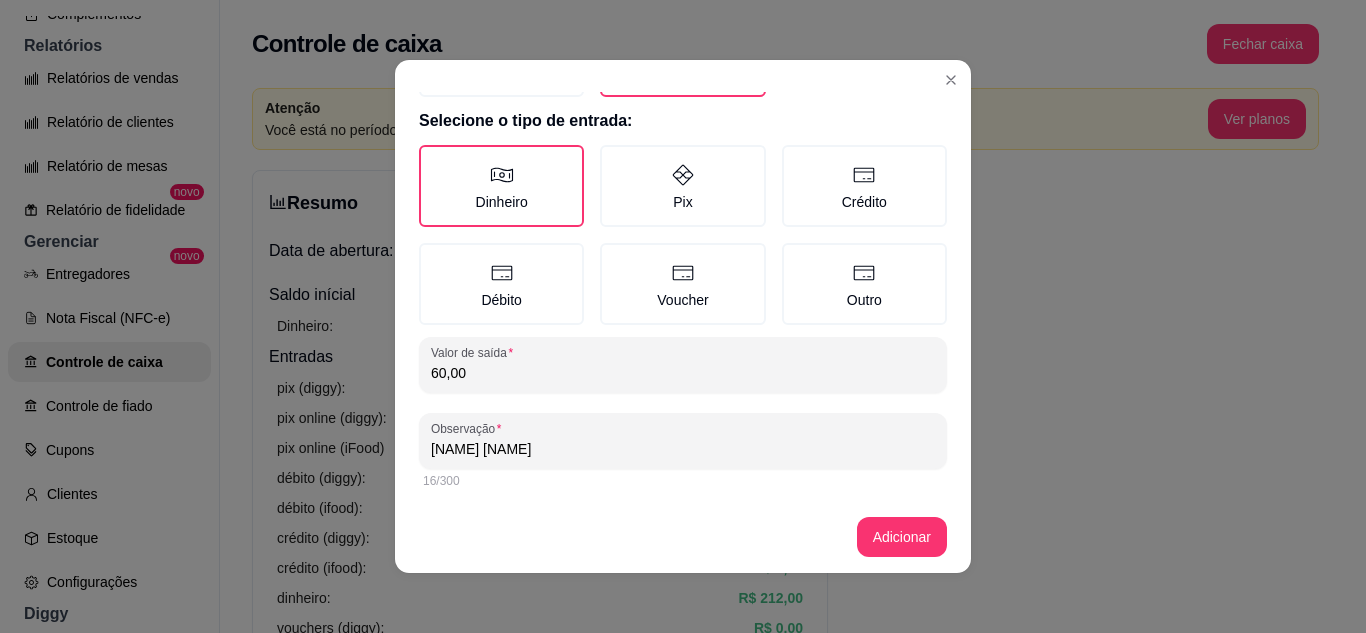 scroll, scrollTop: 4, scrollLeft: 0, axis: vertical 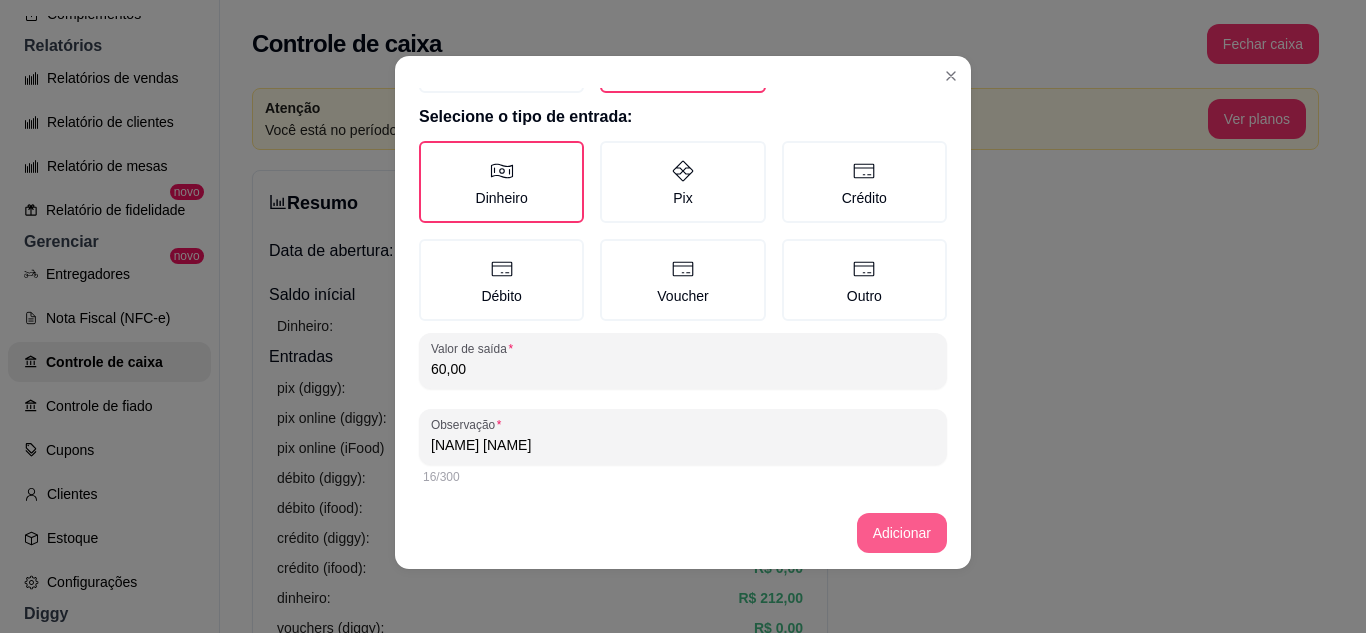 type on "[NAME] [NAME]" 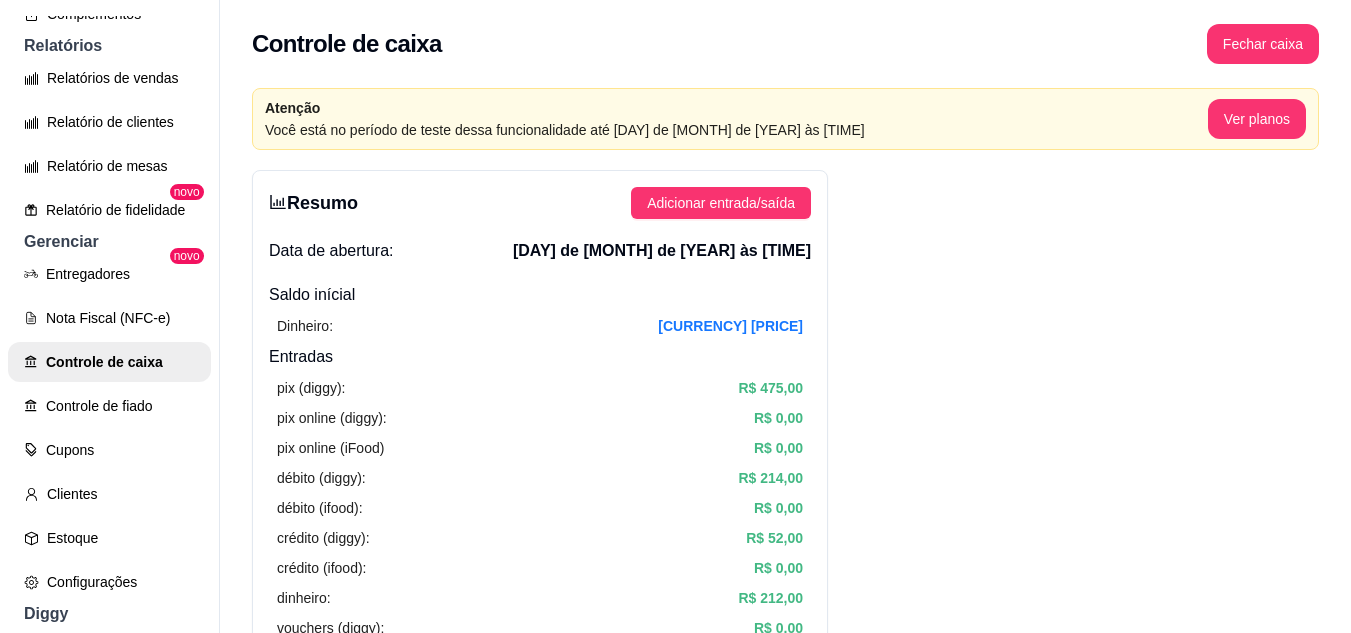 click on "Resumo Adicionar entrada/saída Data de abertura: [DATE] às [TIME] Saldo inícial Dinheiro: [CURRENCY] [PRICE] Entradas pix (diggy): [CURRENCY] [PRICE] pix online (diggy): [CURRENCY] [PRICE] pix online (iFood) [CURRENCY] [PRICE] débito (diggy): [CURRENCY] [PRICE] débito (ifood): [CURRENCY] [PRICE] crédito (diggy): [CURRENCY] [PRICE] crédito (ifood): [CURRENCY] [PRICE] dinheiro: [CURRENCY] [PRICE] vouchers (diggy): [CURRENCY] [PRICE] vouchers (ifood): [CURRENCY] [PRICE] sem pagamento (diggy): [CURRENCY] [PRICE] fiado: [CURRENCY] [PRICE] outros: [CURRENCY] [PRICE] Saídas pix (diggy): [CURRENCY] [PRICE] dinheiro: [CURRENCY] [PRICE] débito (diggy): [CURRENCY] [PRICE] débito (ifood): [CURRENCY] [PRICE] crédito (diggy): [CURRENCY] [PRICE] crédito (ifood): [CURRENCY] [PRICE] vouchers (diggy): [CURRENCY] [PRICE] vouchers (ifood): [CURRENCY] [PRICE] outros: [CURRENCY] [PRICE] Saldo final dinheiro em caixa: [CURRENCY] [PRICE] total: [CURRENCY] [PRICE]" at bounding box center [540, 698] 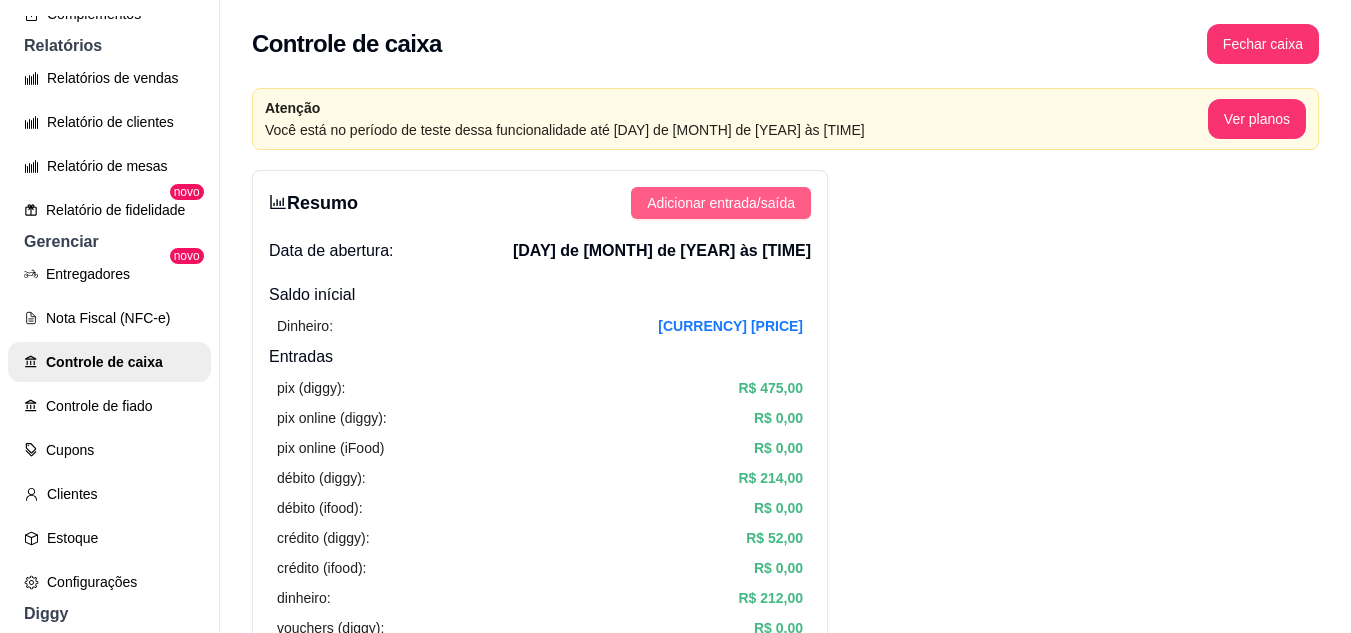click on "Adicionar entrada/saída" at bounding box center [721, 203] 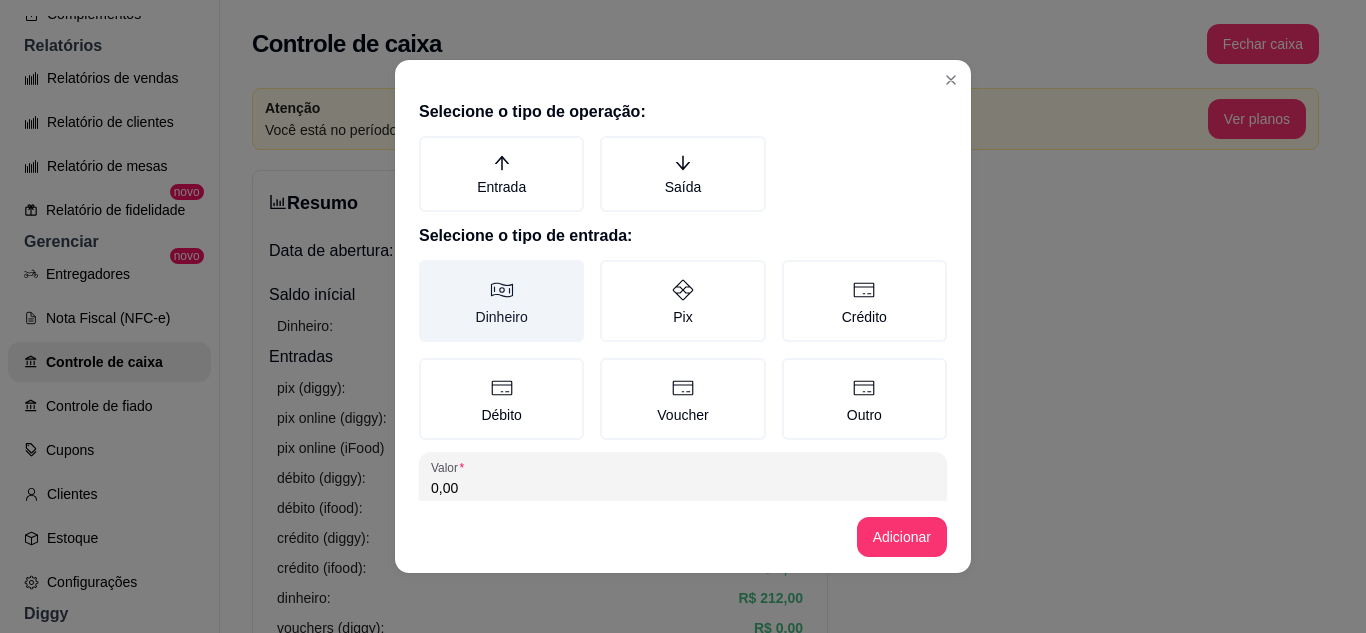 click on "Dinheiro" at bounding box center (501, 301) 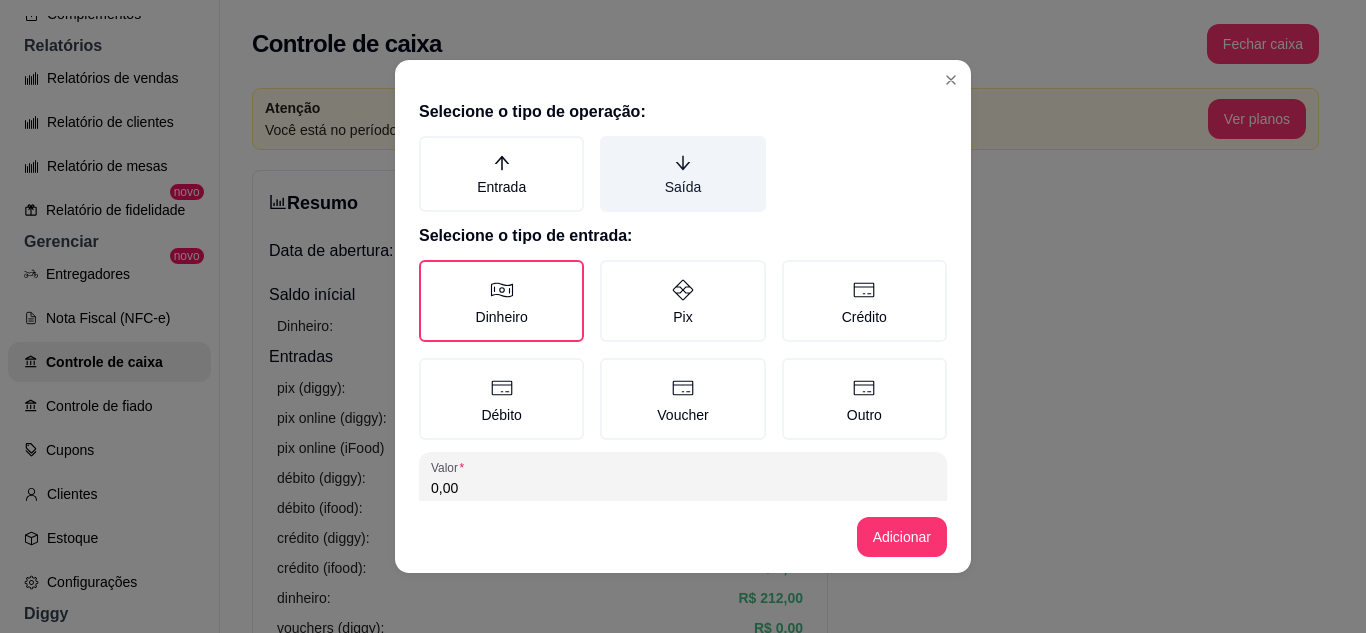 click on "Saída" at bounding box center (682, 174) 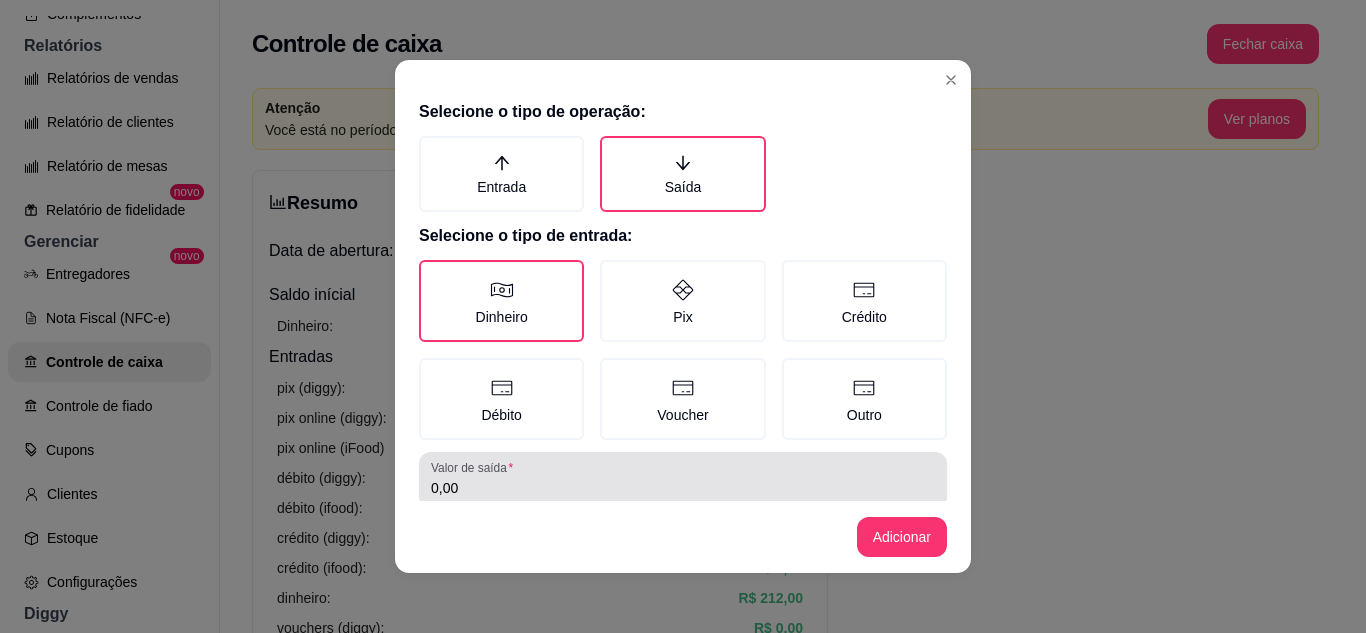 click on "Valor
de saída" at bounding box center (475, 467) 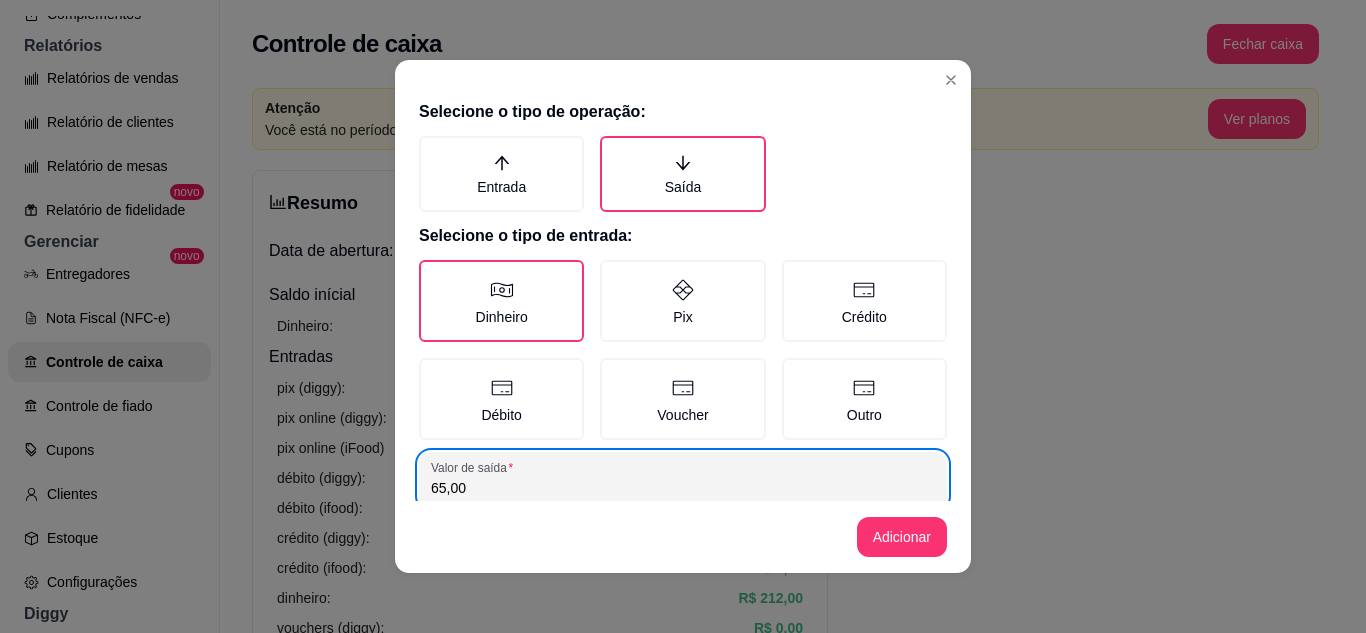 type on "65,00" 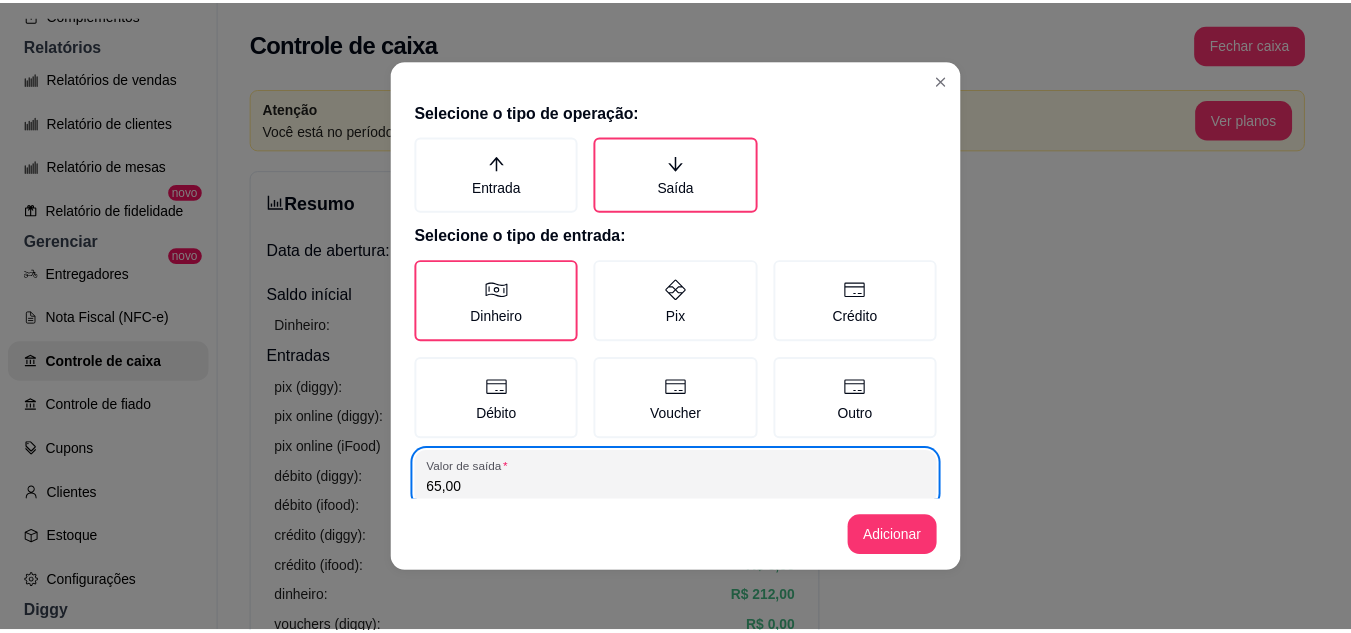 scroll, scrollTop: 115, scrollLeft: 0, axis: vertical 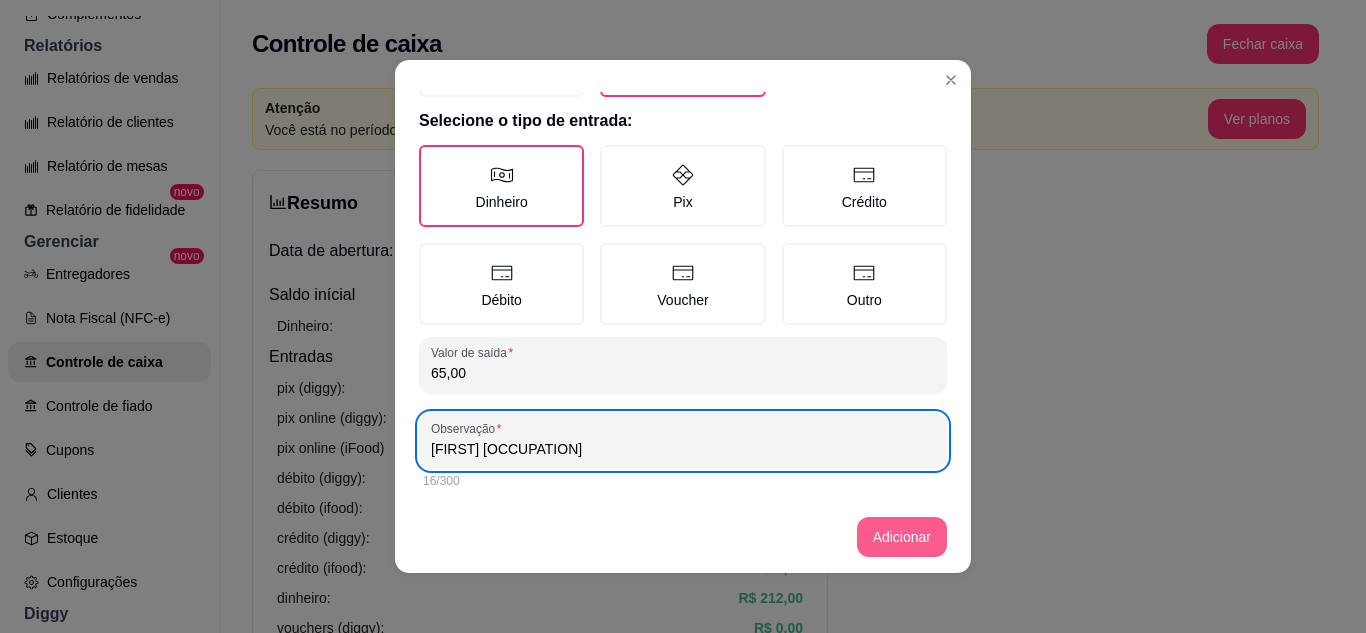 type on "[FIRST] [OCCUPATION]" 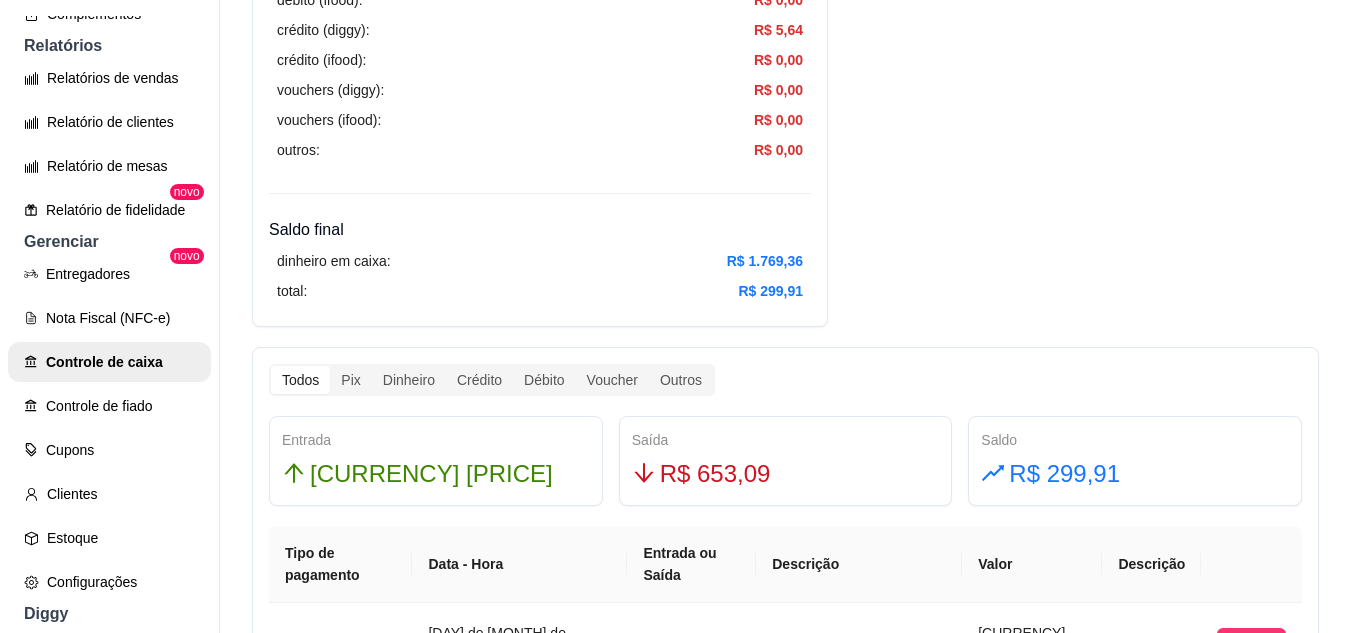 scroll, scrollTop: 1000, scrollLeft: 0, axis: vertical 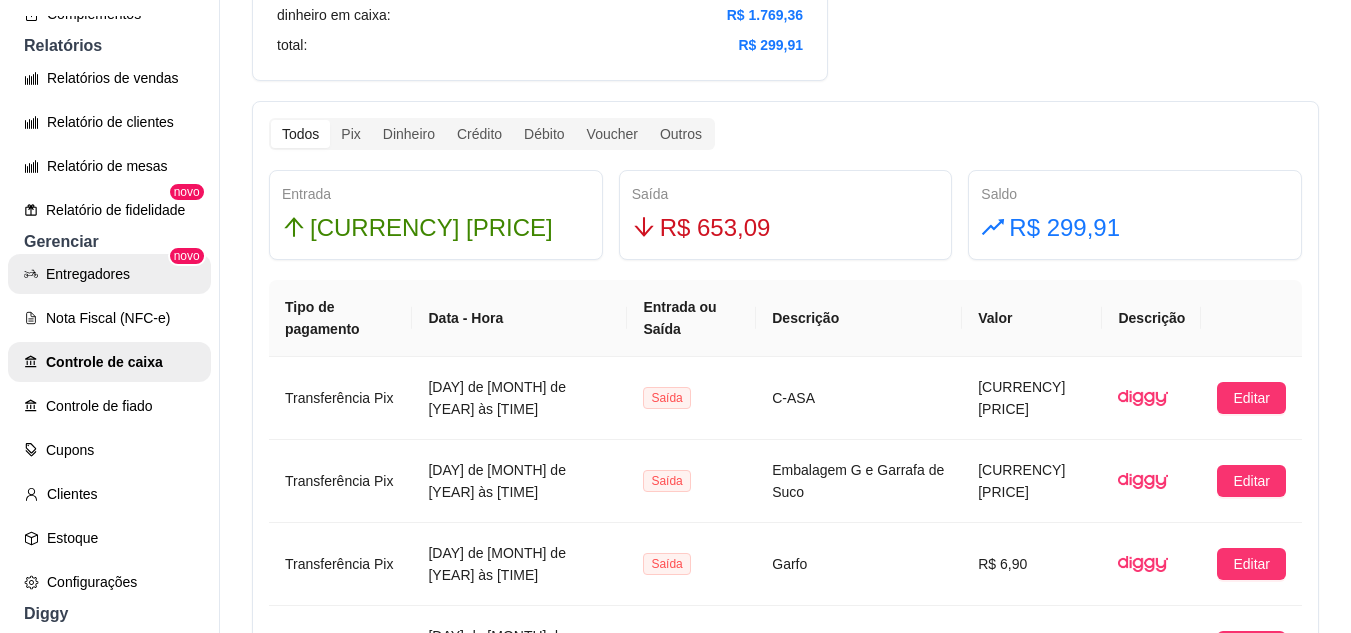 click on "Entregadores" at bounding box center (109, 274) 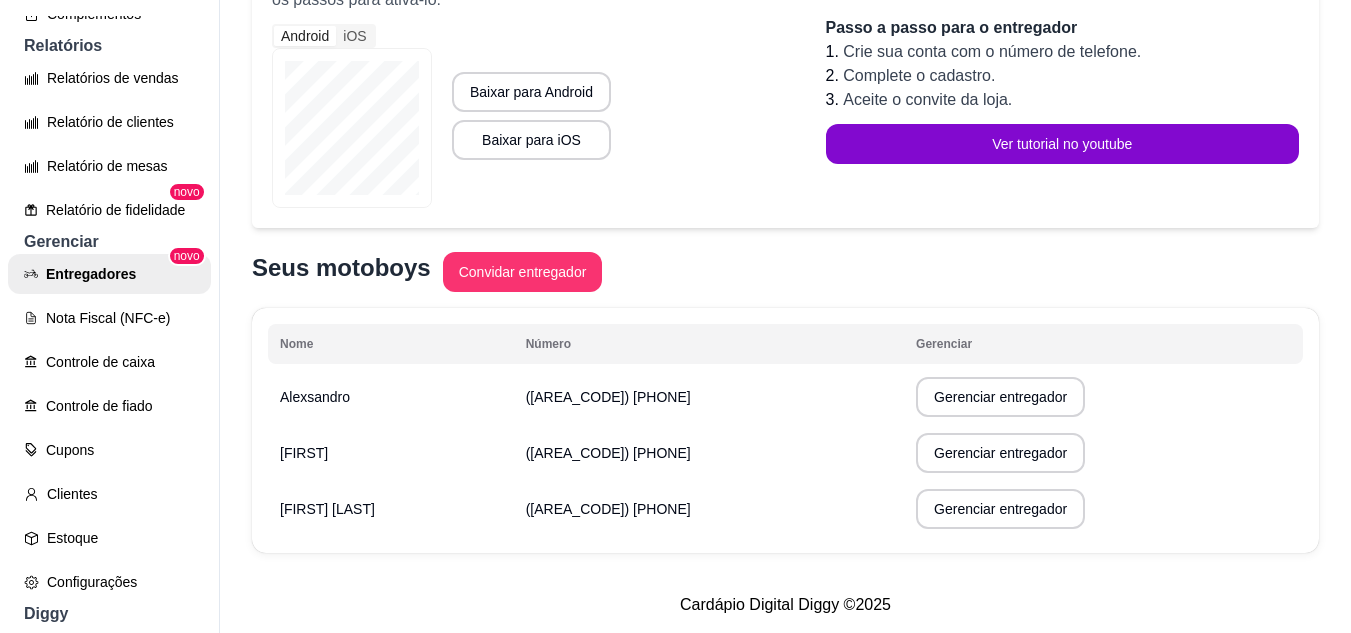 scroll, scrollTop: 0, scrollLeft: 0, axis: both 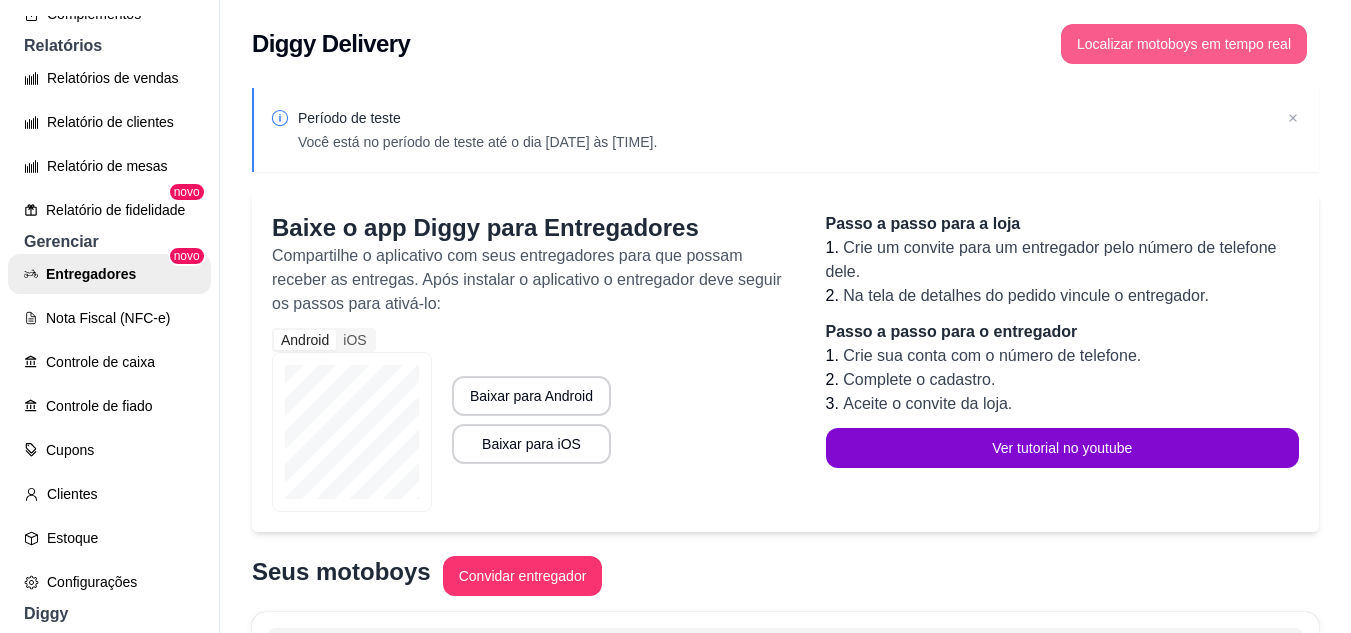 click on "Localizar motoboys em tempo real" at bounding box center [1184, 44] 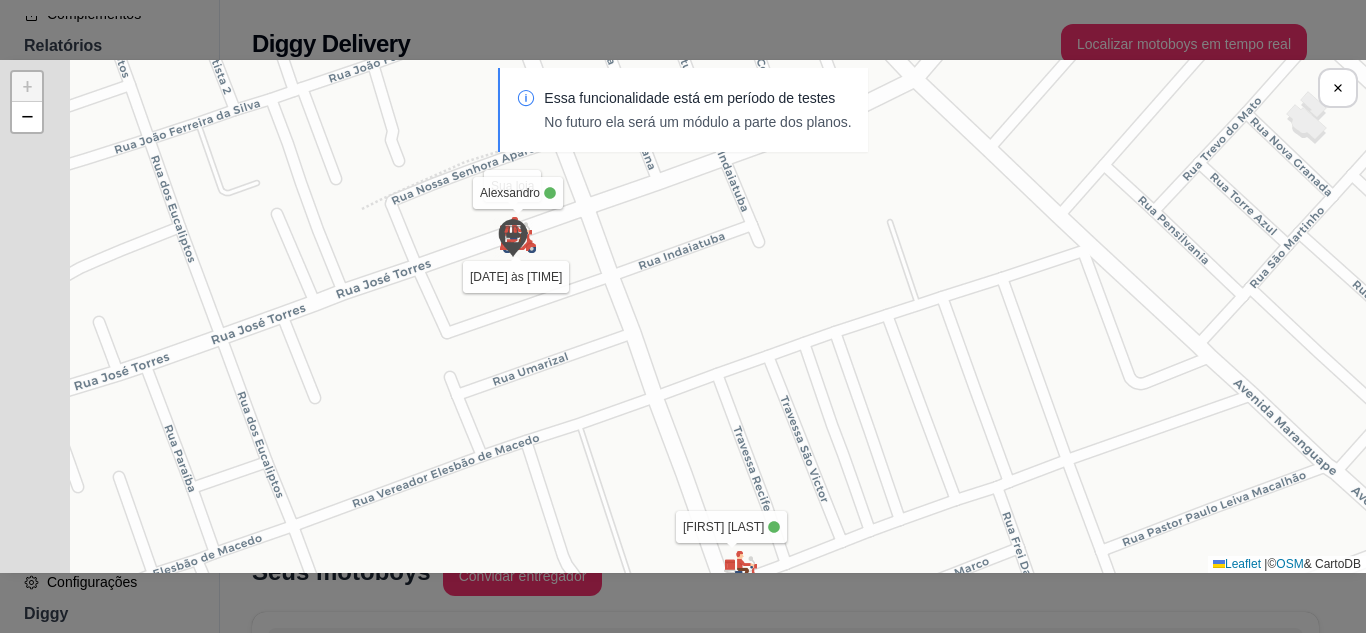 drag, startPoint x: 552, startPoint y: 391, endPoint x: 685, endPoint y: 313, distance: 154.18495 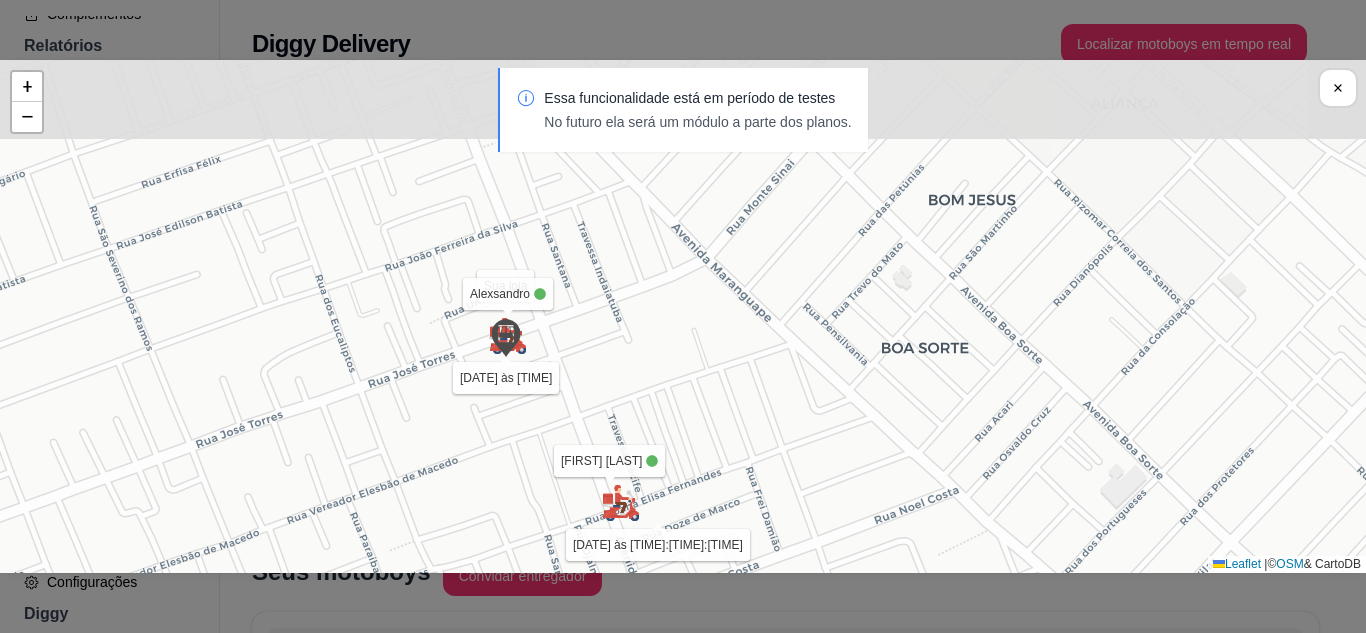 drag, startPoint x: 628, startPoint y: 262, endPoint x: 638, endPoint y: 344, distance: 82.607506 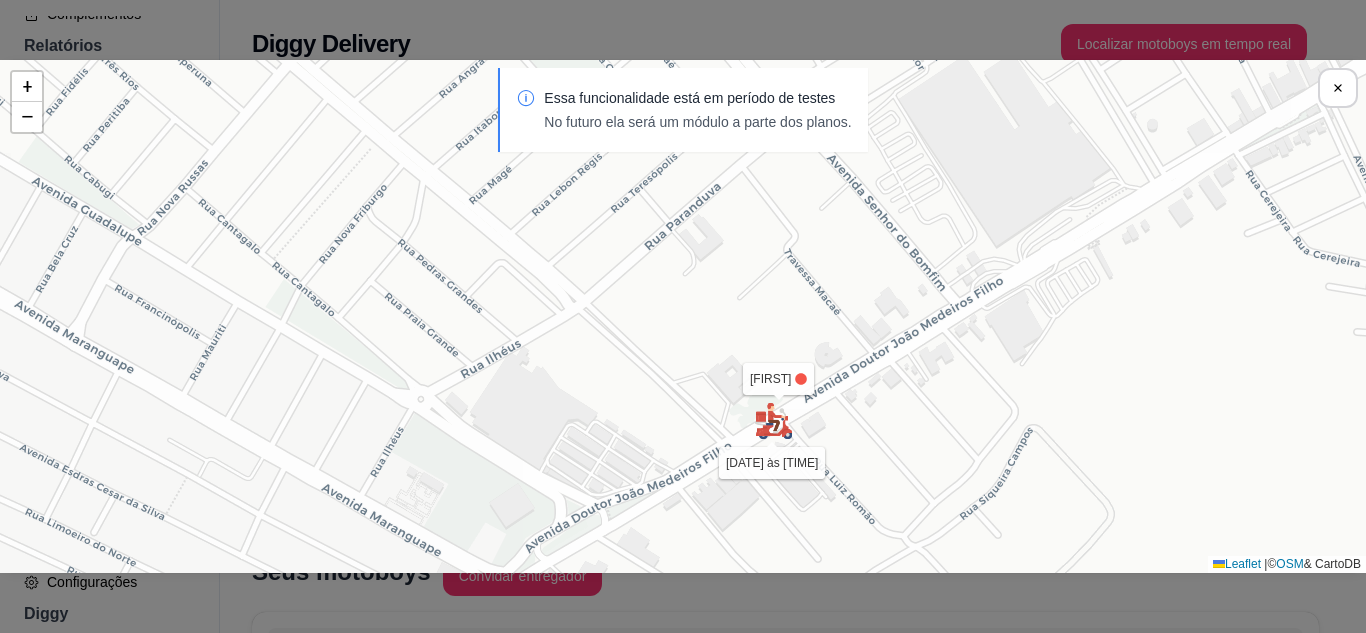 click on "Sua loja [FIRST]   [DATE] às [TIME]:[TIME]:[TIME] [FIRST]   [DATE] às [TIME]:[TIME]:[TIME] [FIRST] [LAST]    [DATE] às [TIME]:[TIME]:[TIME] + −  Leaflet   |  ©  OSM  & CartoDB" at bounding box center (683, 316) 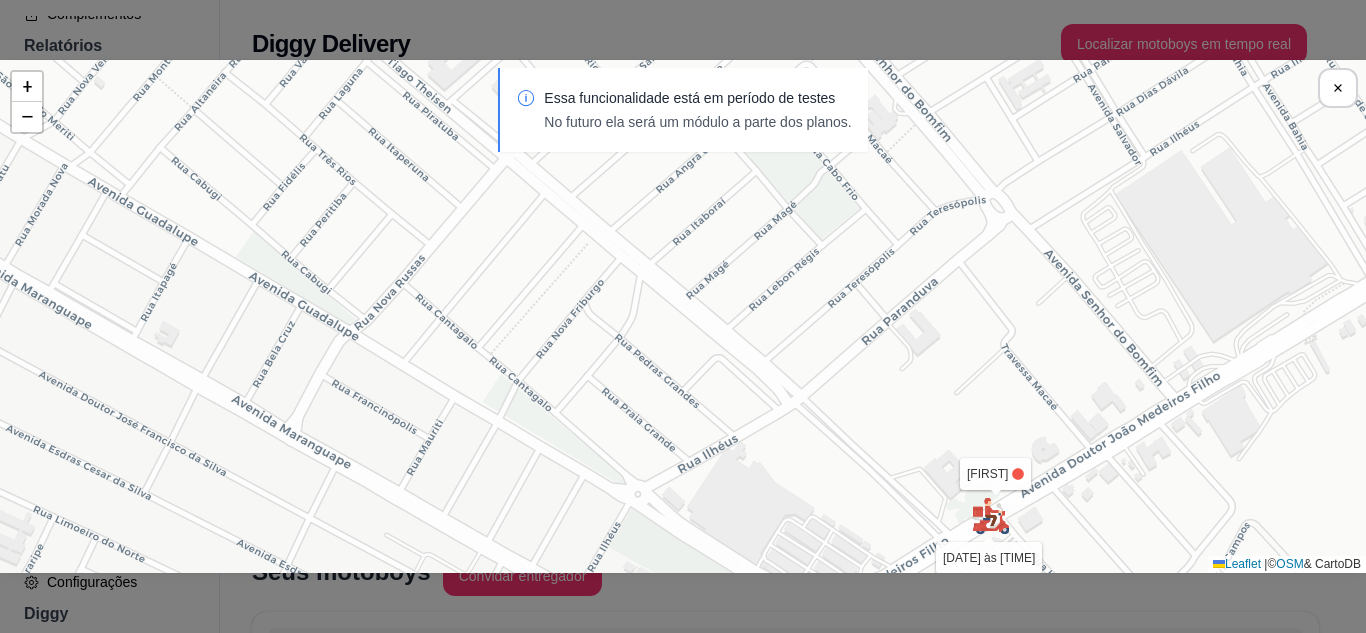 drag, startPoint x: 778, startPoint y: 384, endPoint x: 1017, endPoint y: 373, distance: 239.253 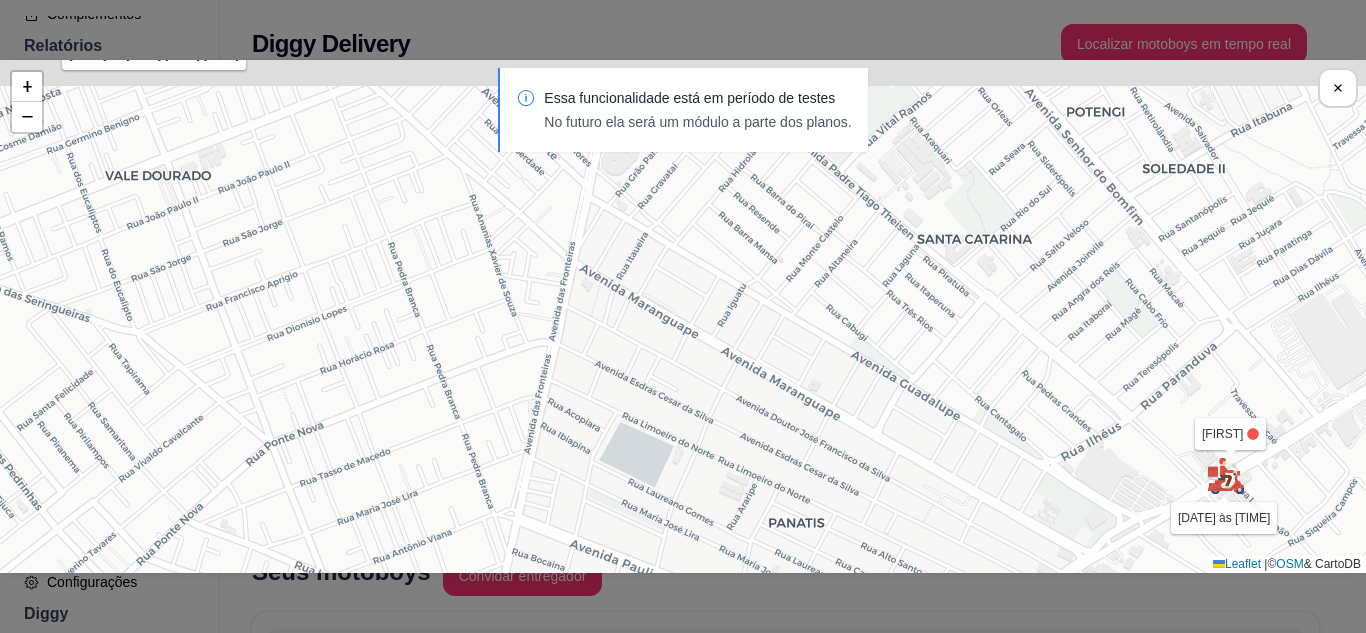 drag, startPoint x: 510, startPoint y: 199, endPoint x: 696, endPoint y: 507, distance: 359.8055 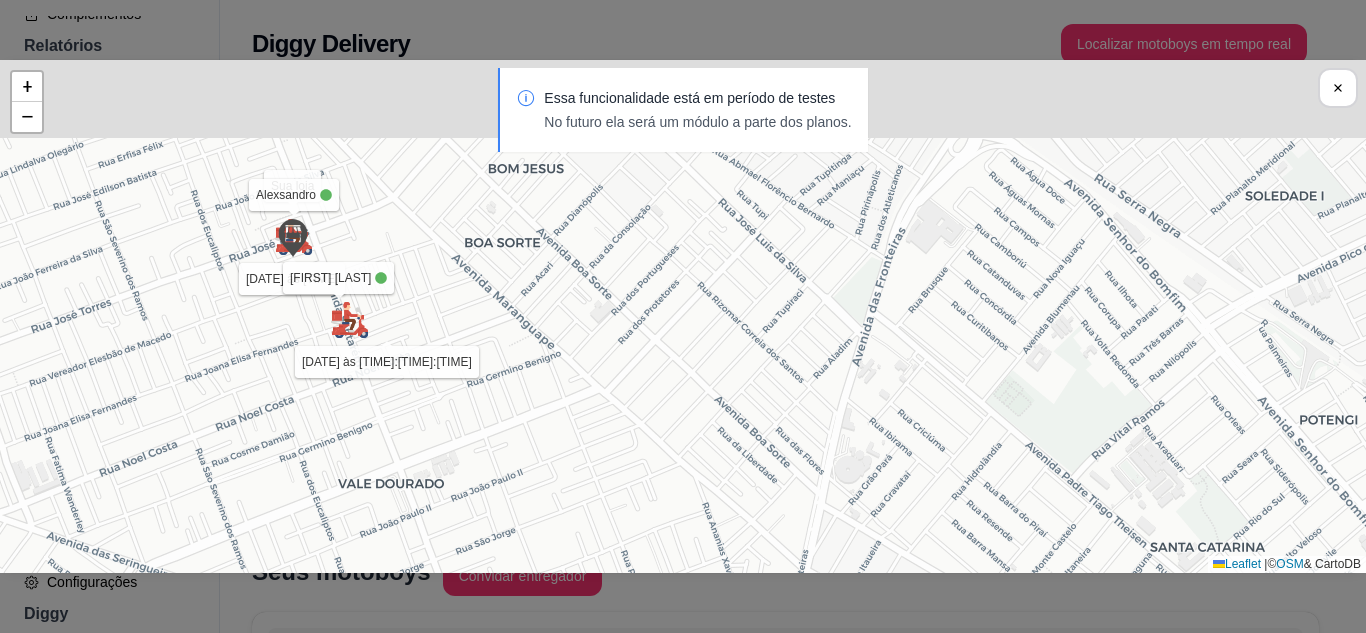 drag, startPoint x: 451, startPoint y: 302, endPoint x: 515, endPoint y: 388, distance: 107.200745 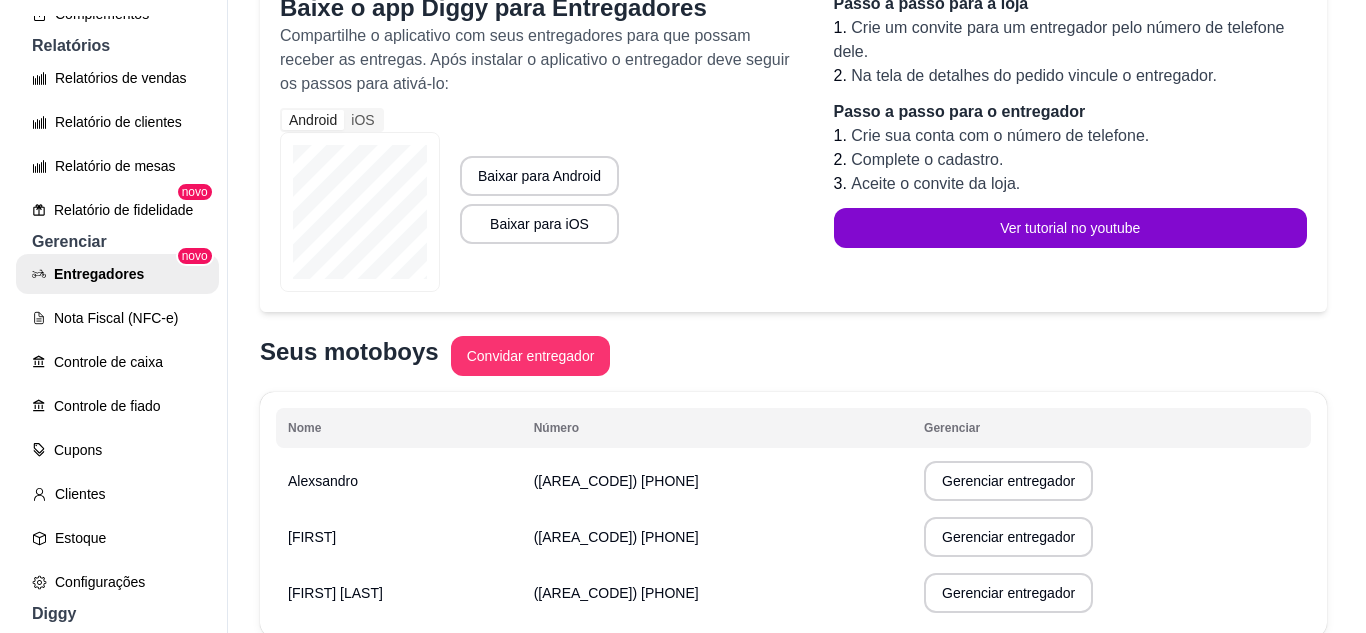 scroll, scrollTop: 320, scrollLeft: 0, axis: vertical 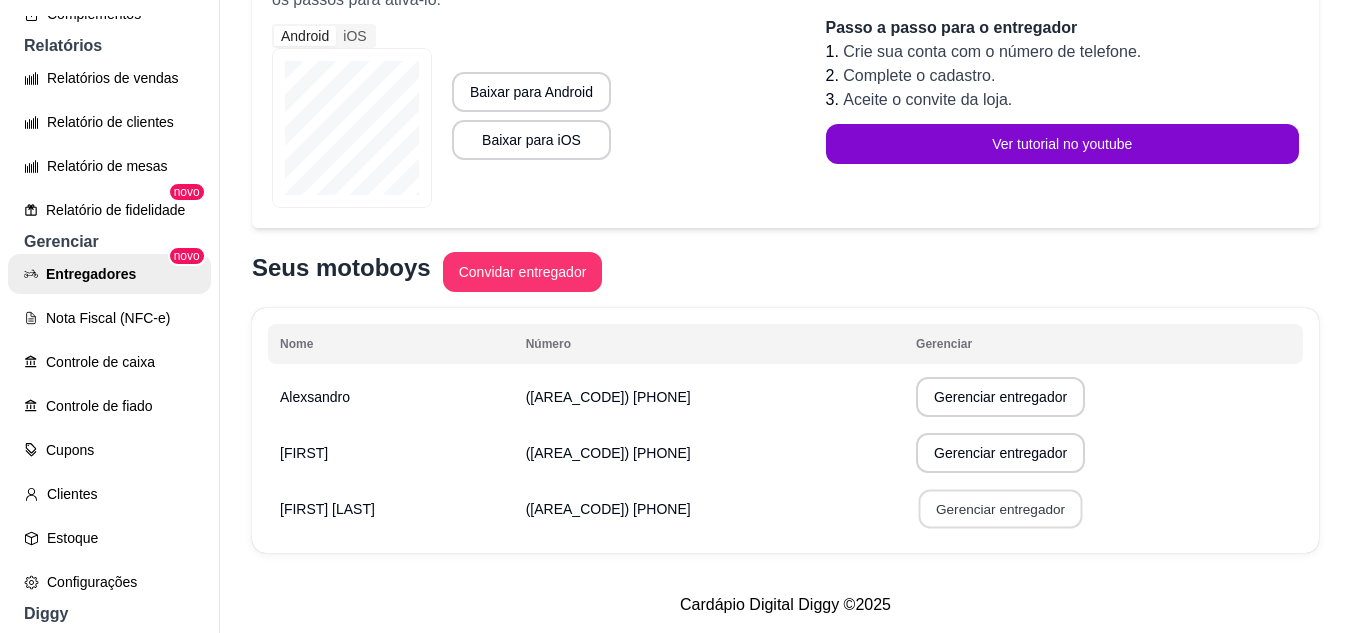 click on "Gerenciar entregador" at bounding box center (1001, 509) 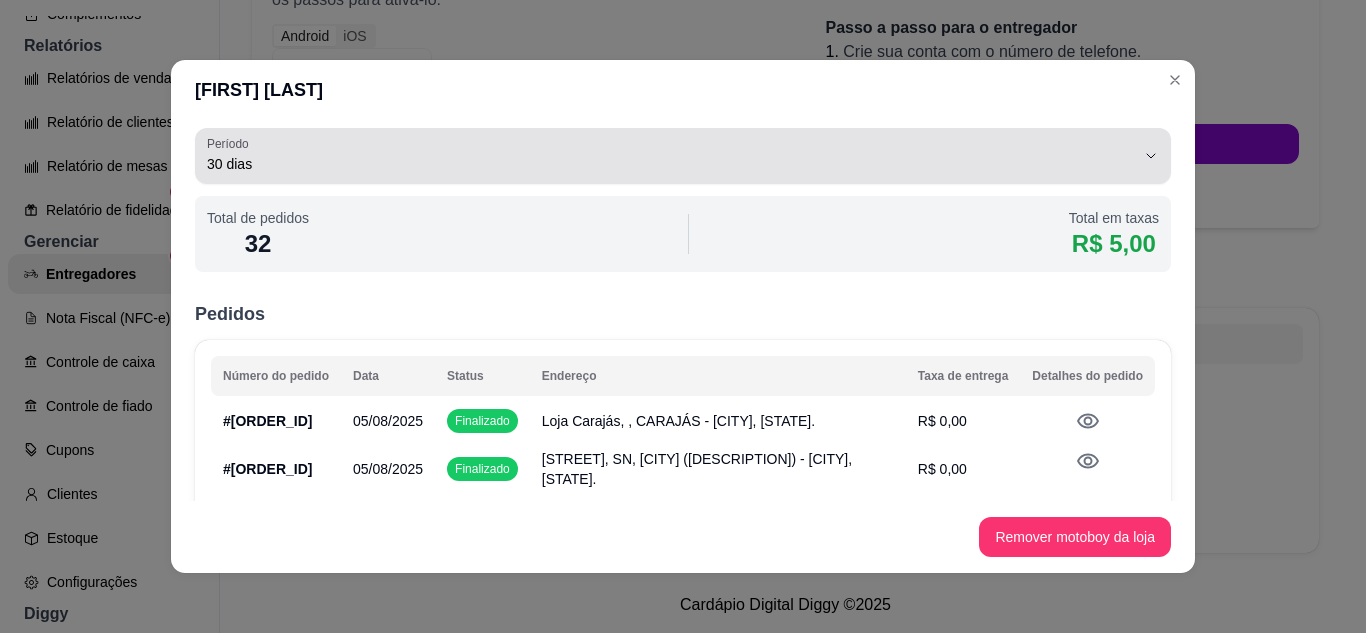 click on "30 dias" at bounding box center [671, 156] 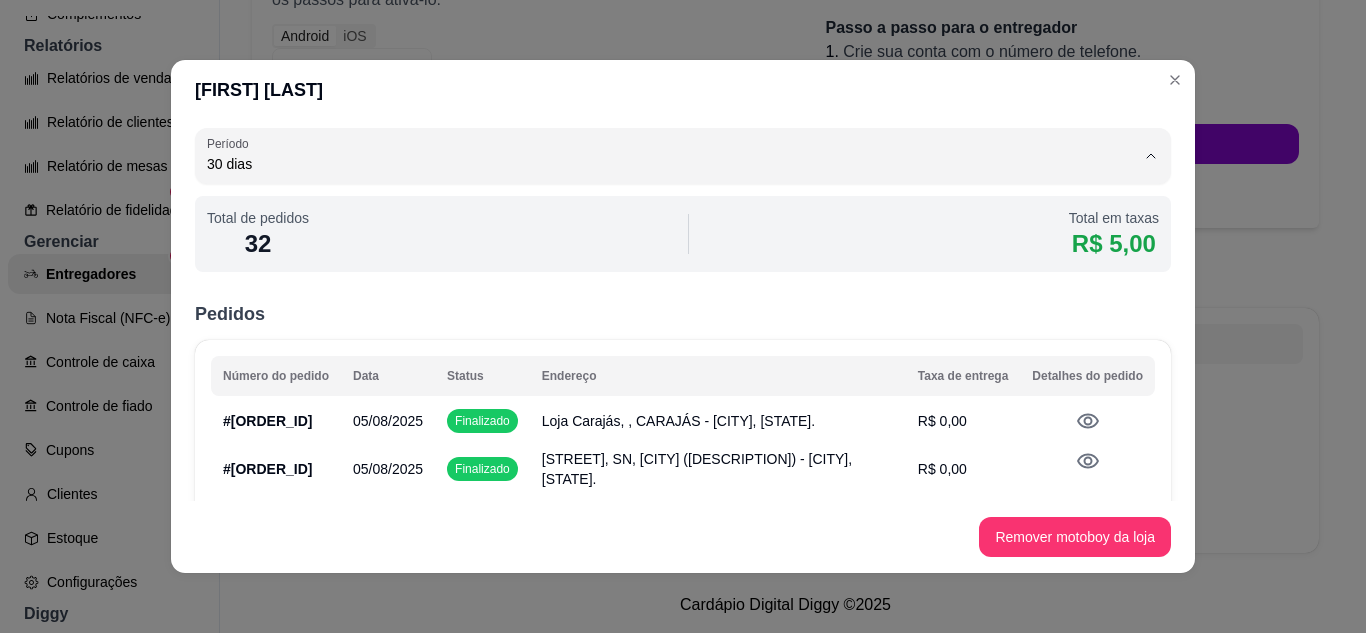 click on "1 dia" at bounding box center [658, 211] 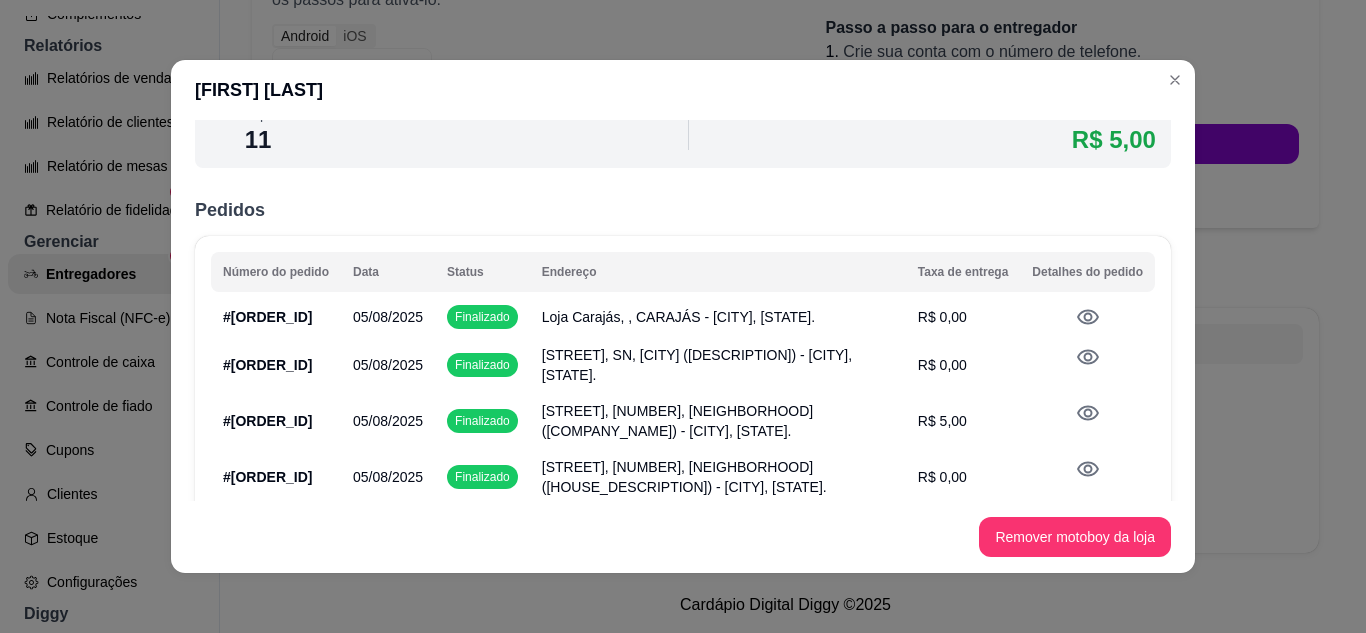 scroll, scrollTop: 204, scrollLeft: 0, axis: vertical 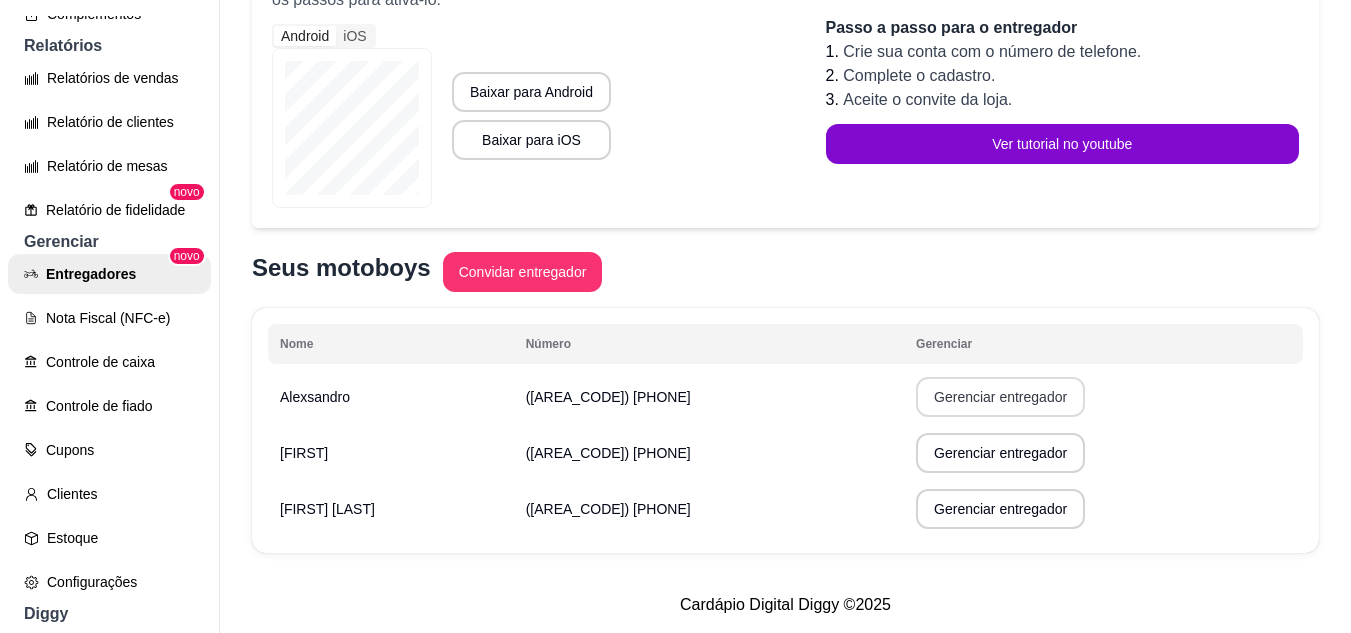 click on "Gerenciar entregador" at bounding box center (1000, 397) 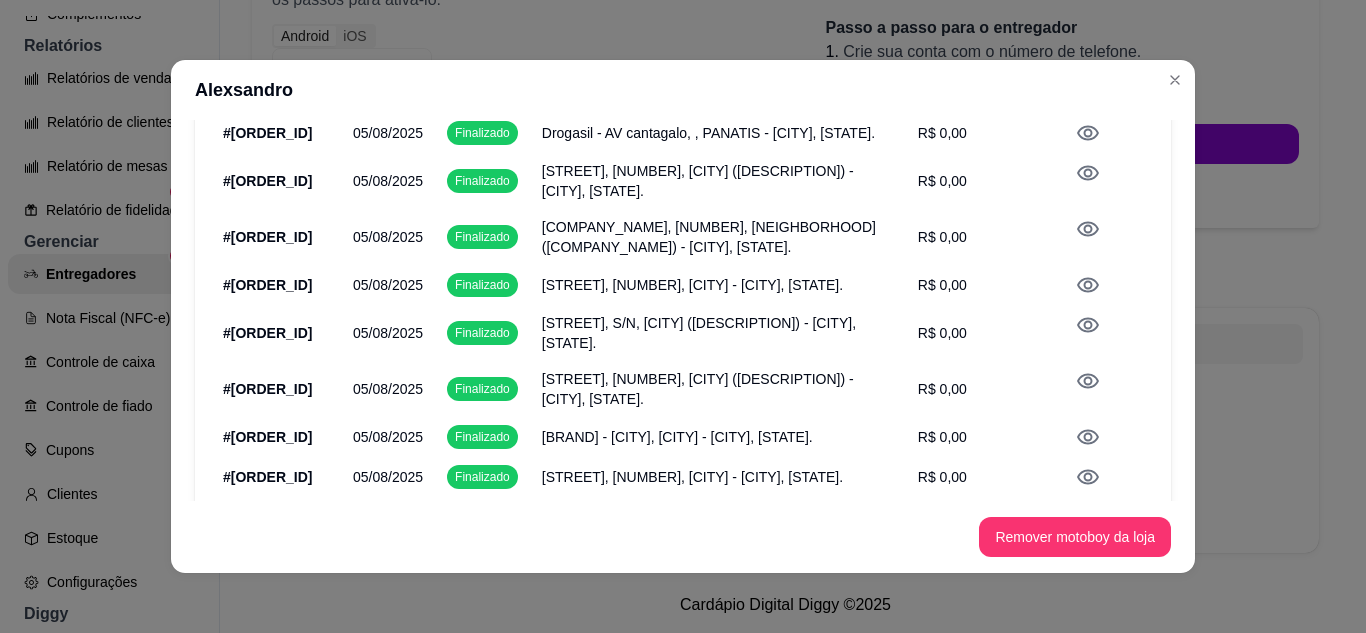 scroll, scrollTop: 500, scrollLeft: 0, axis: vertical 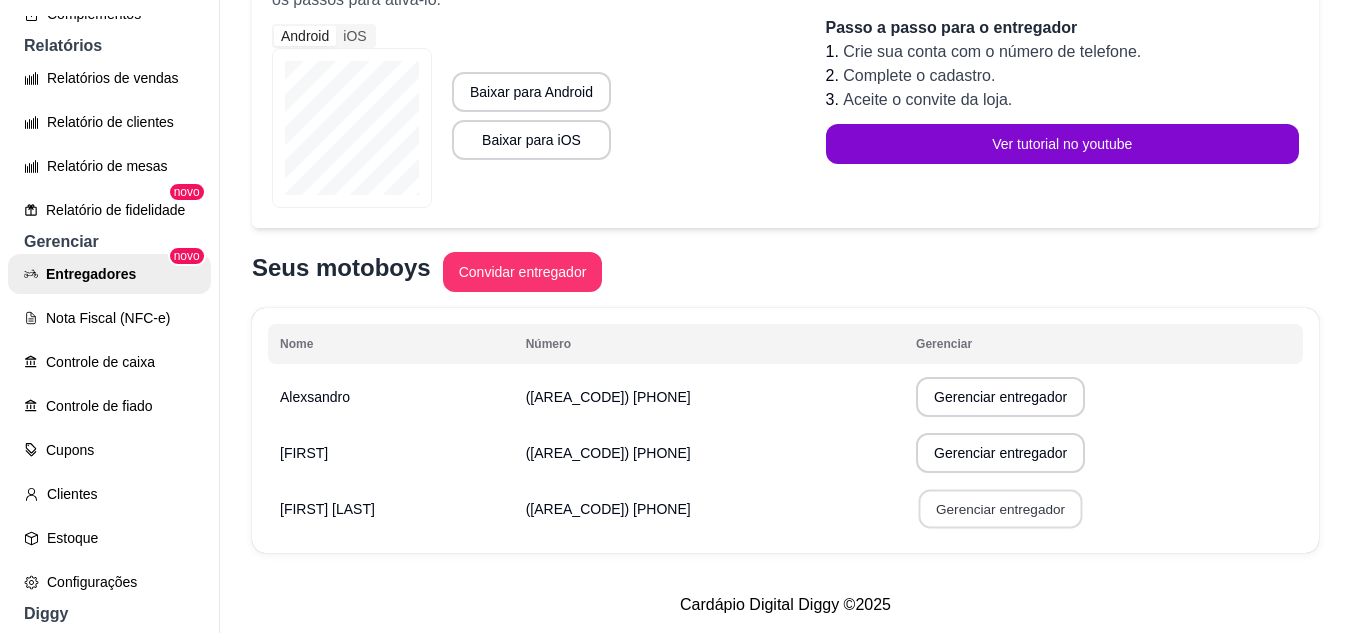 click on "Gerenciar entregador" at bounding box center (1001, 509) 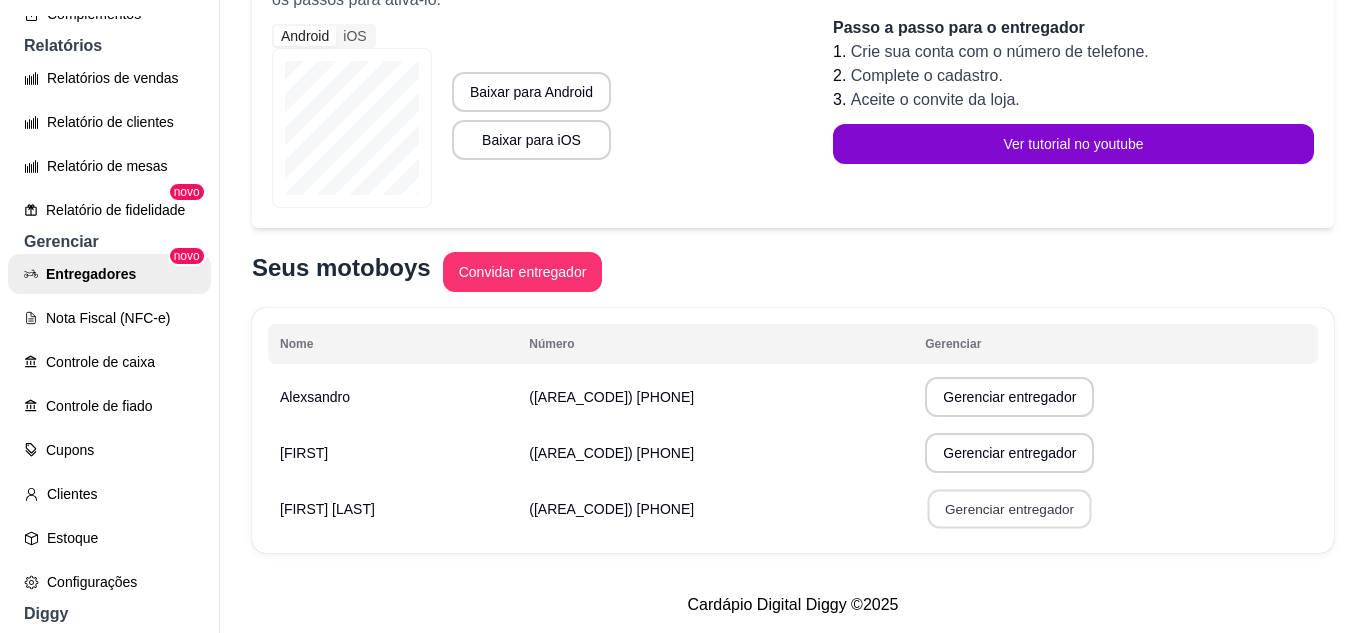 select on "30" 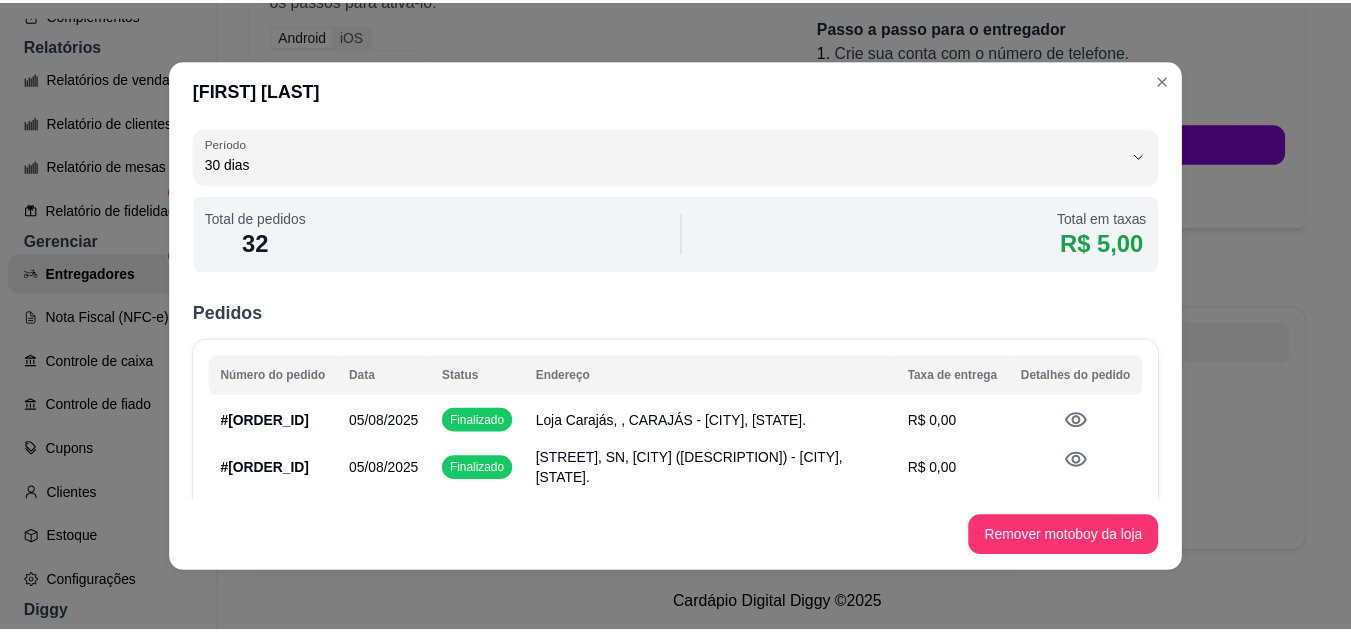 scroll, scrollTop: 300, scrollLeft: 0, axis: vertical 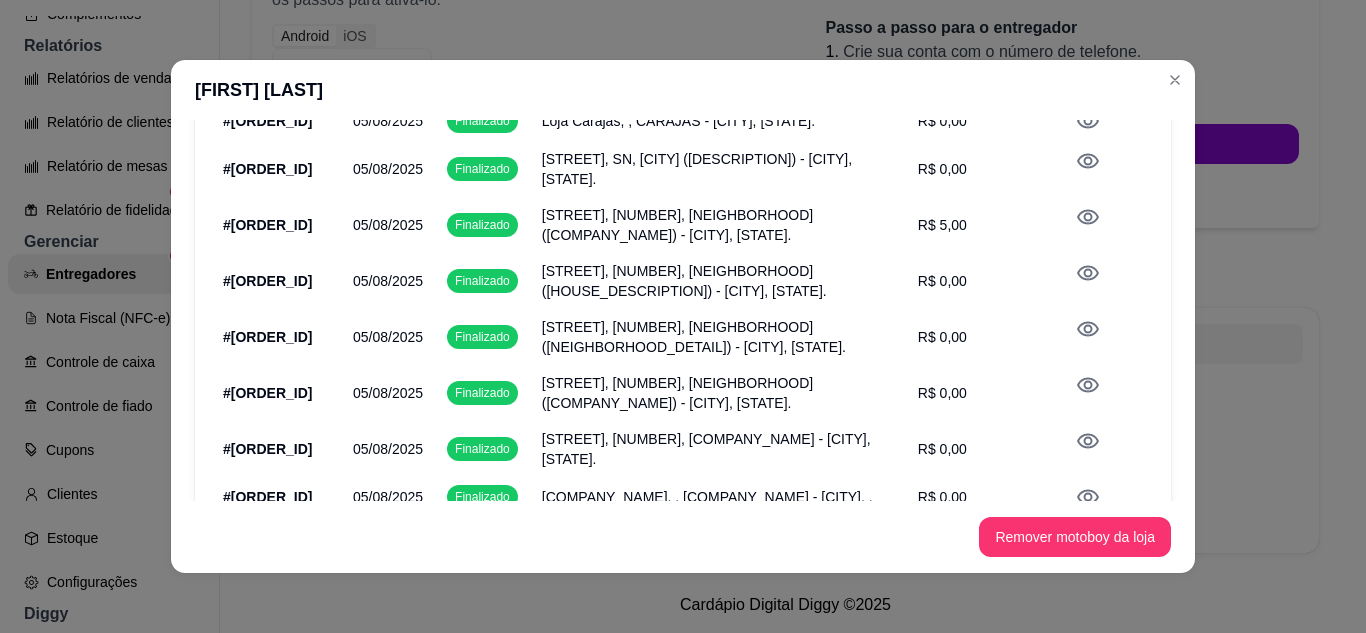 drag, startPoint x: 939, startPoint y: 231, endPoint x: 1056, endPoint y: 268, distance: 122.711044 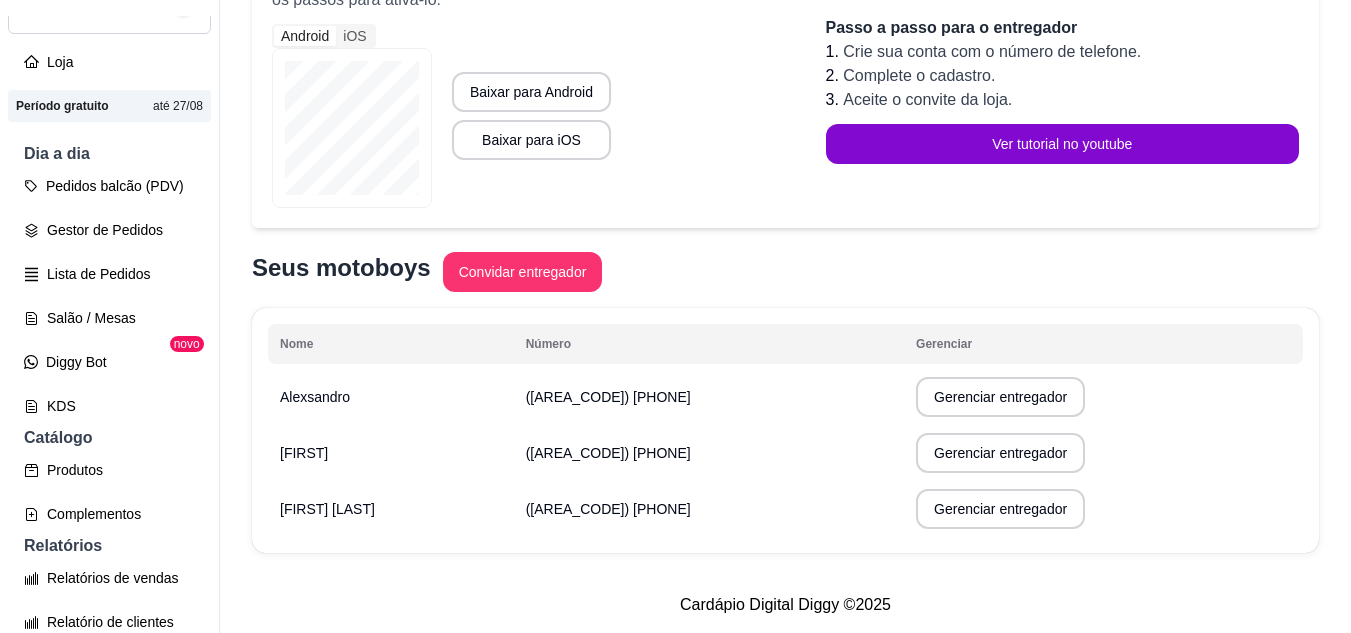 scroll, scrollTop: 0, scrollLeft: 0, axis: both 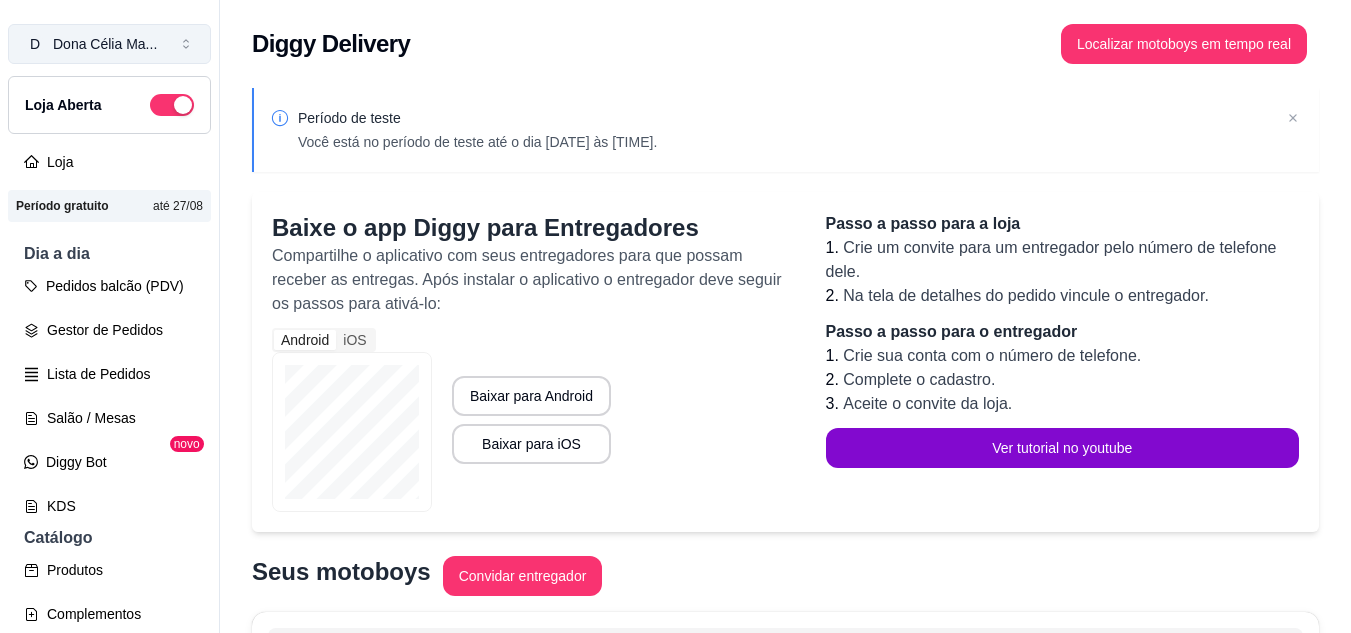 click on "[FIRST] [LAST] ..." at bounding box center [105, 44] 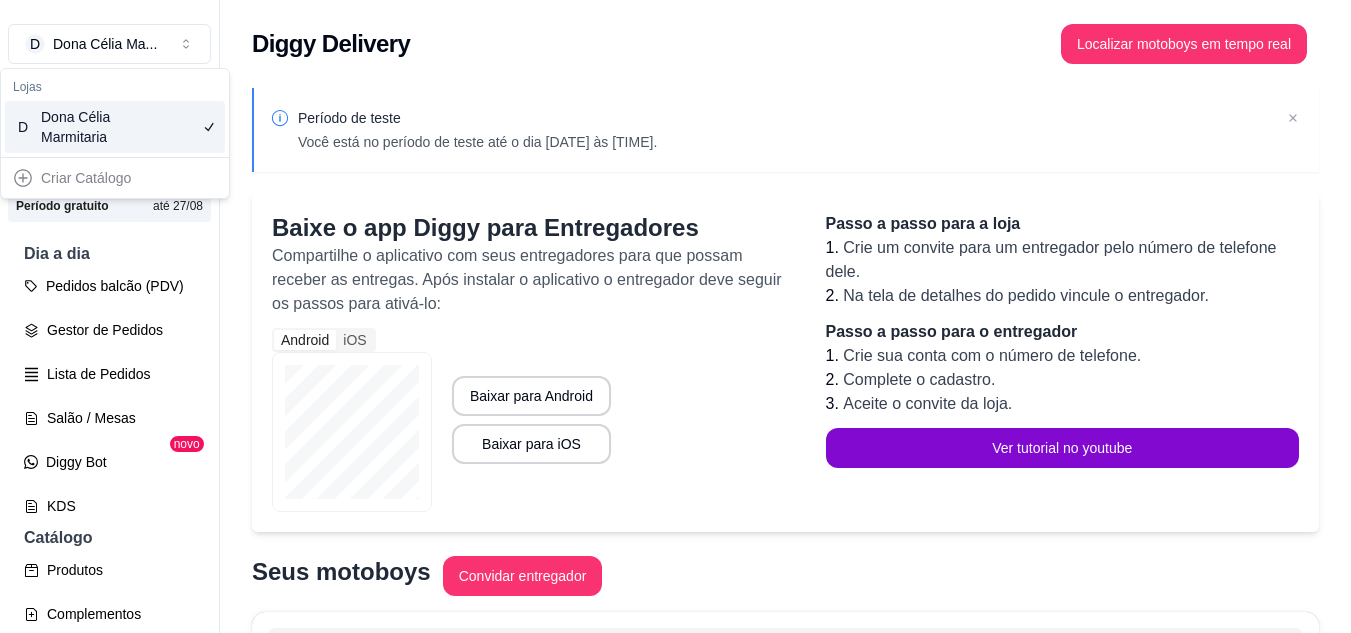 click on "Dia a dia" at bounding box center [109, 254] 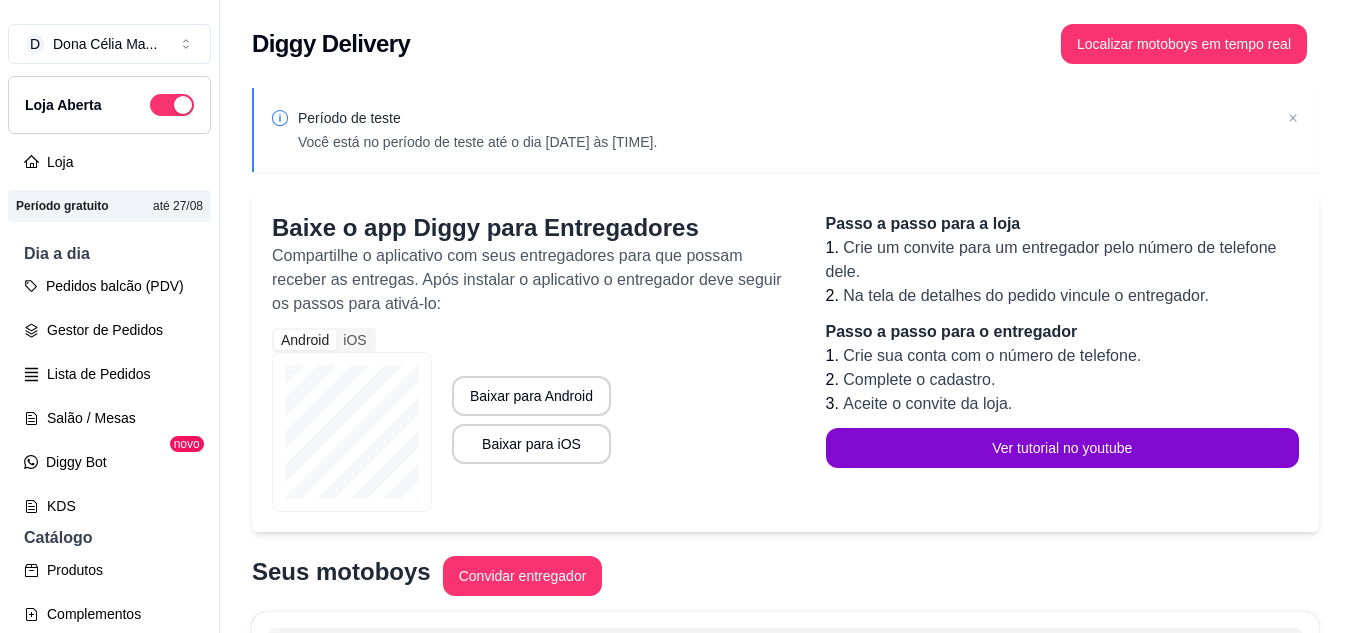 click on "D Dona Célia Ma ... Loja Aberta Loja Período gratuito até [DATE] Dia a dia Pedidos balcão (PDV) Gestor de Pedidos Lista de Pedidos Salão / Mesas Diggy Bot novo KDS Catálogo Produtos Complementos Relatórios Relatórios de vendas Relatório de clientes Relatório de mesas Relatório de fidelidade novo Gerenciar Entregadores novo Nota Fiscal (NFC-e) Controle de caixa Controle de fiado Cupons Clientes Estoque Configurações Diggy Planos Precisa de ajuda? Sair" at bounding box center [109, 332] 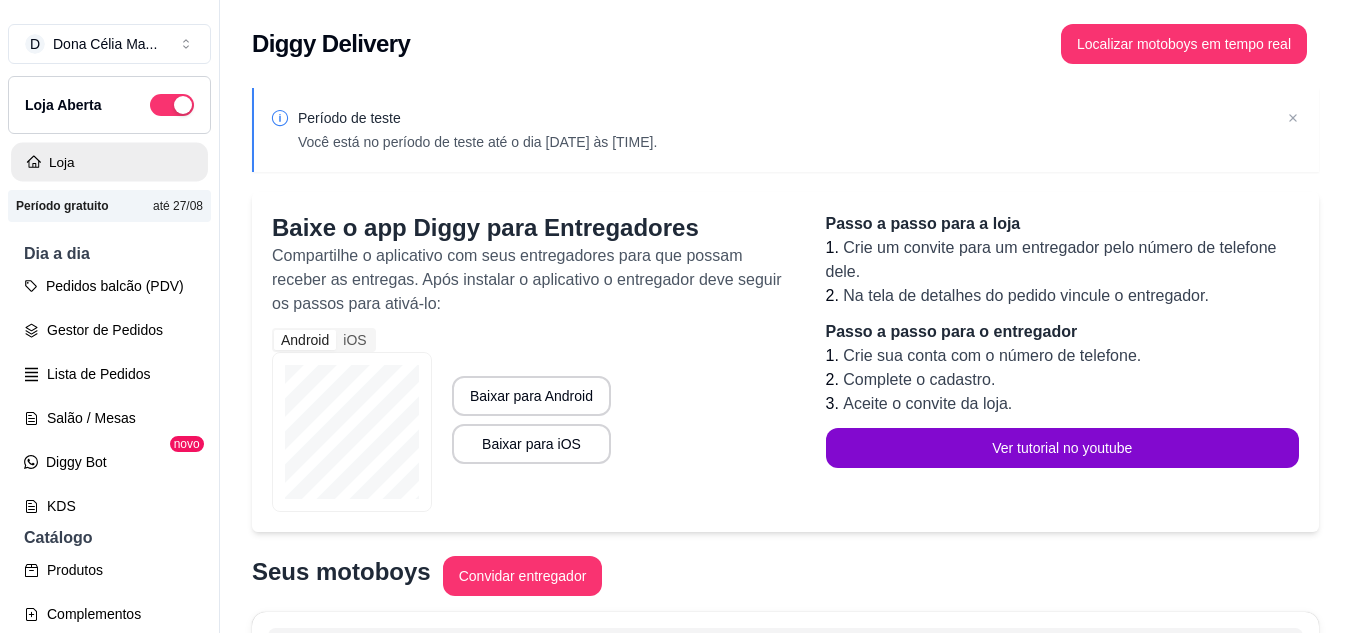 click on "Loja" at bounding box center [109, 162] 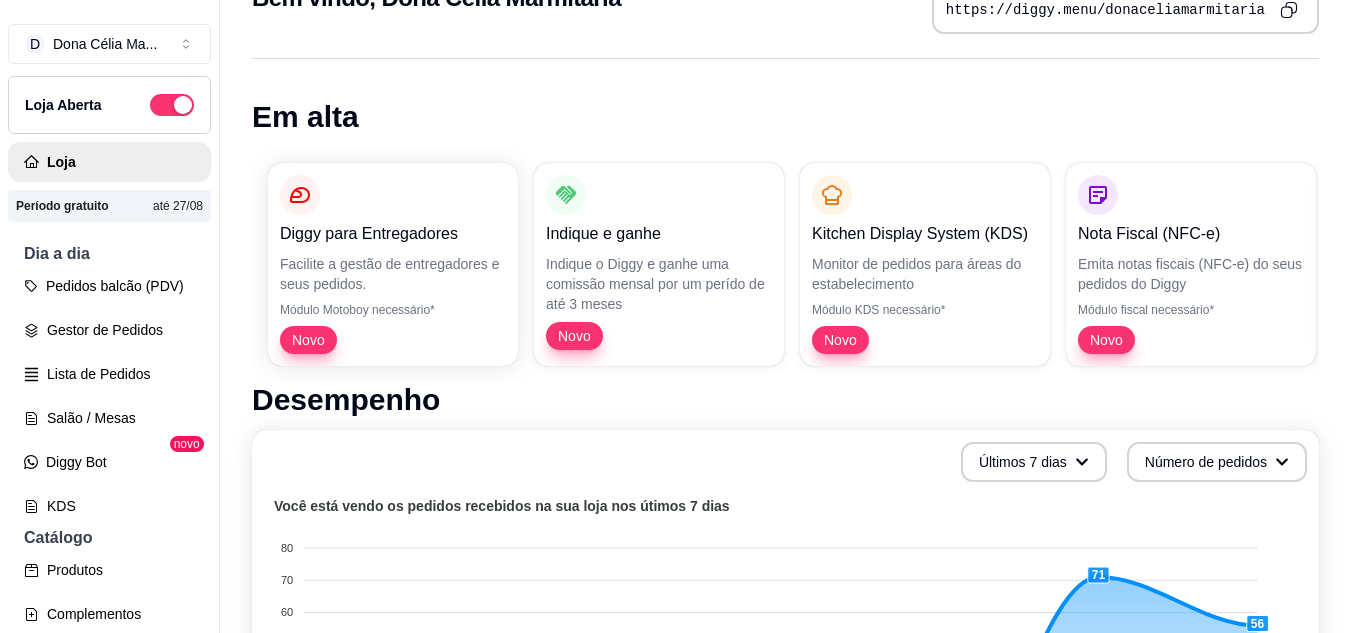 scroll, scrollTop: 0, scrollLeft: 0, axis: both 